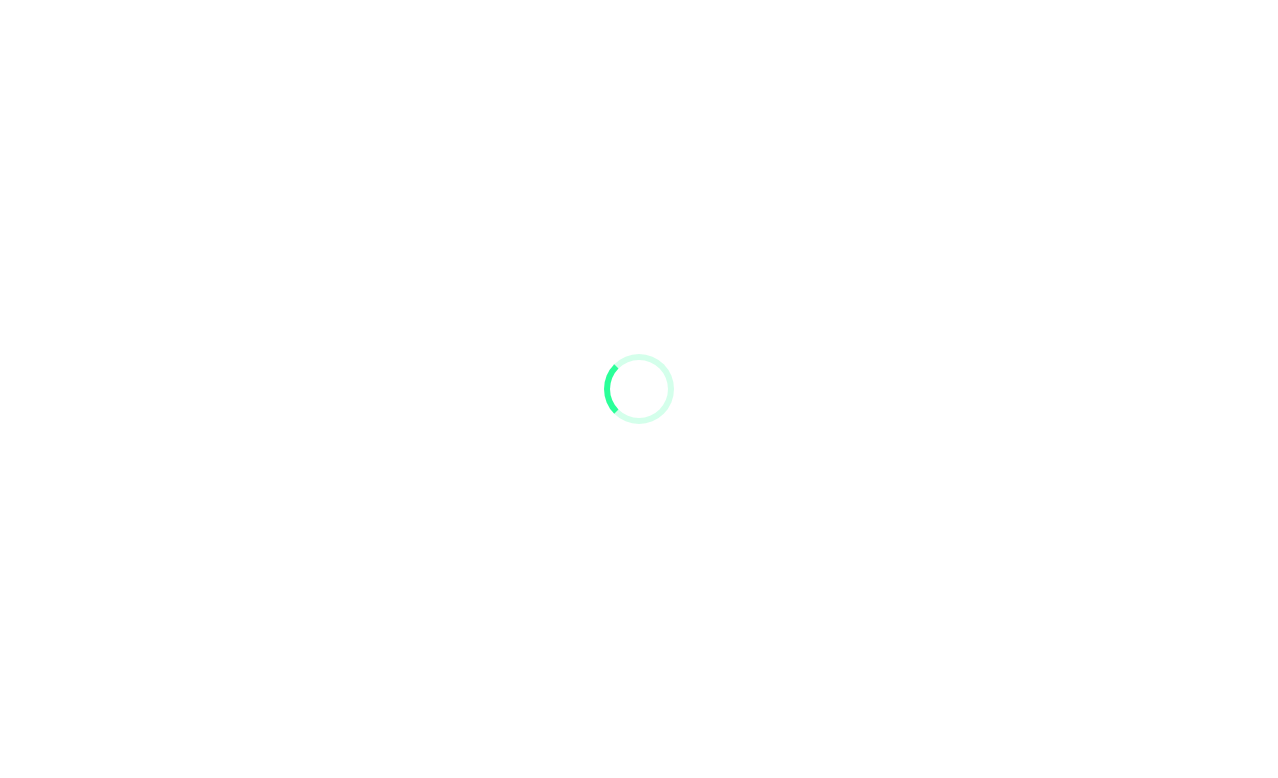 scroll, scrollTop: 0, scrollLeft: 0, axis: both 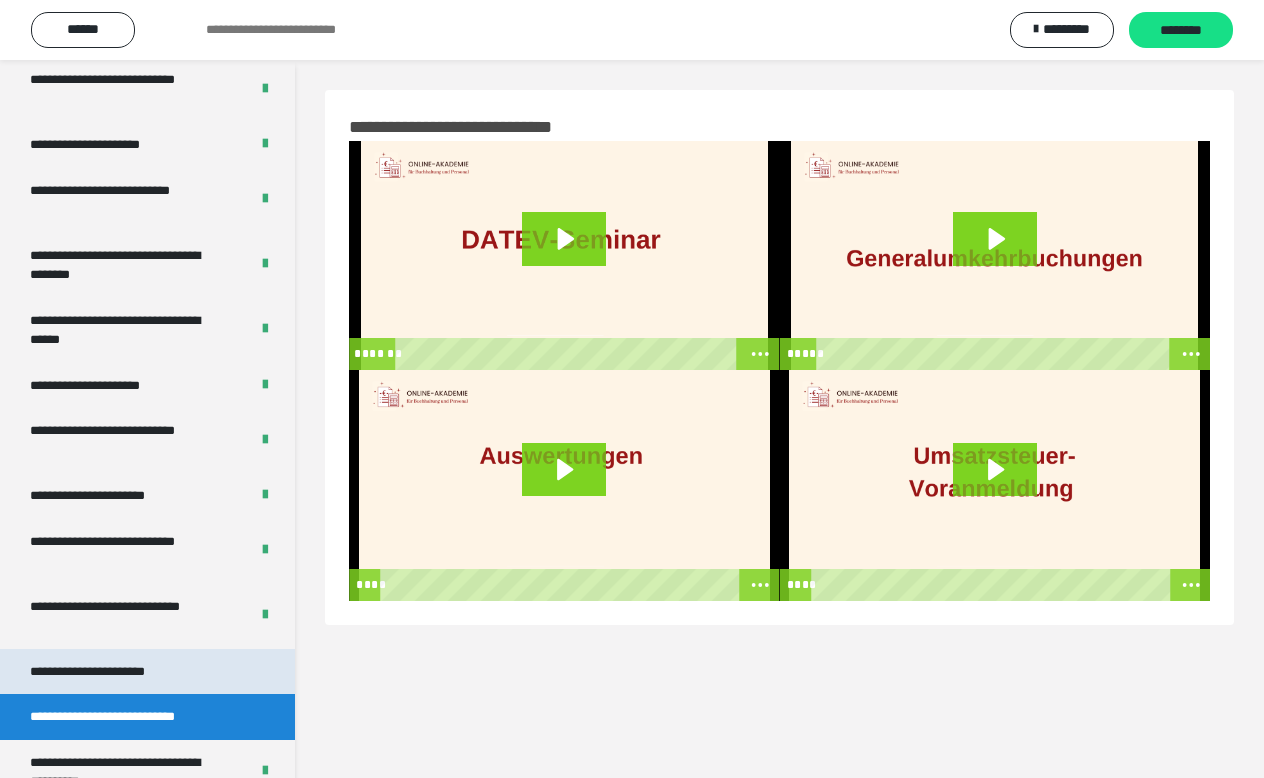 click on "**********" at bounding box center (109, 672) 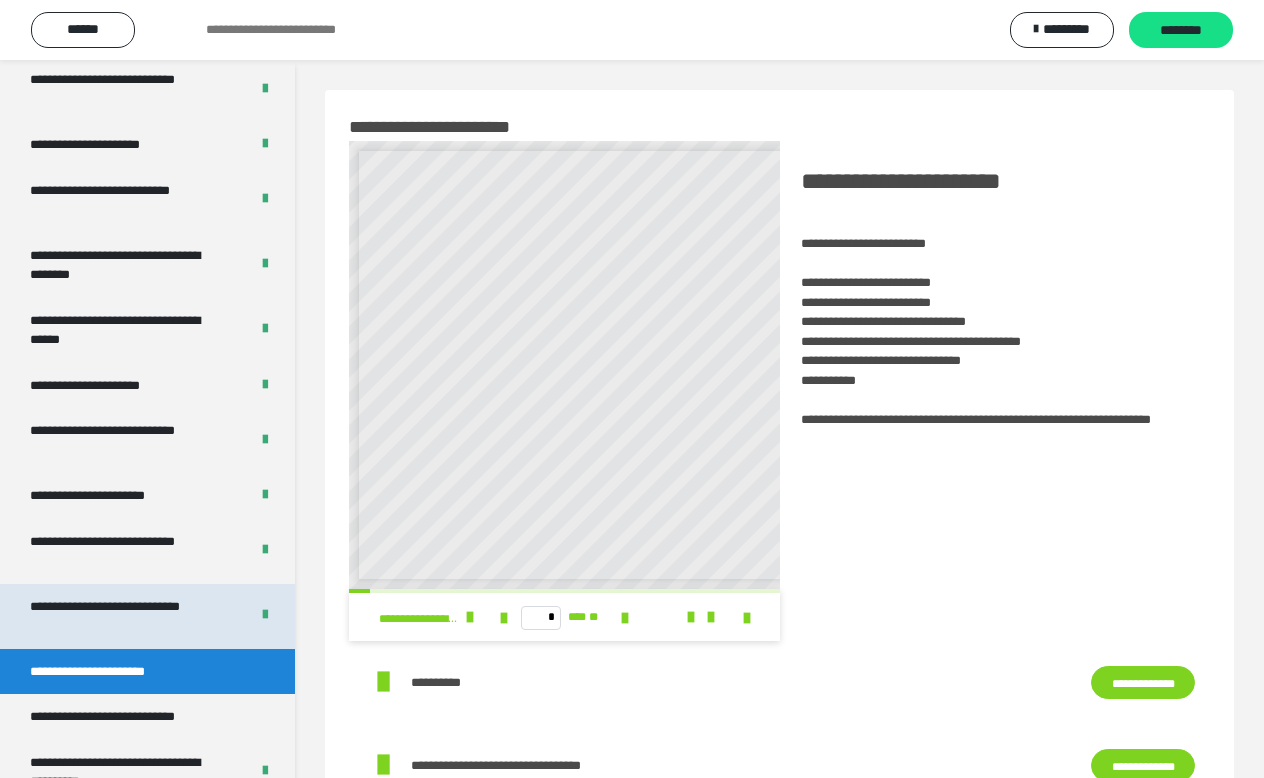 click on "**********" at bounding box center [124, 616] 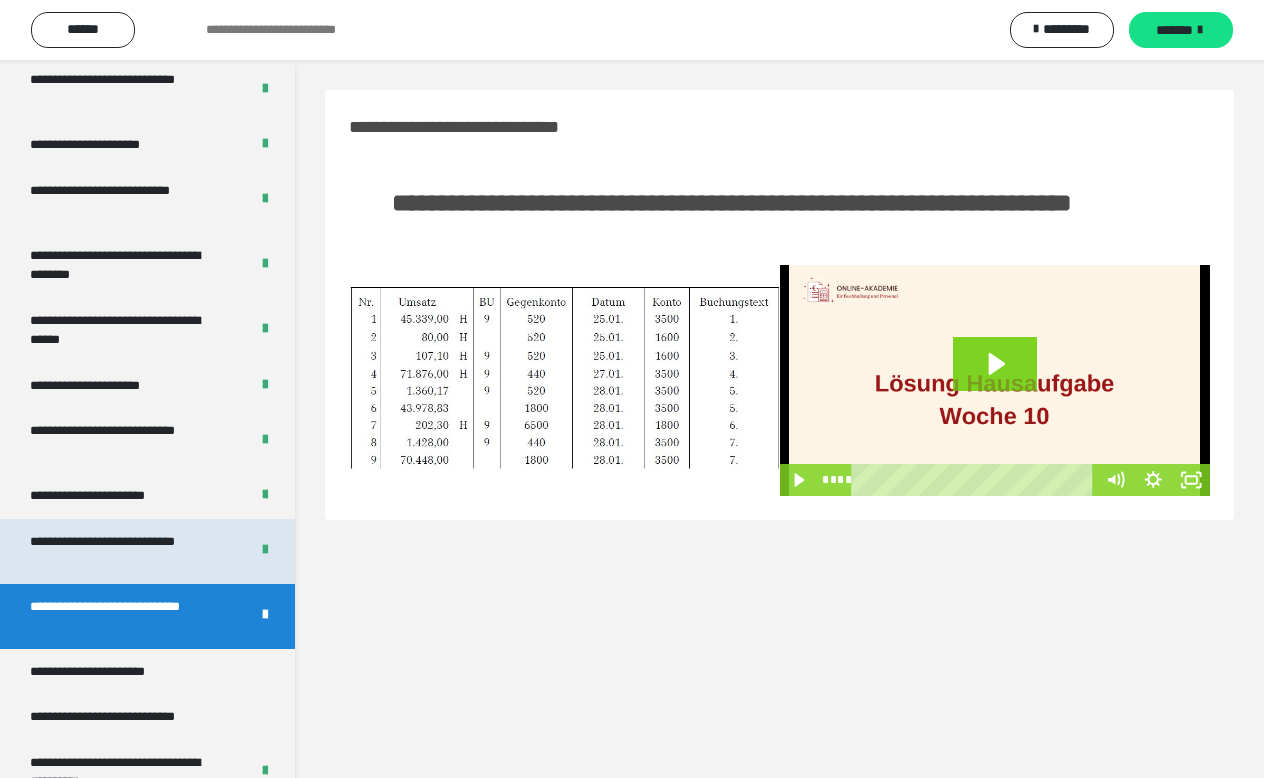 click on "**********" at bounding box center [124, 551] 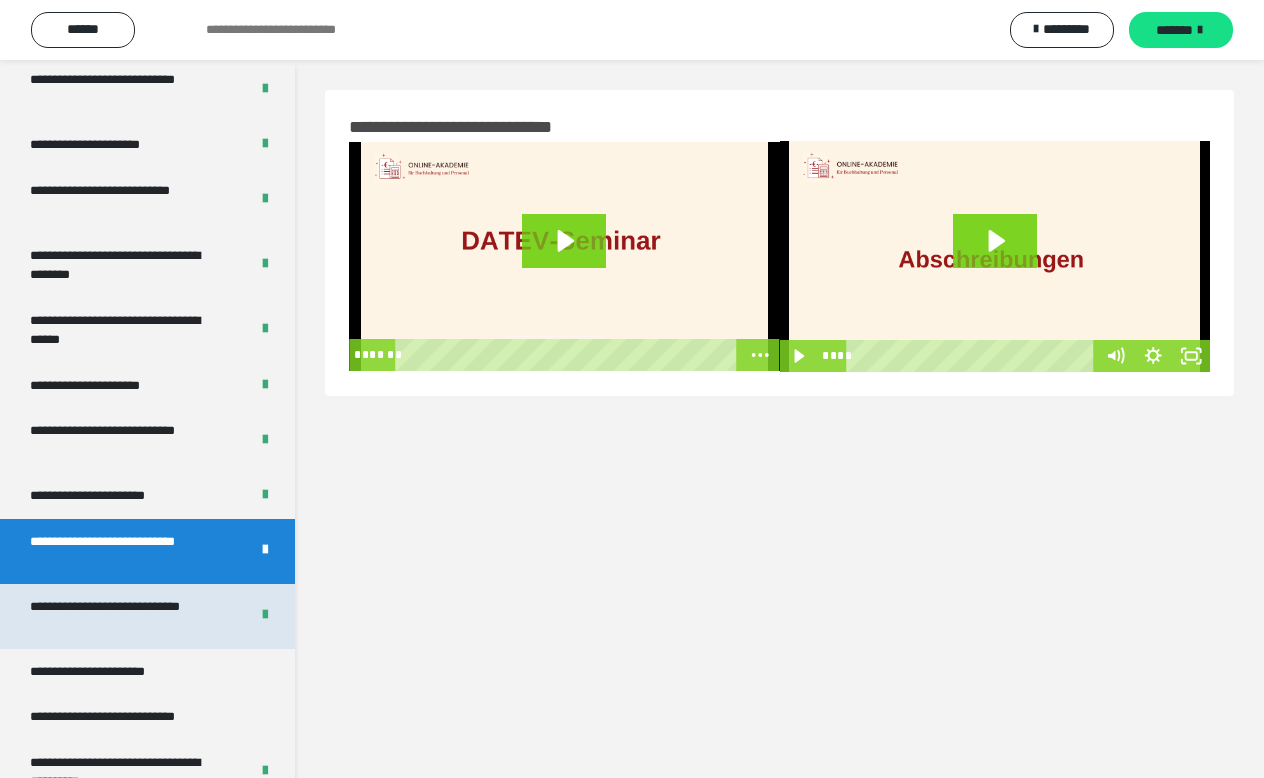 click on "**********" at bounding box center (124, 616) 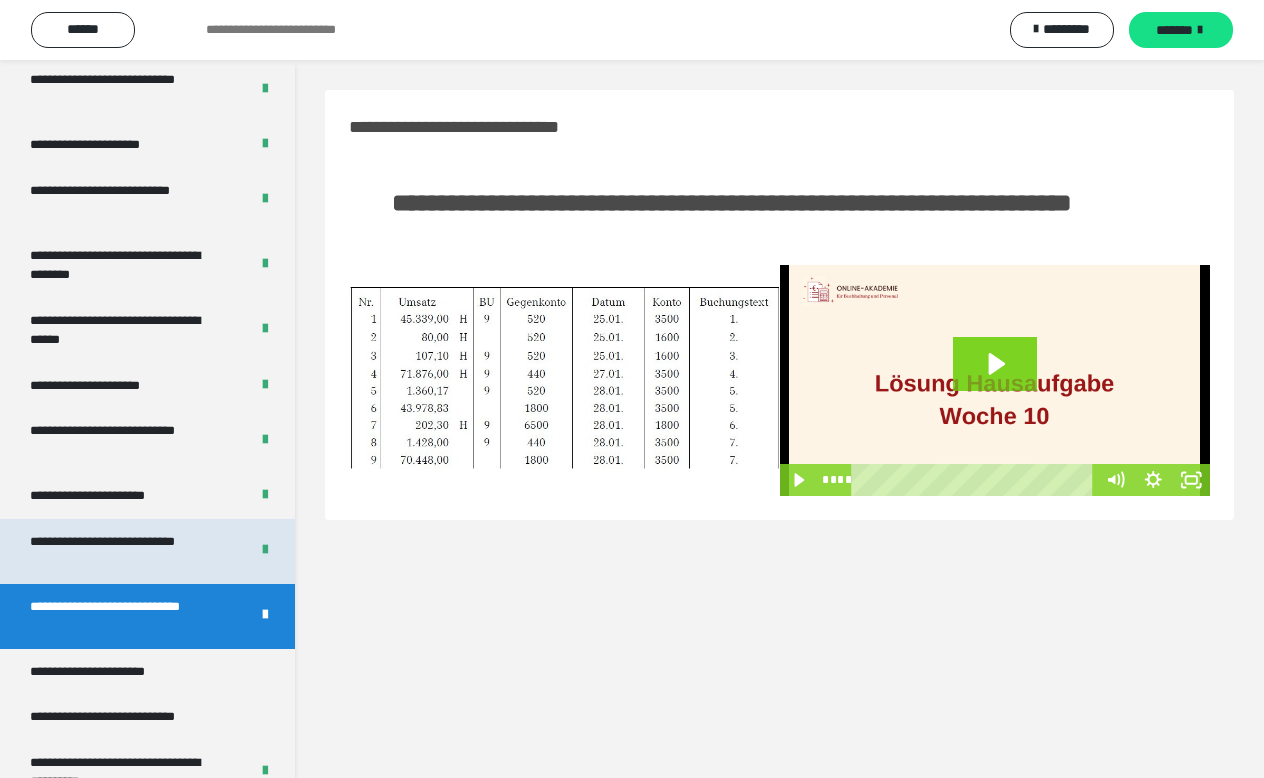 click on "**********" at bounding box center [124, 551] 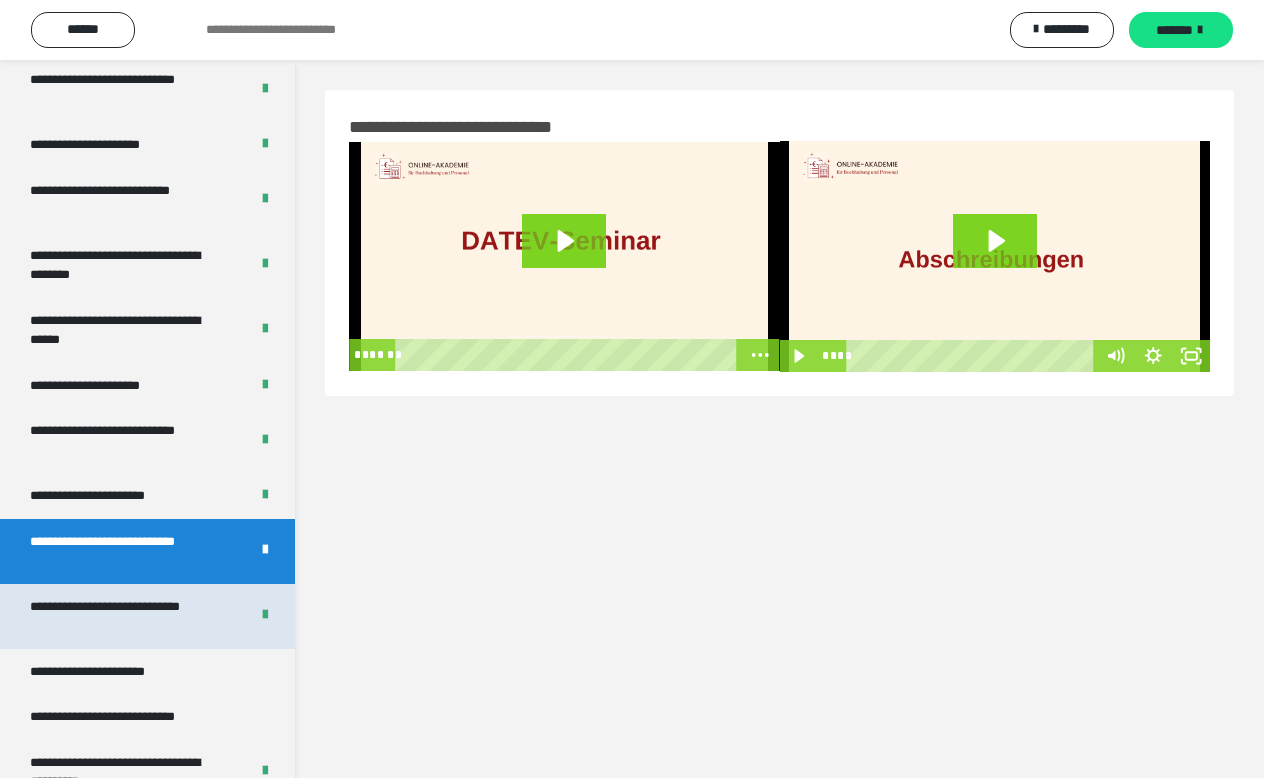 click on "**********" at bounding box center (124, 616) 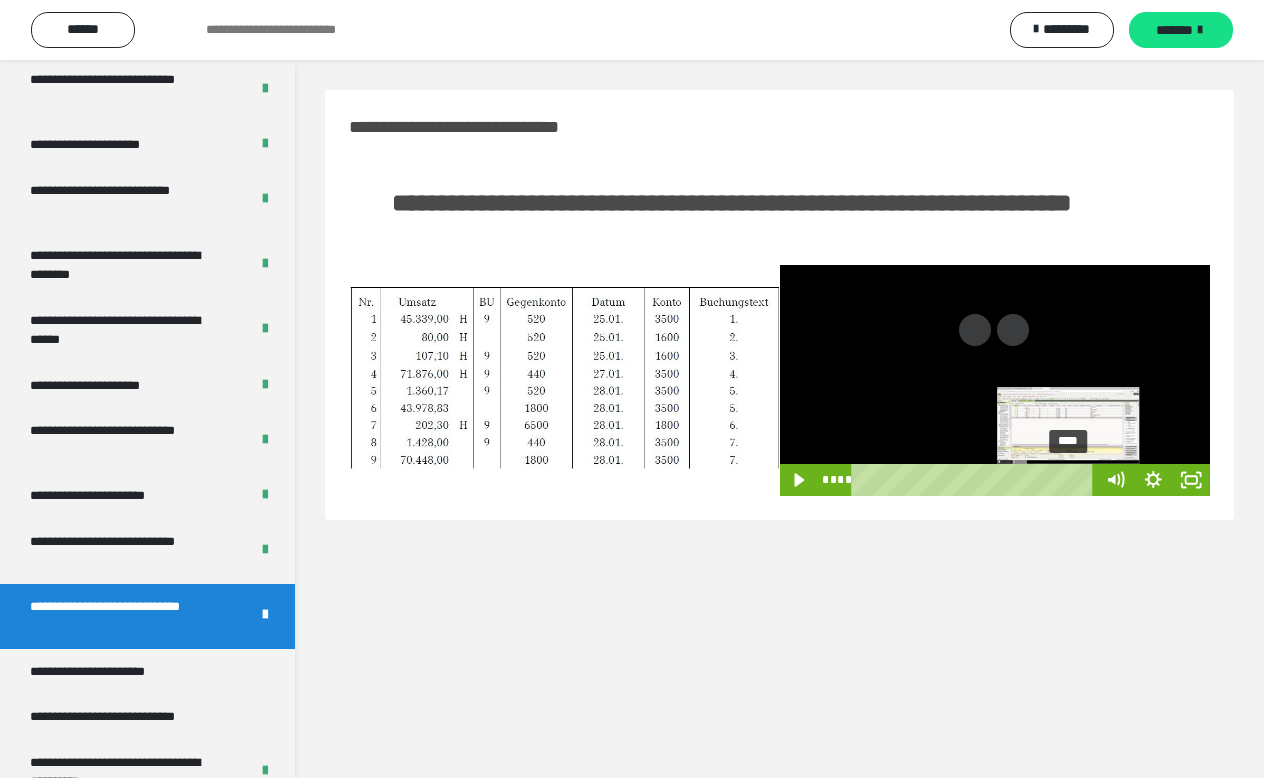 click on "****" at bounding box center [976, 480] 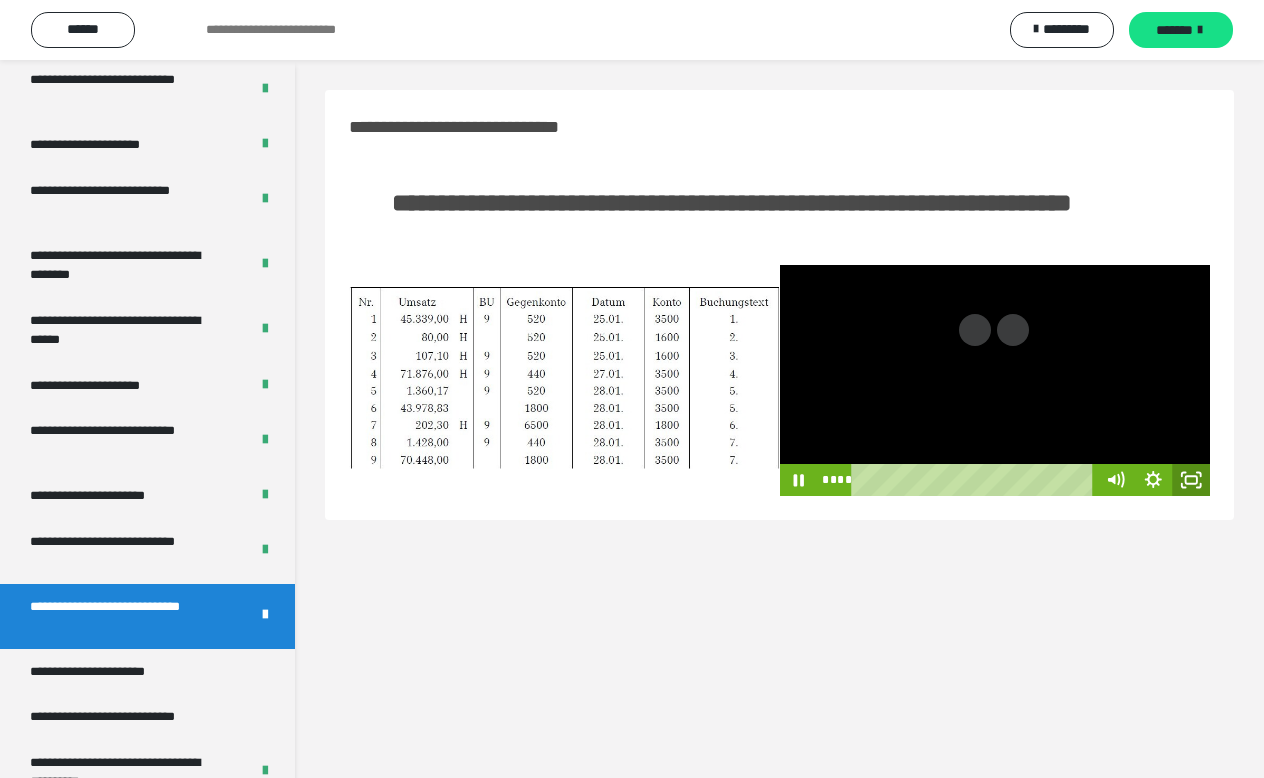 drag, startPoint x: 1189, startPoint y: 521, endPoint x: 1256, endPoint y: 644, distance: 140.06427 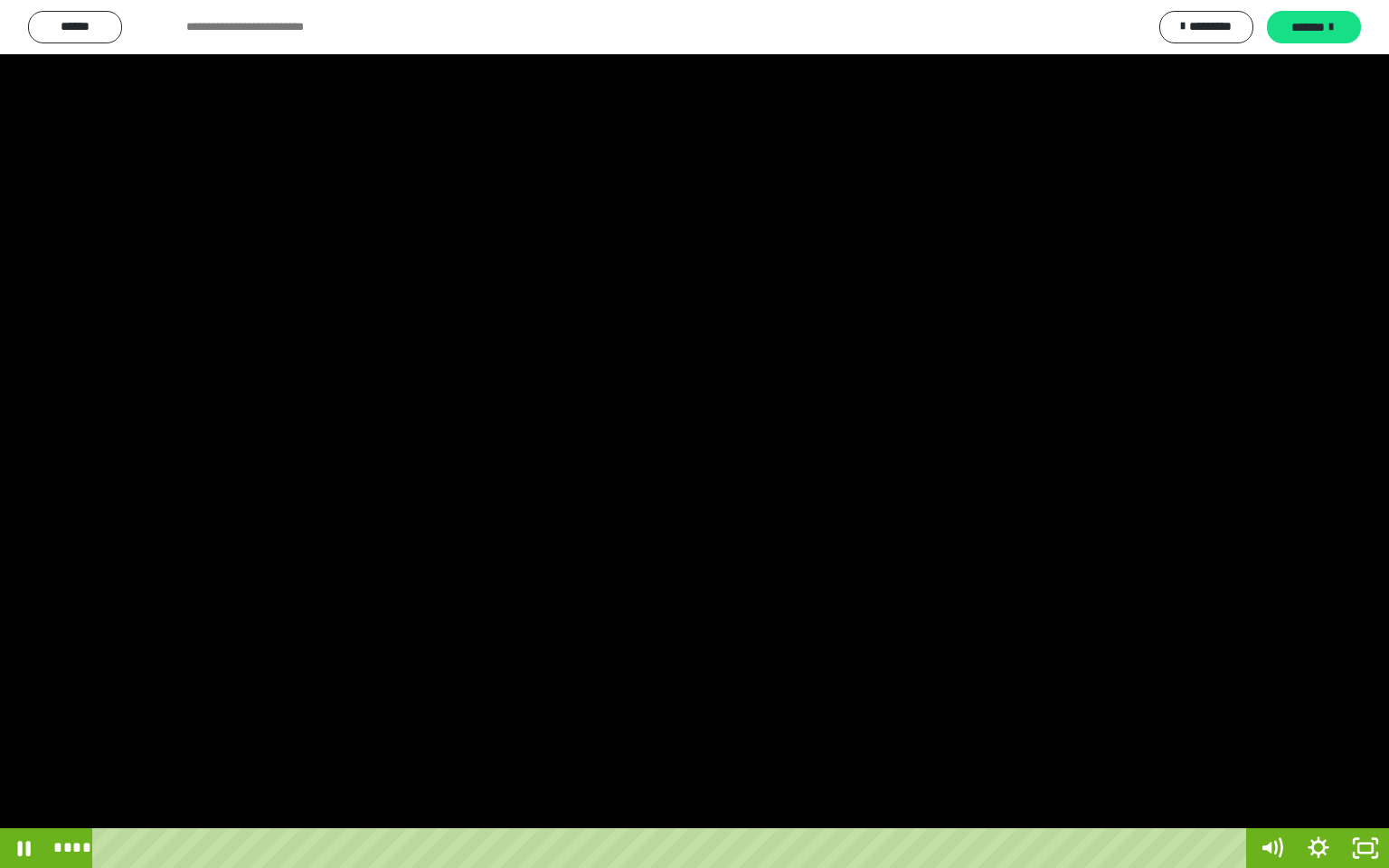 click at bounding box center (694, 434) 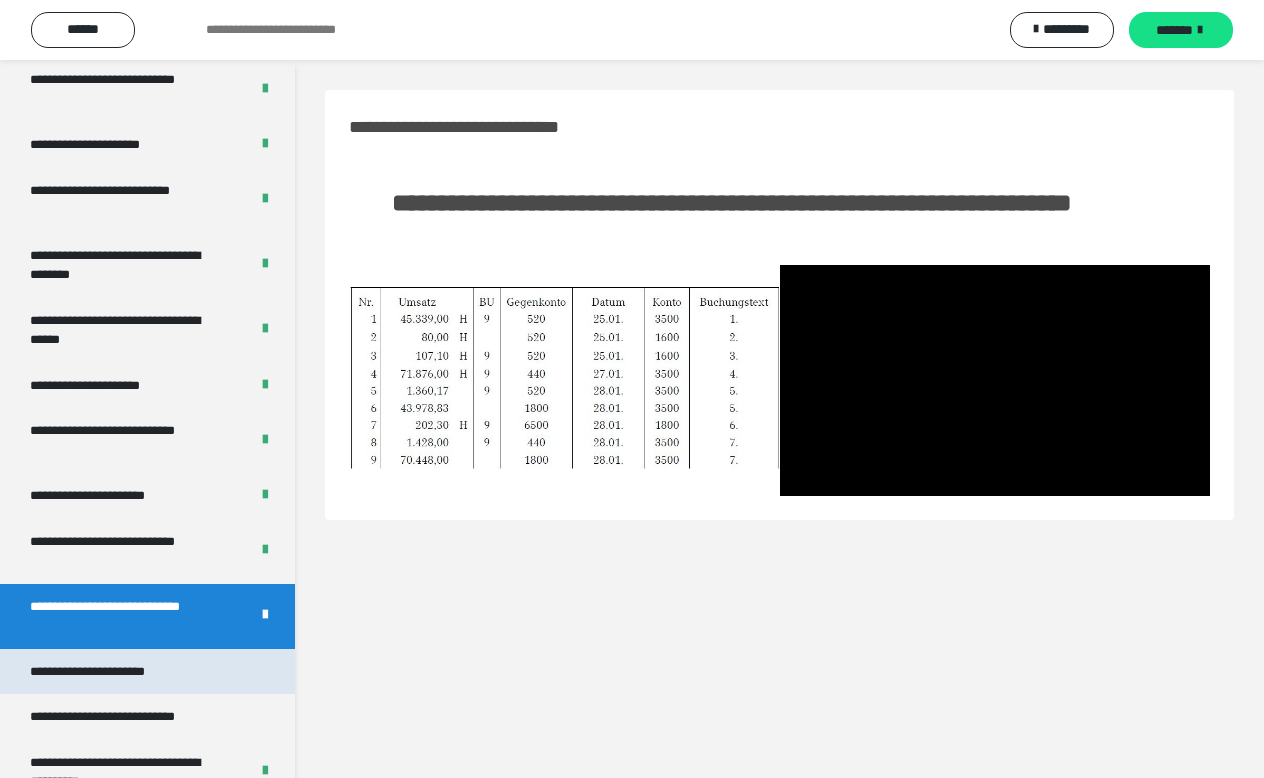 click on "**********" at bounding box center (109, 672) 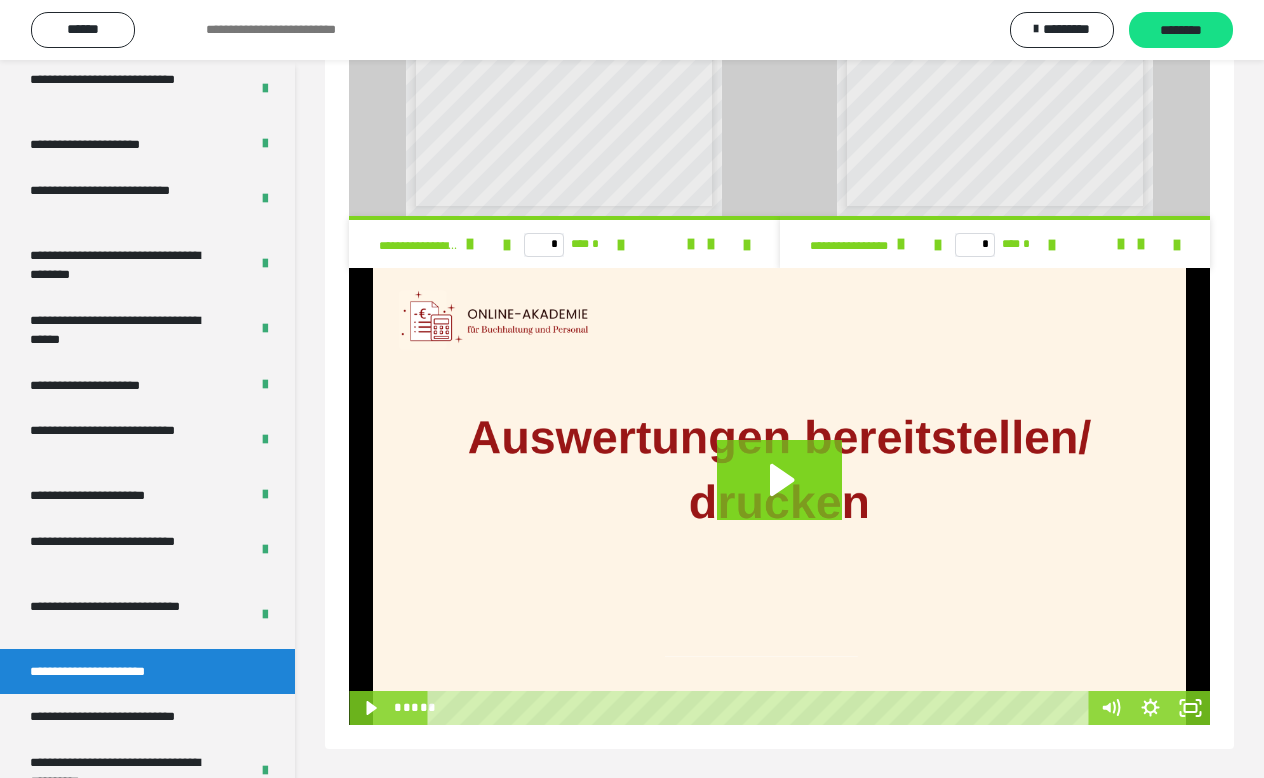 scroll, scrollTop: 1288, scrollLeft: 0, axis: vertical 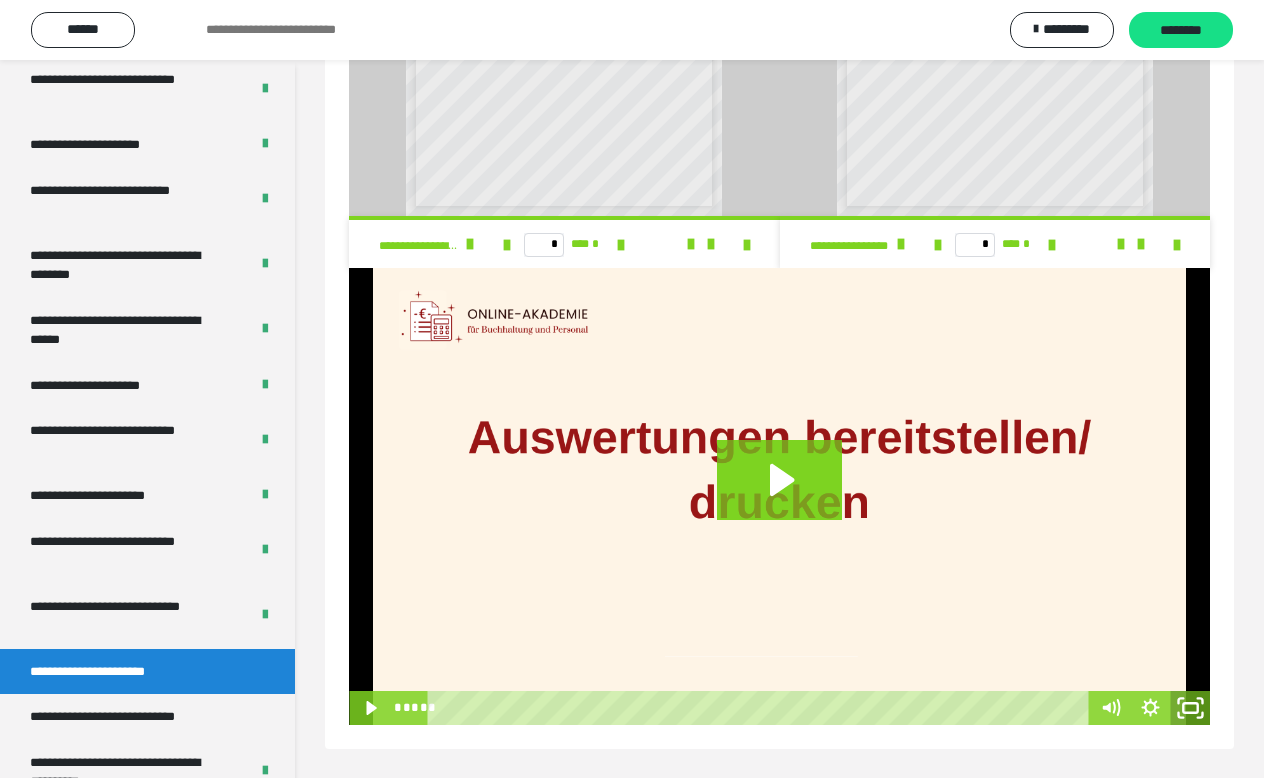 click 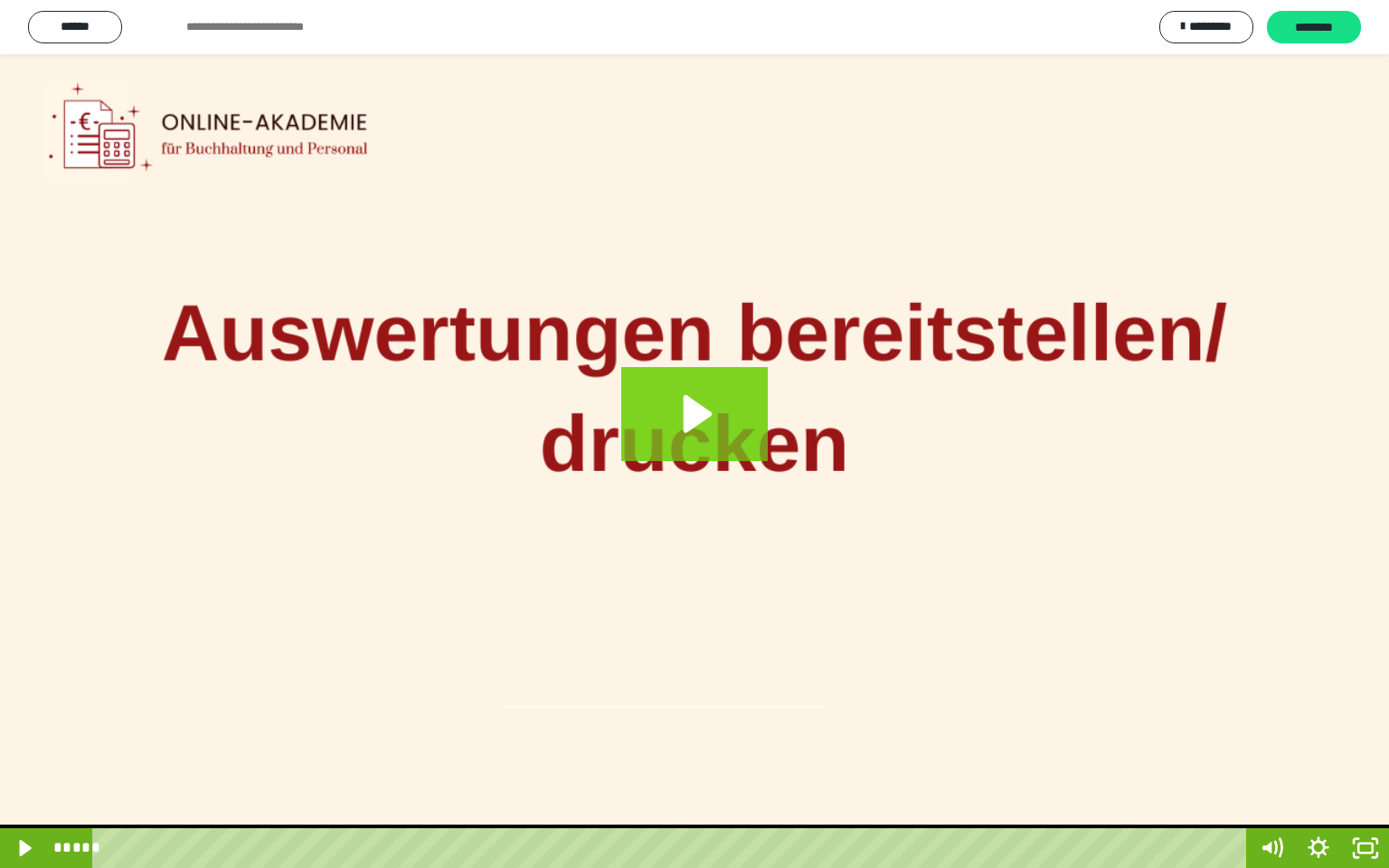 click at bounding box center [694, 434] 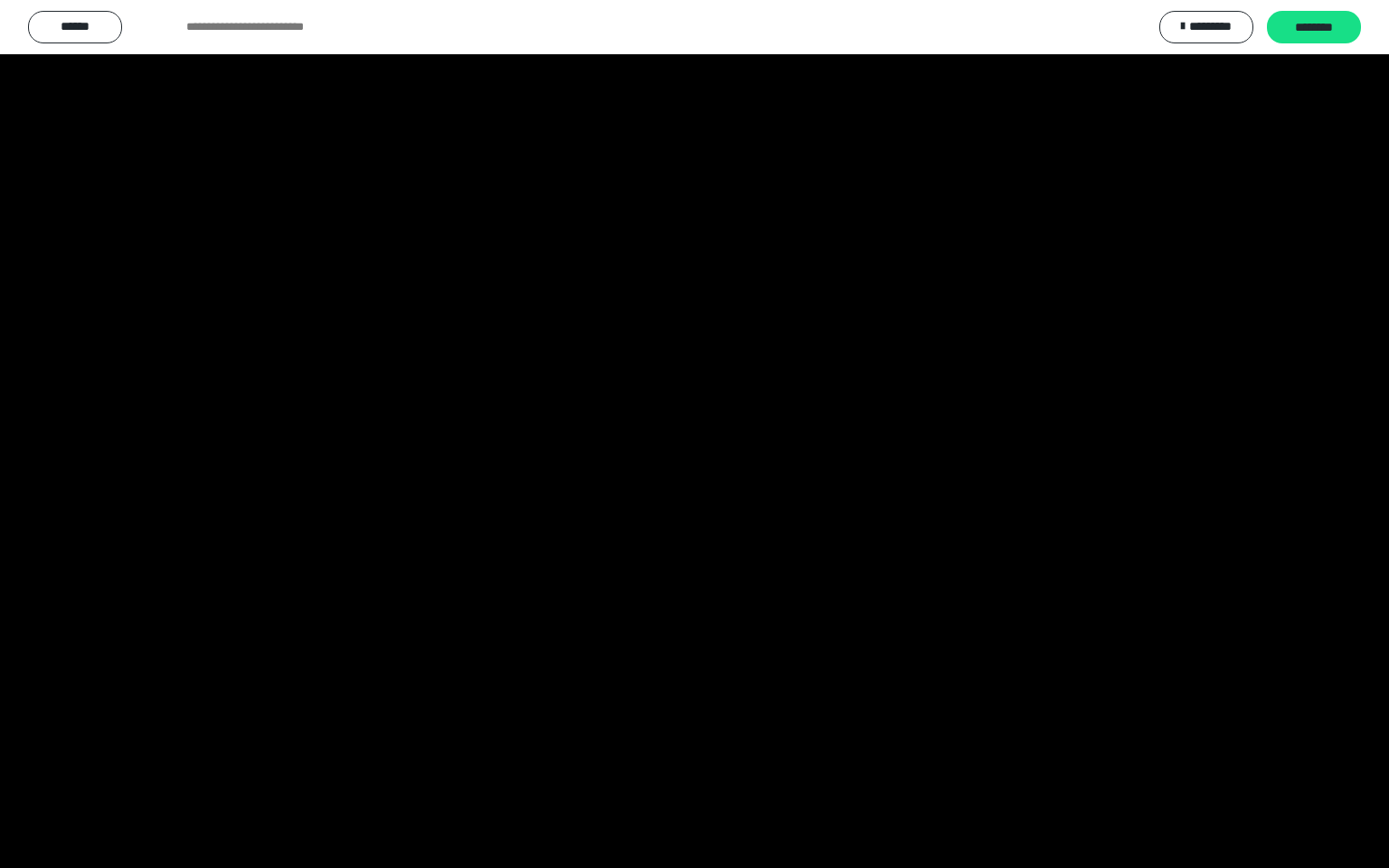 click at bounding box center [694, 434] 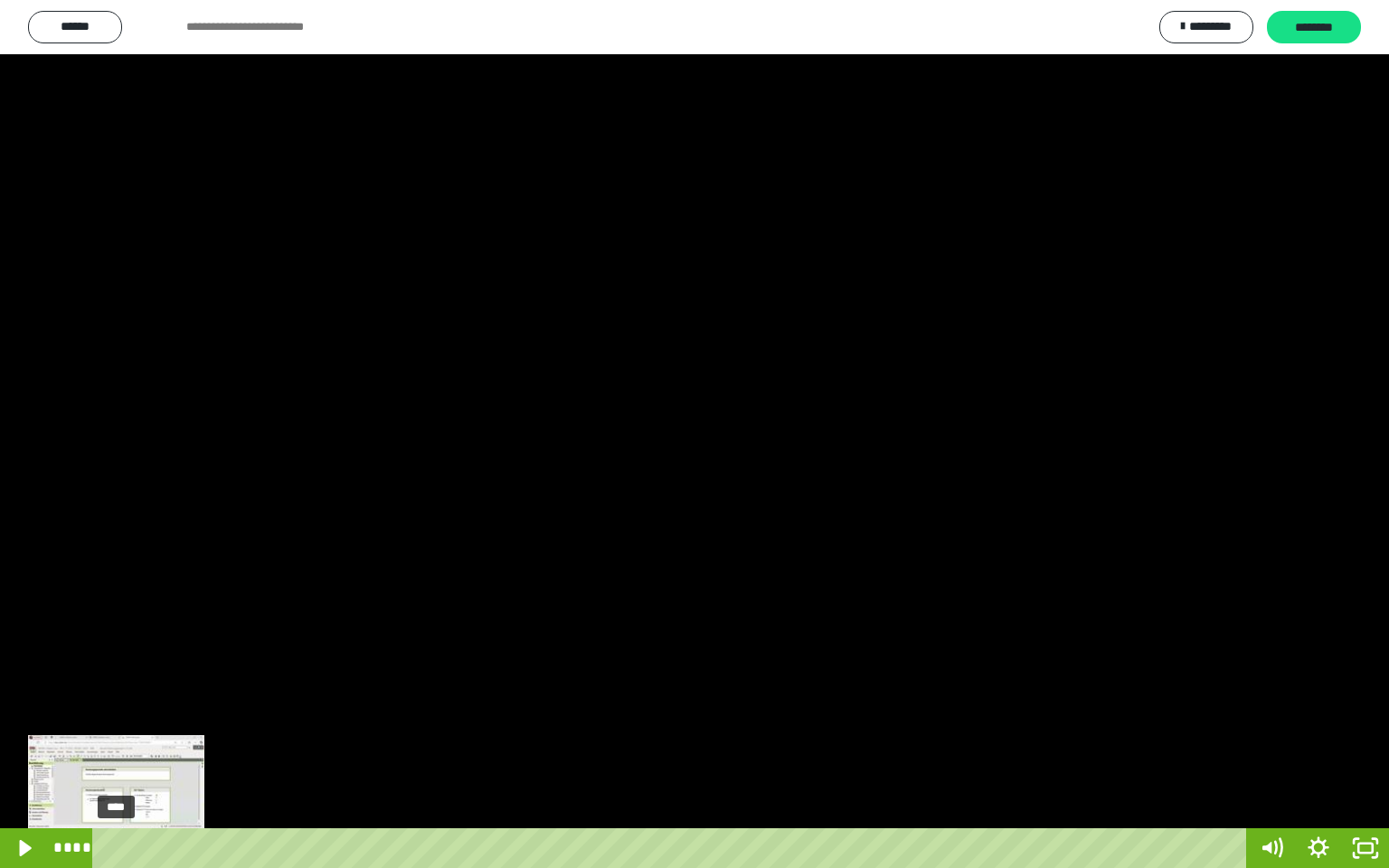drag, startPoint x: 156, startPoint y: 848, endPoint x: 116, endPoint y: 847, distance: 40.012498 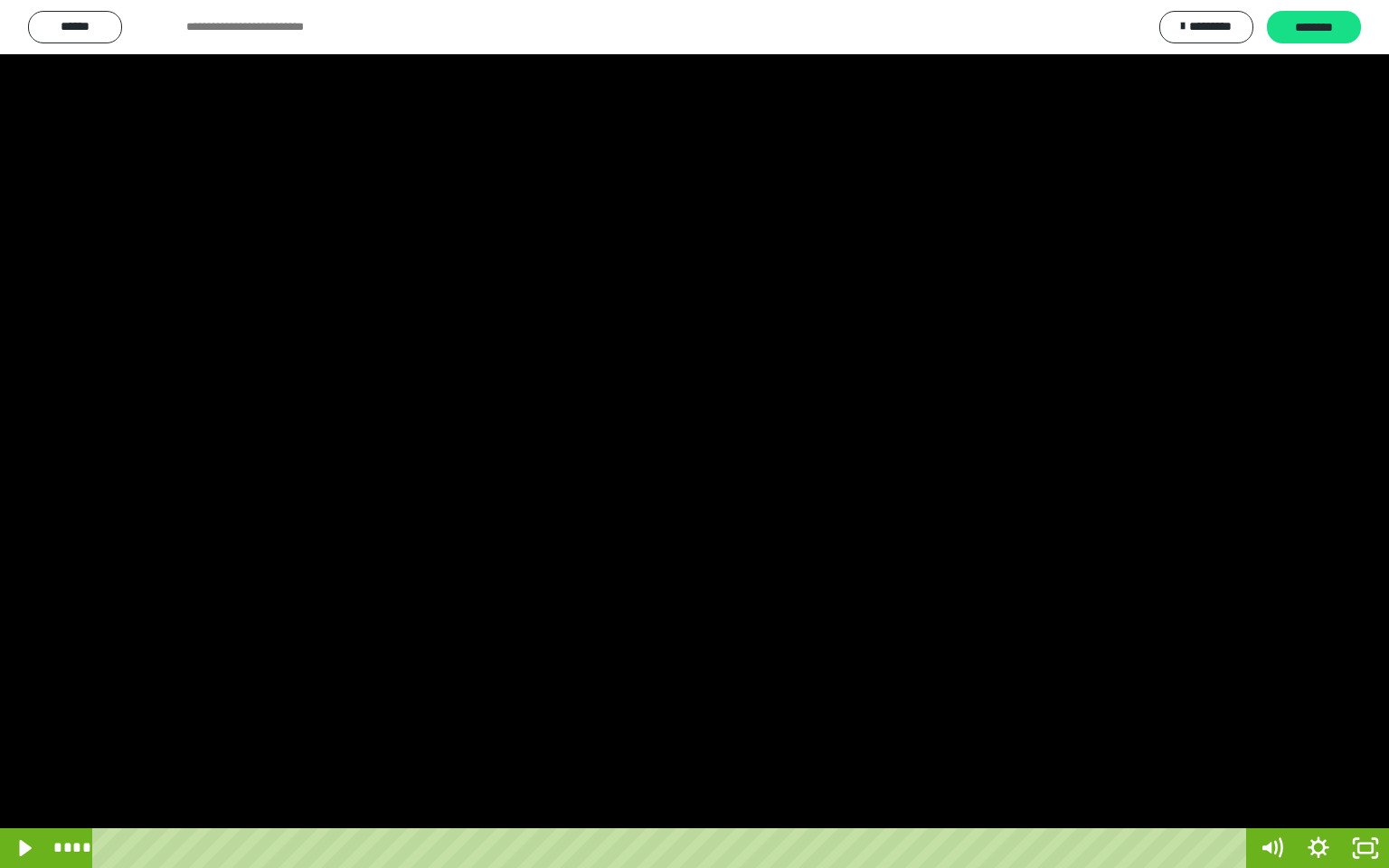 click at bounding box center [694, 434] 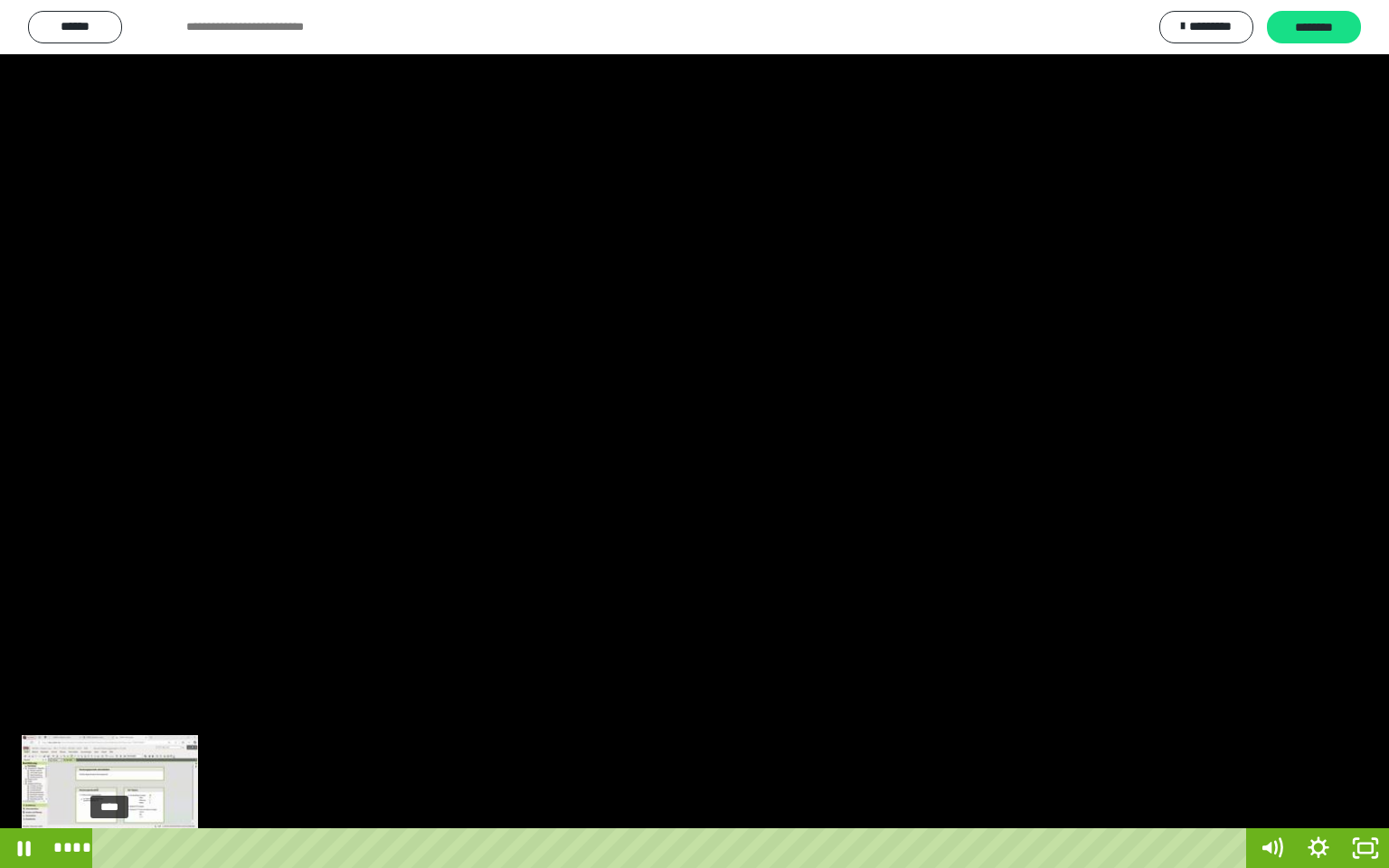 click on "****" at bounding box center [673, 848] 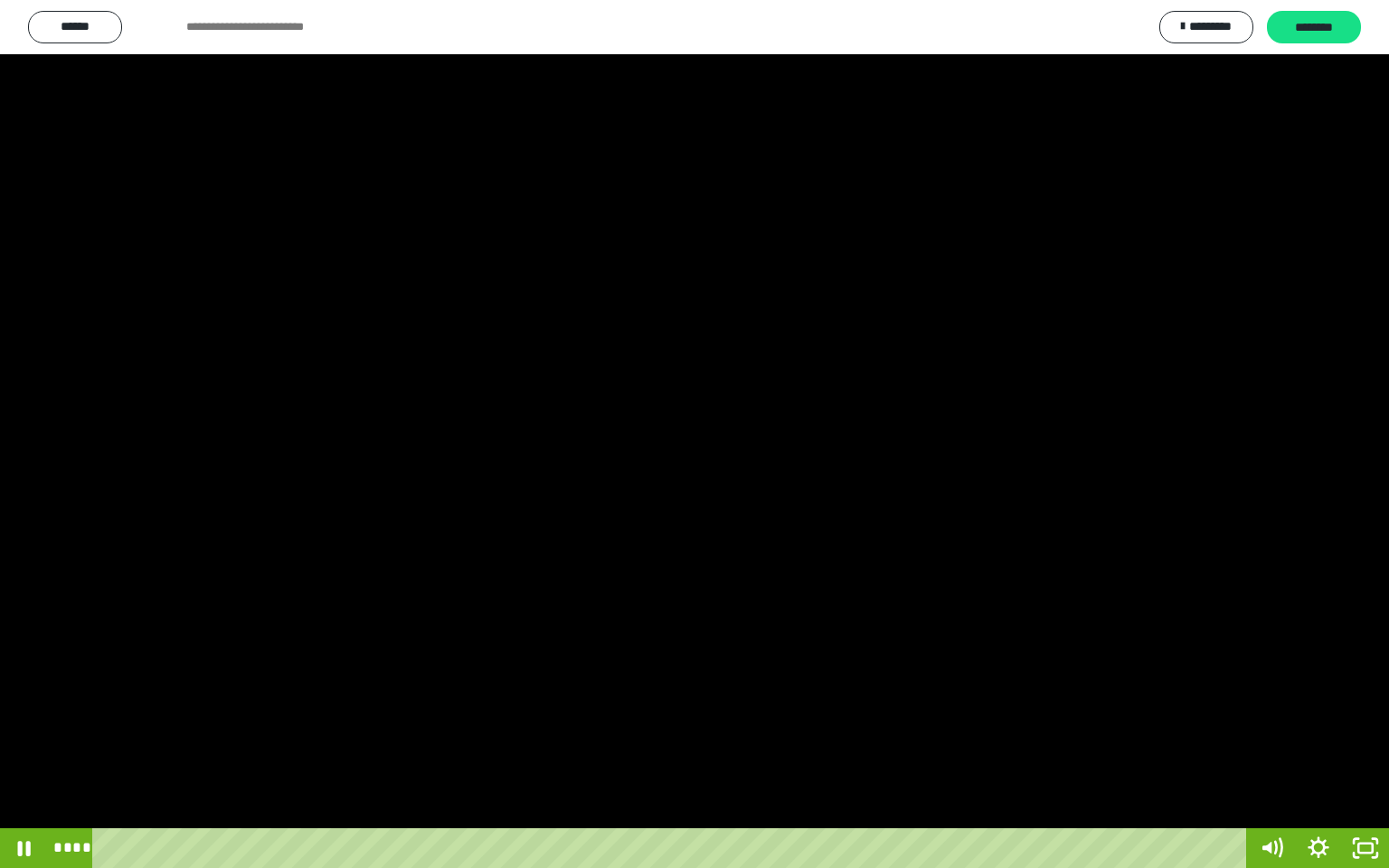 click at bounding box center [694, 434] 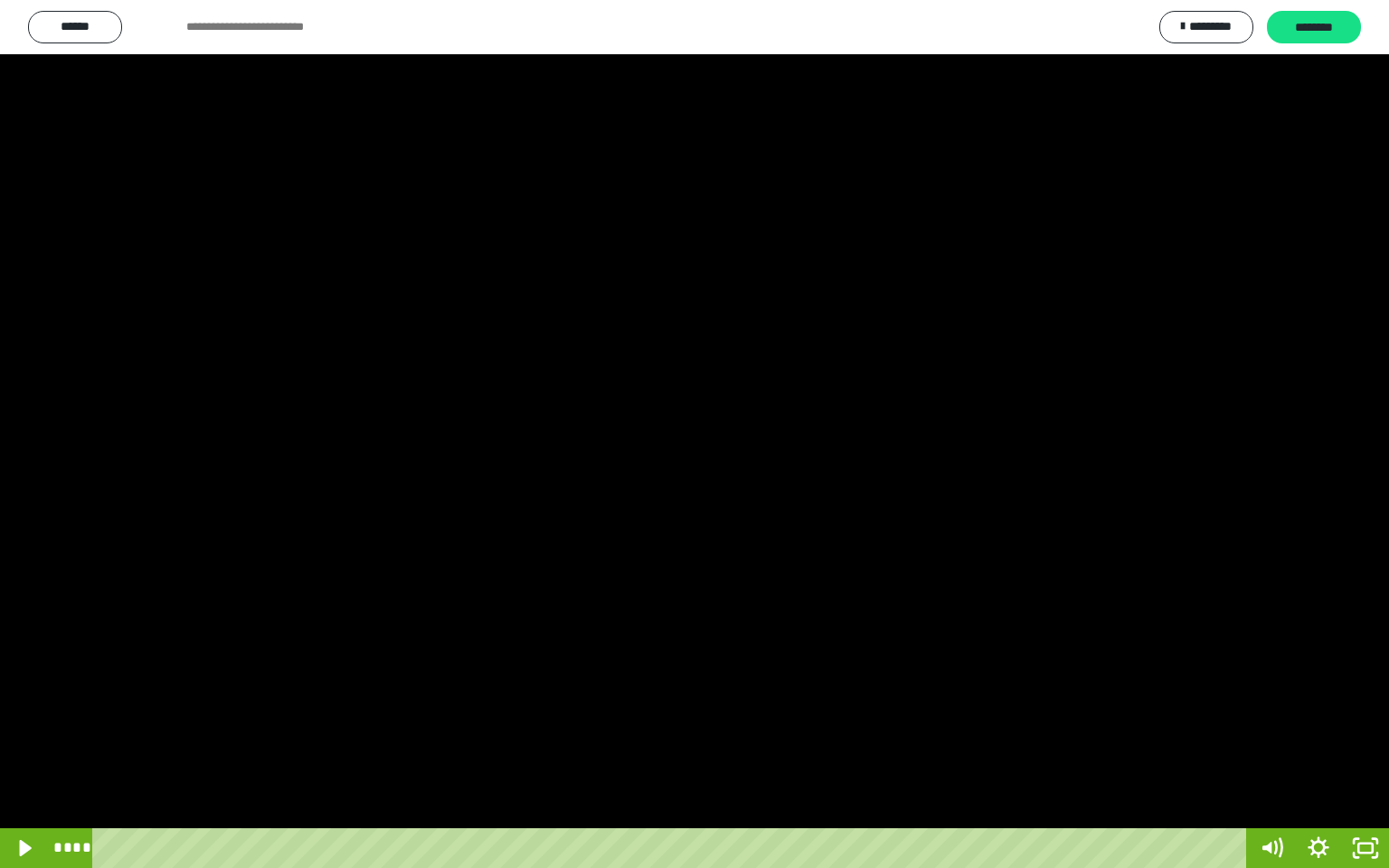 click at bounding box center [694, 434] 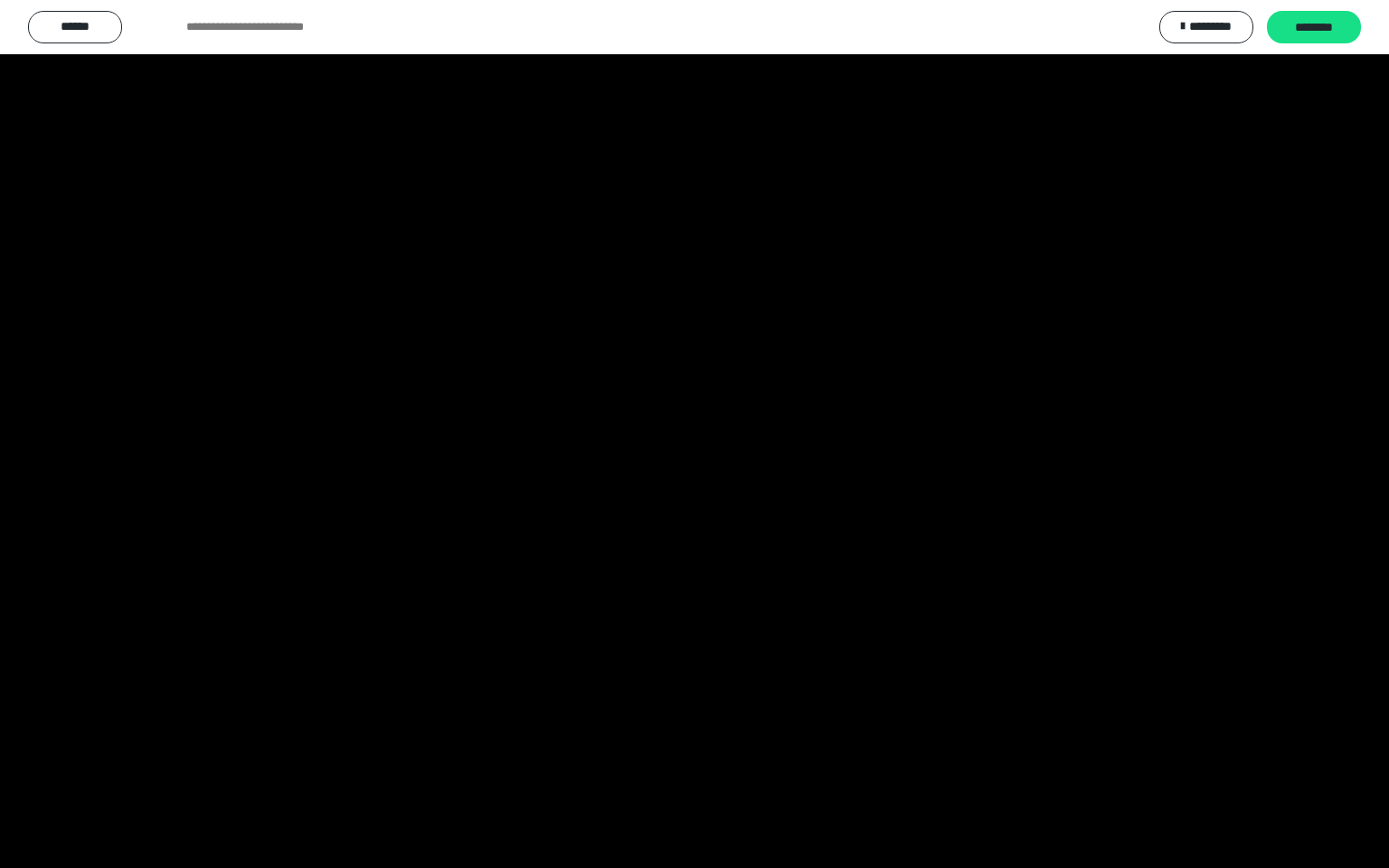 click at bounding box center [694, 434] 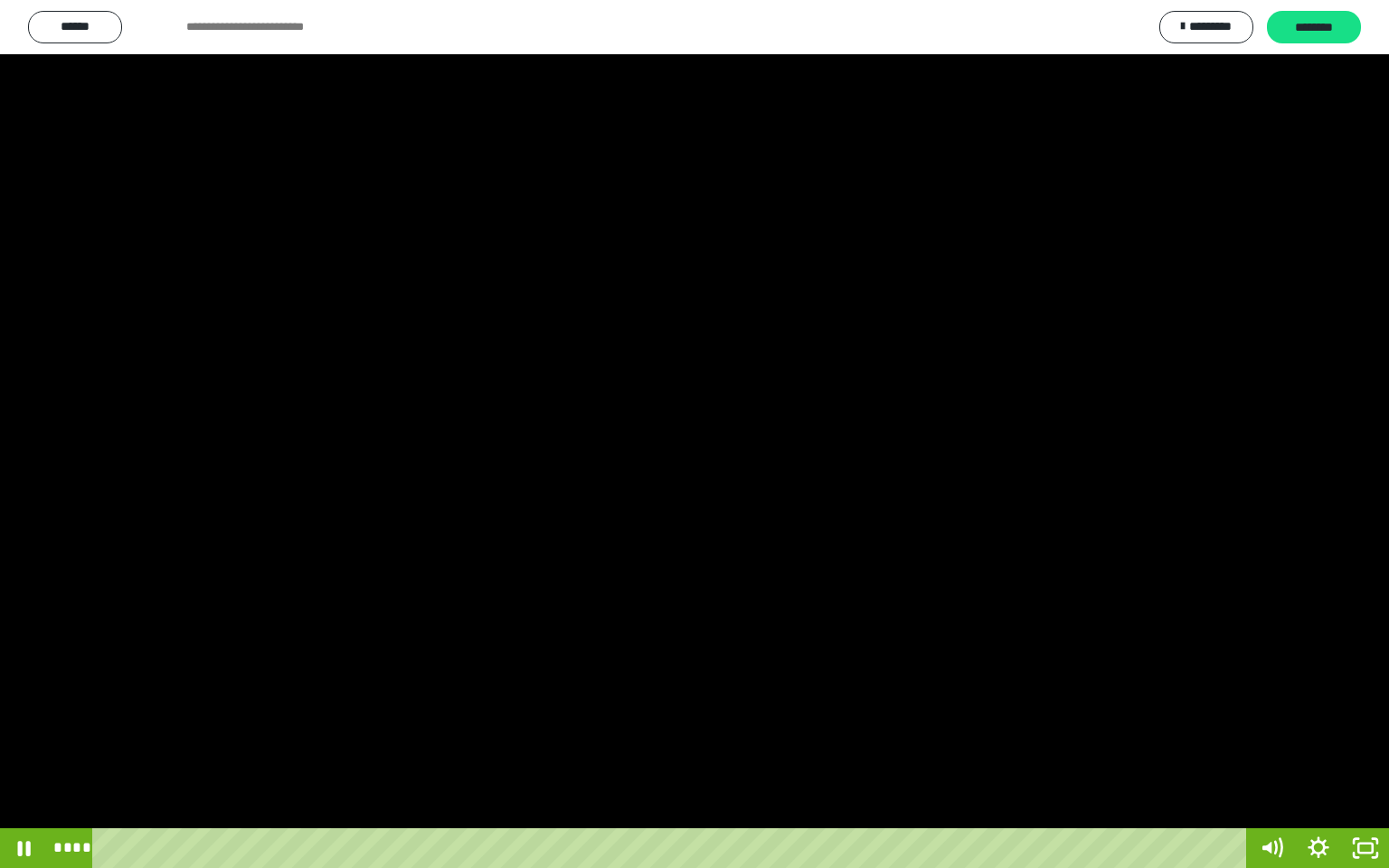 click at bounding box center [694, 434] 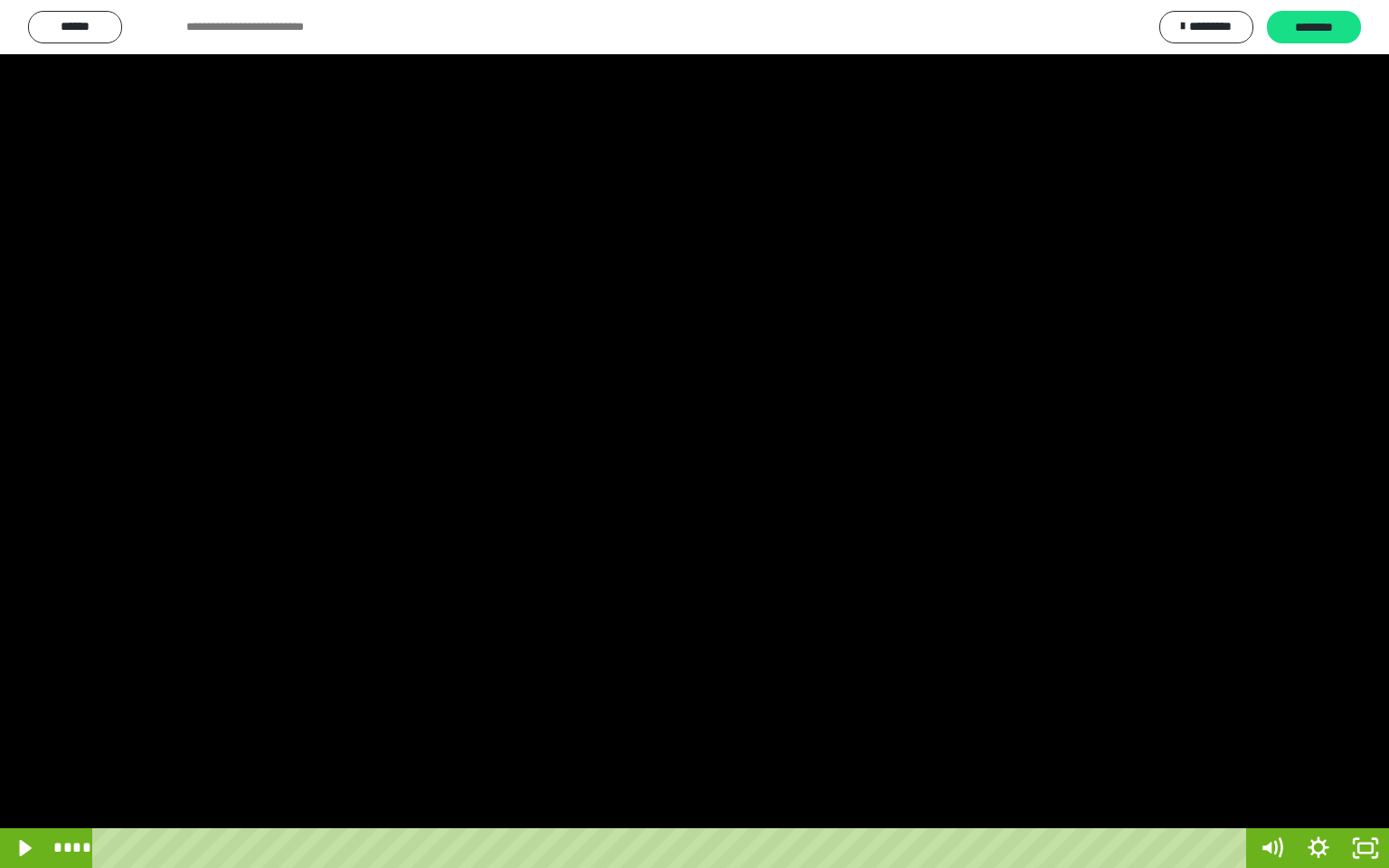 click at bounding box center (694, 434) 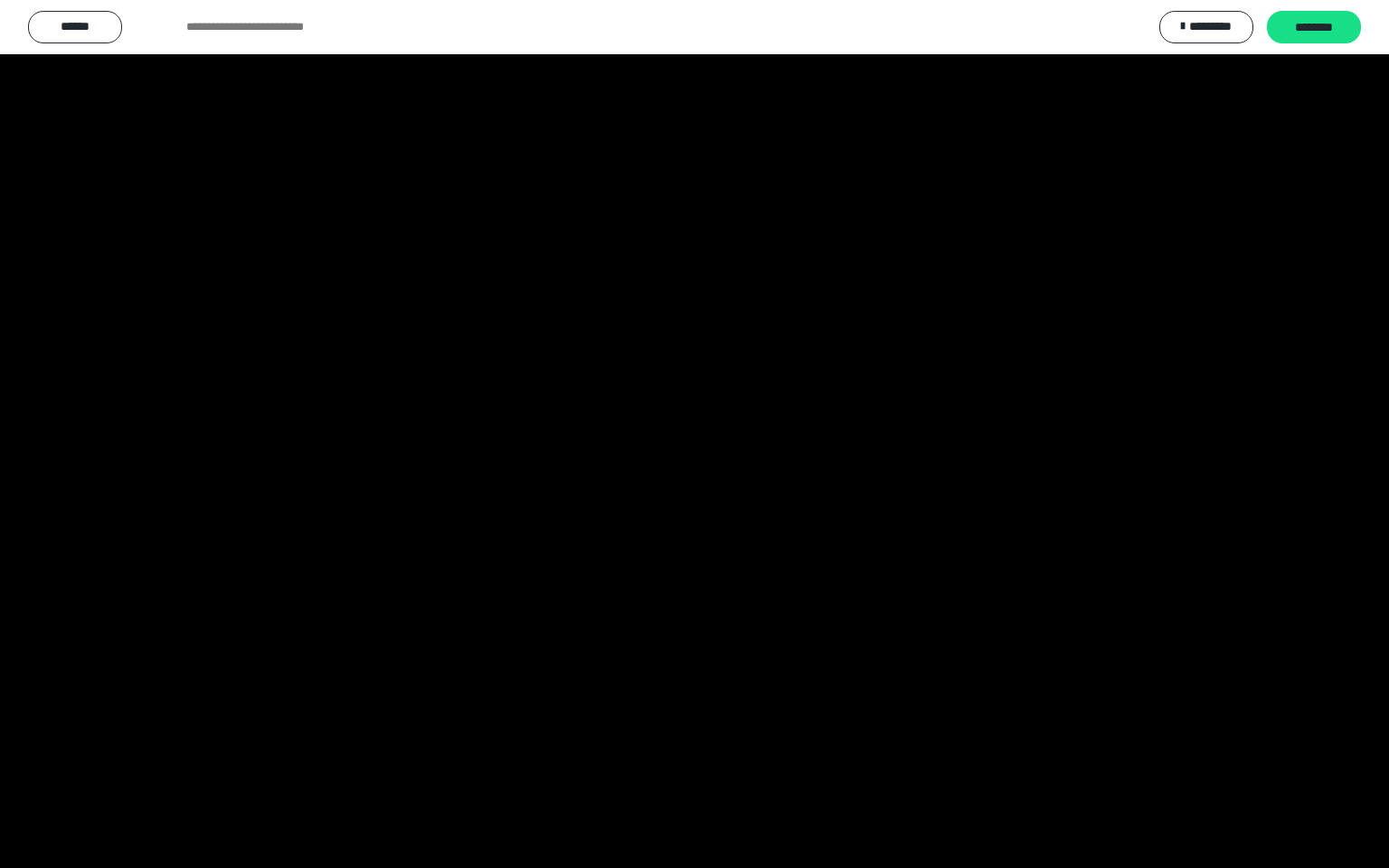 click at bounding box center (694, 434) 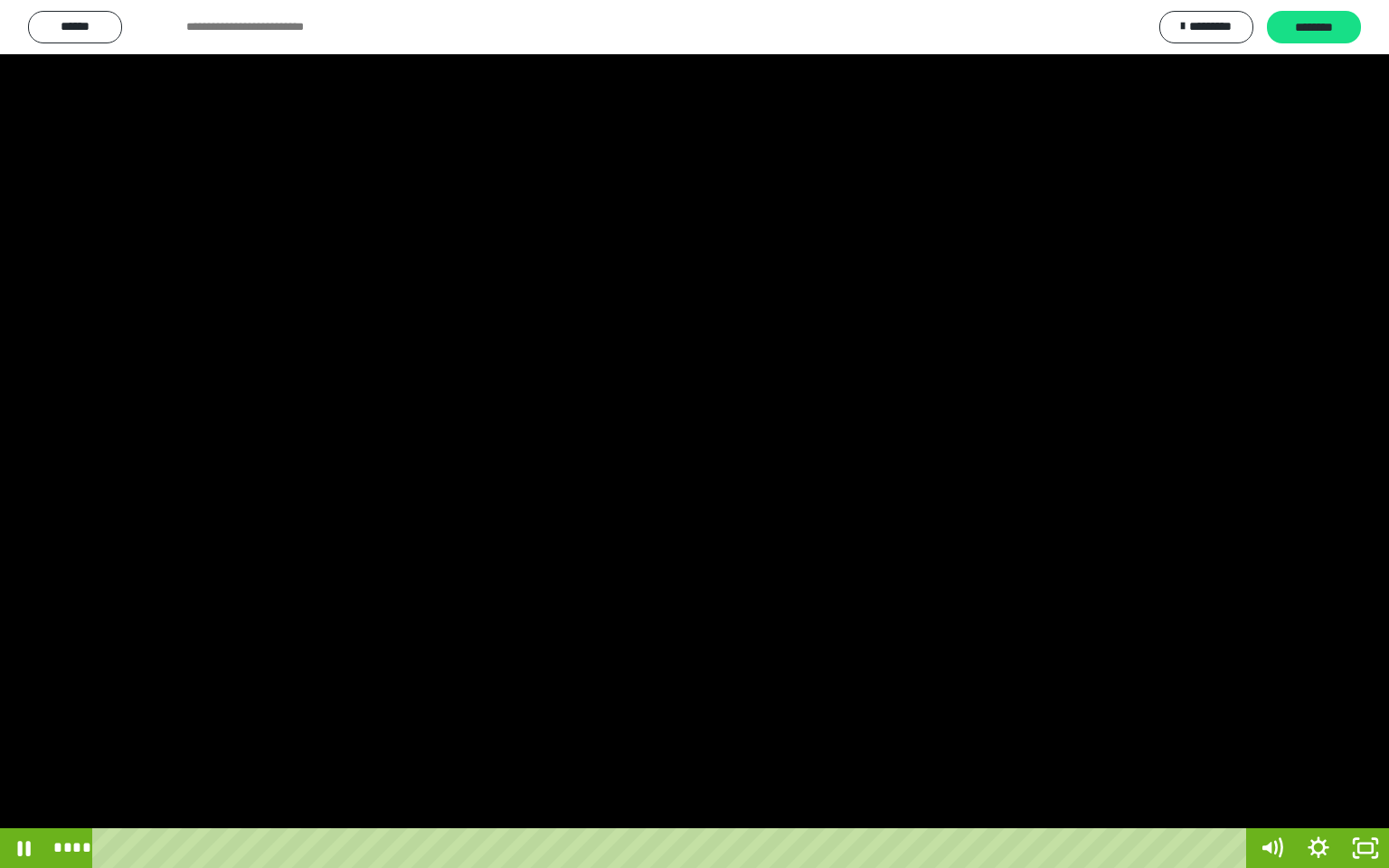 click at bounding box center [694, 434] 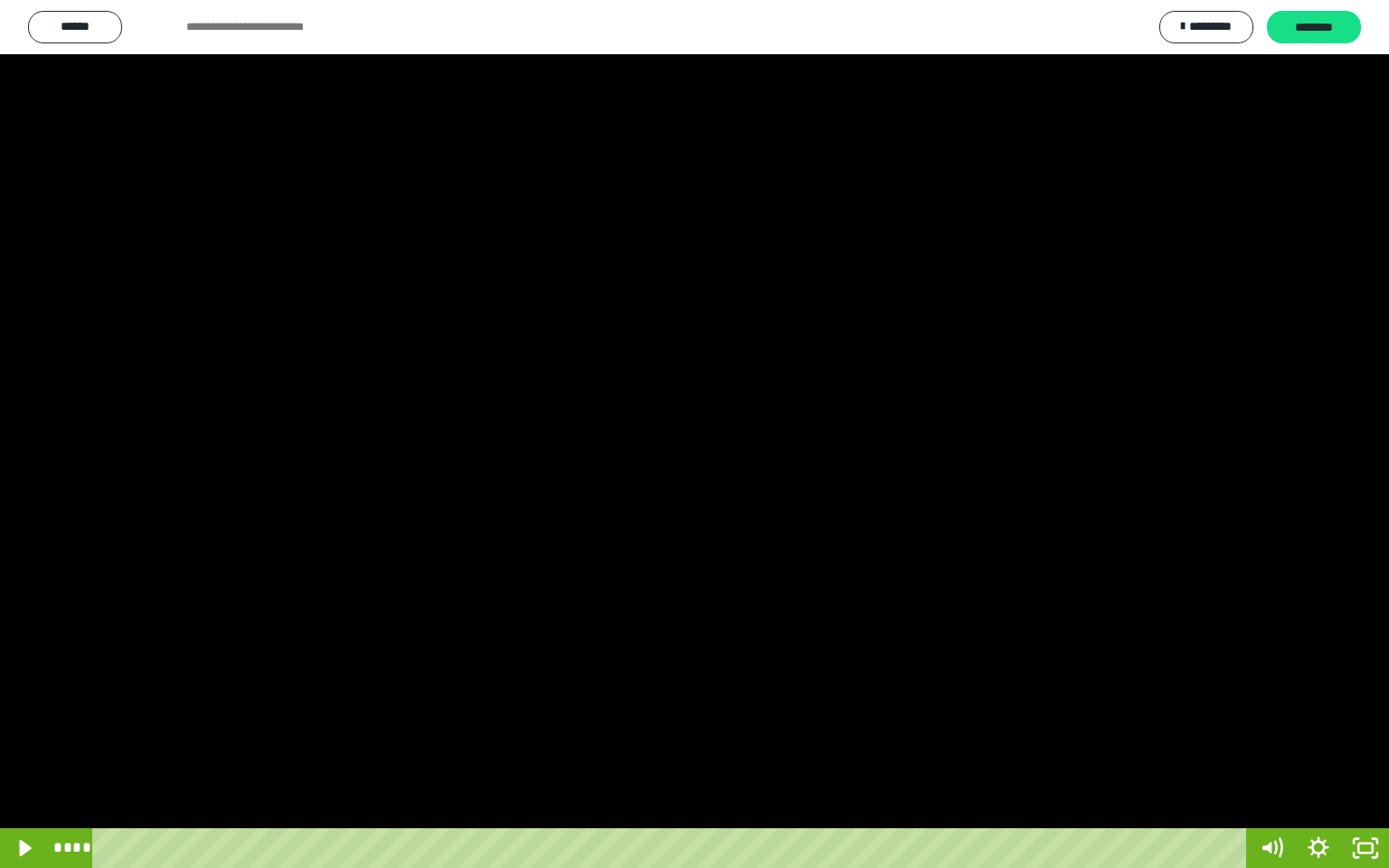 click at bounding box center [694, 434] 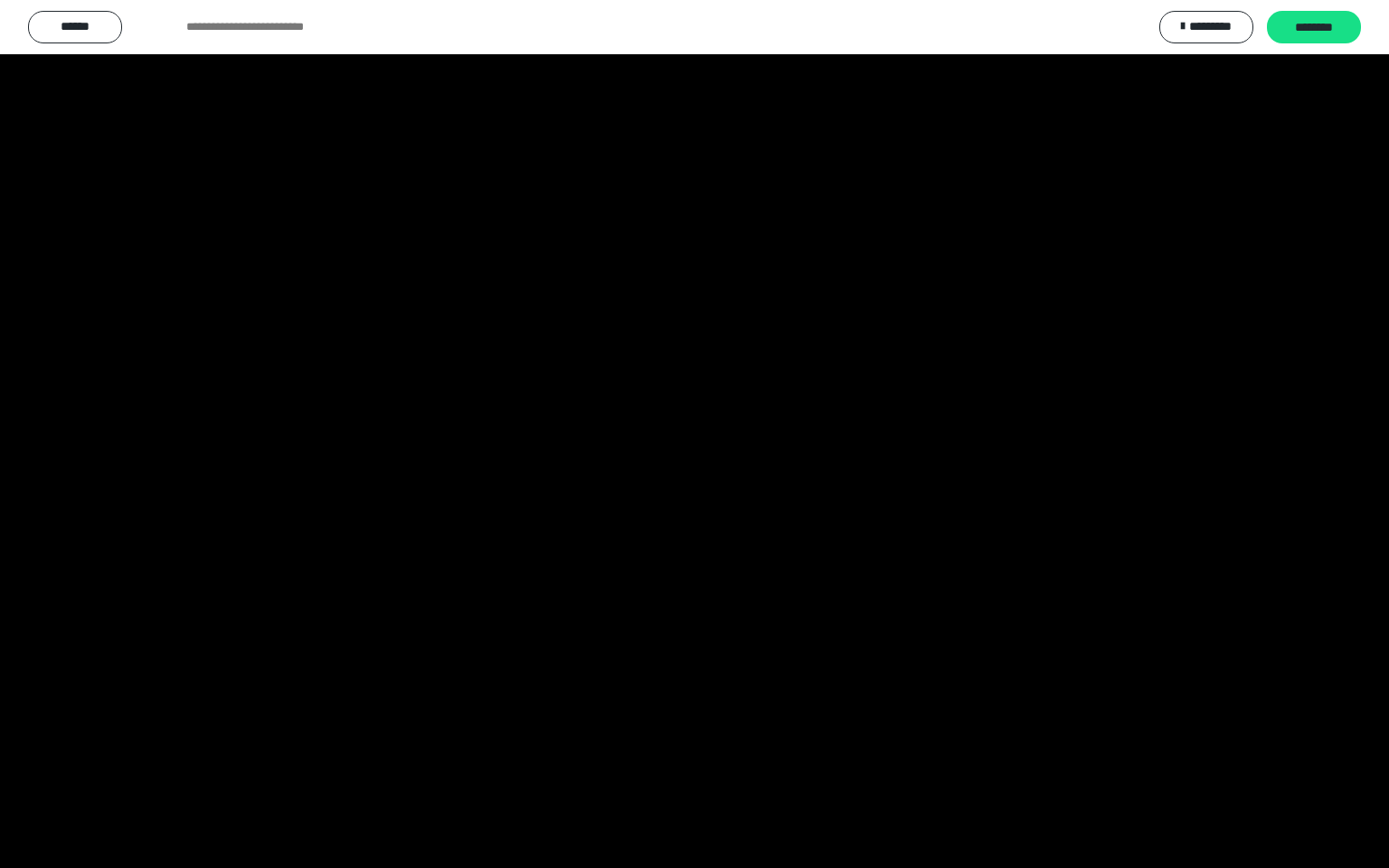 click at bounding box center [694, 434] 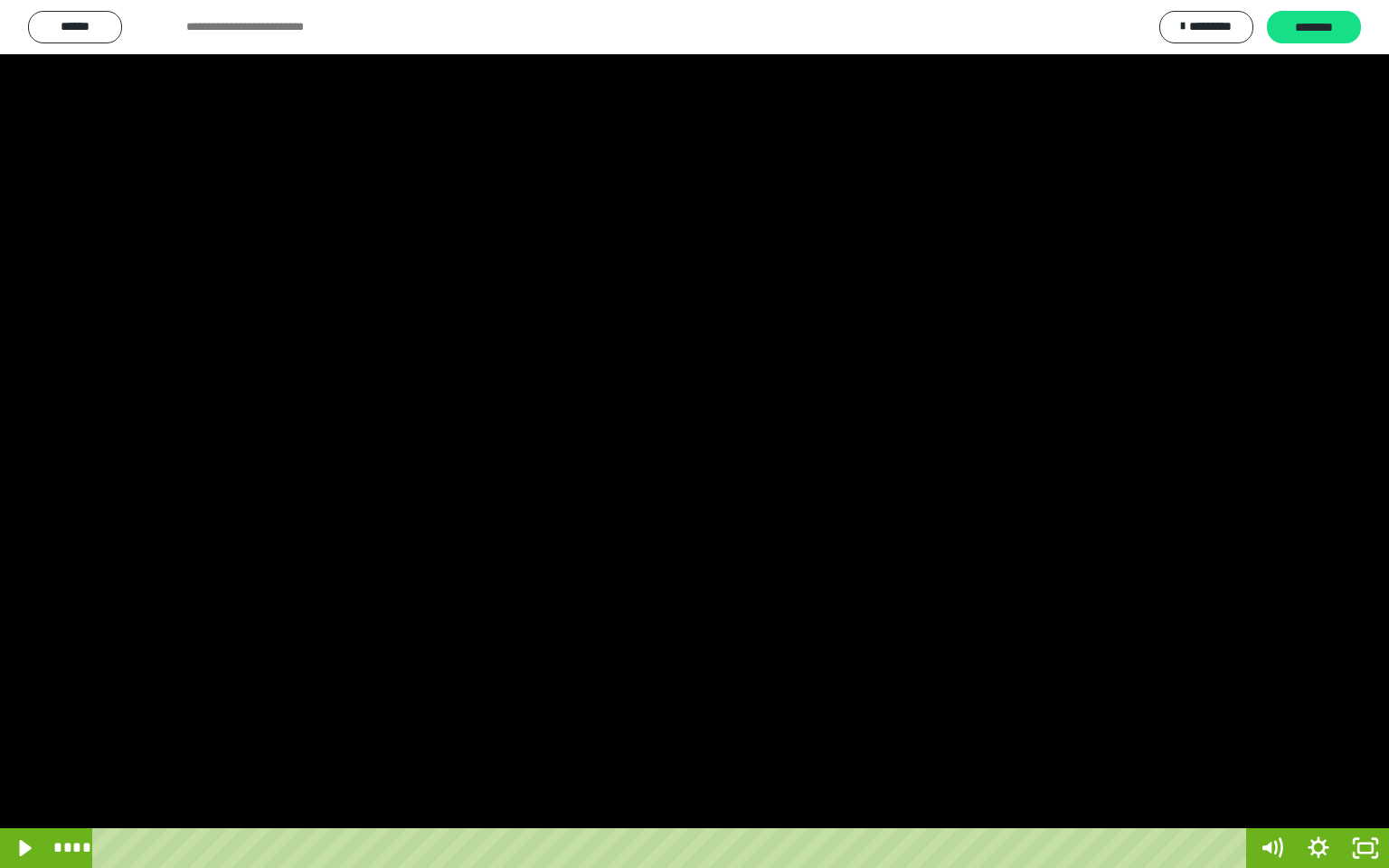 click at bounding box center (694, 434) 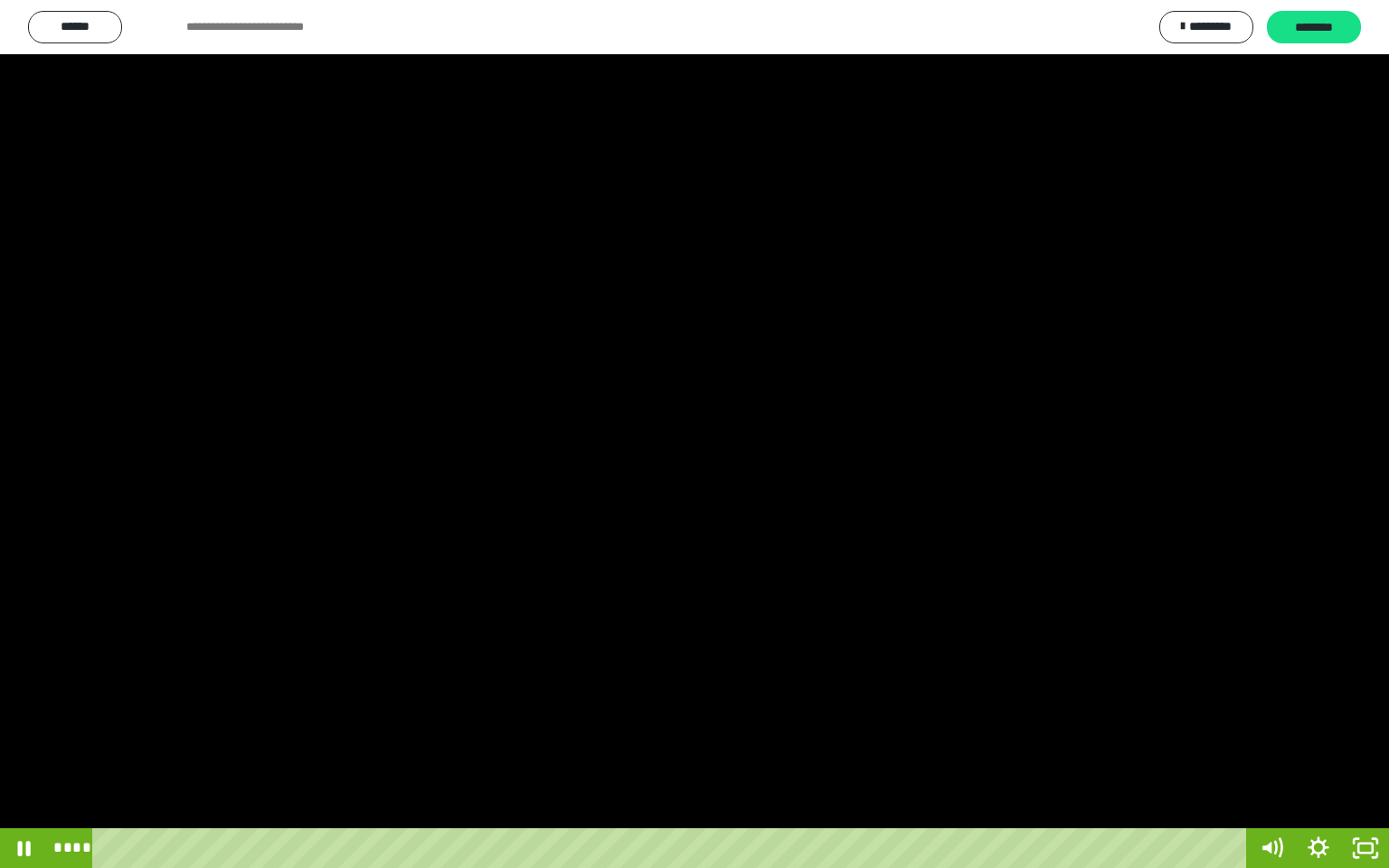 click at bounding box center (694, 434) 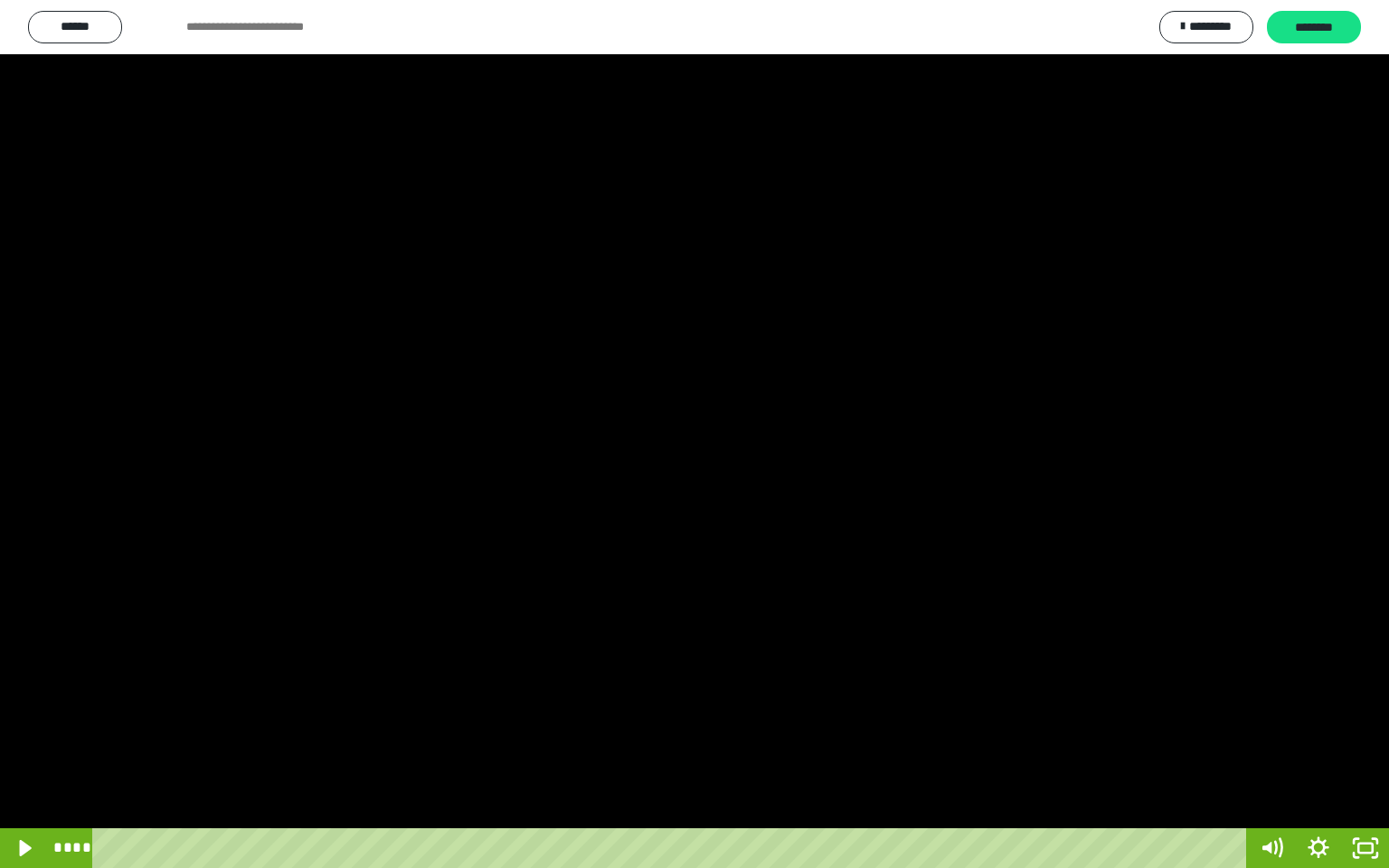 click at bounding box center [694, 434] 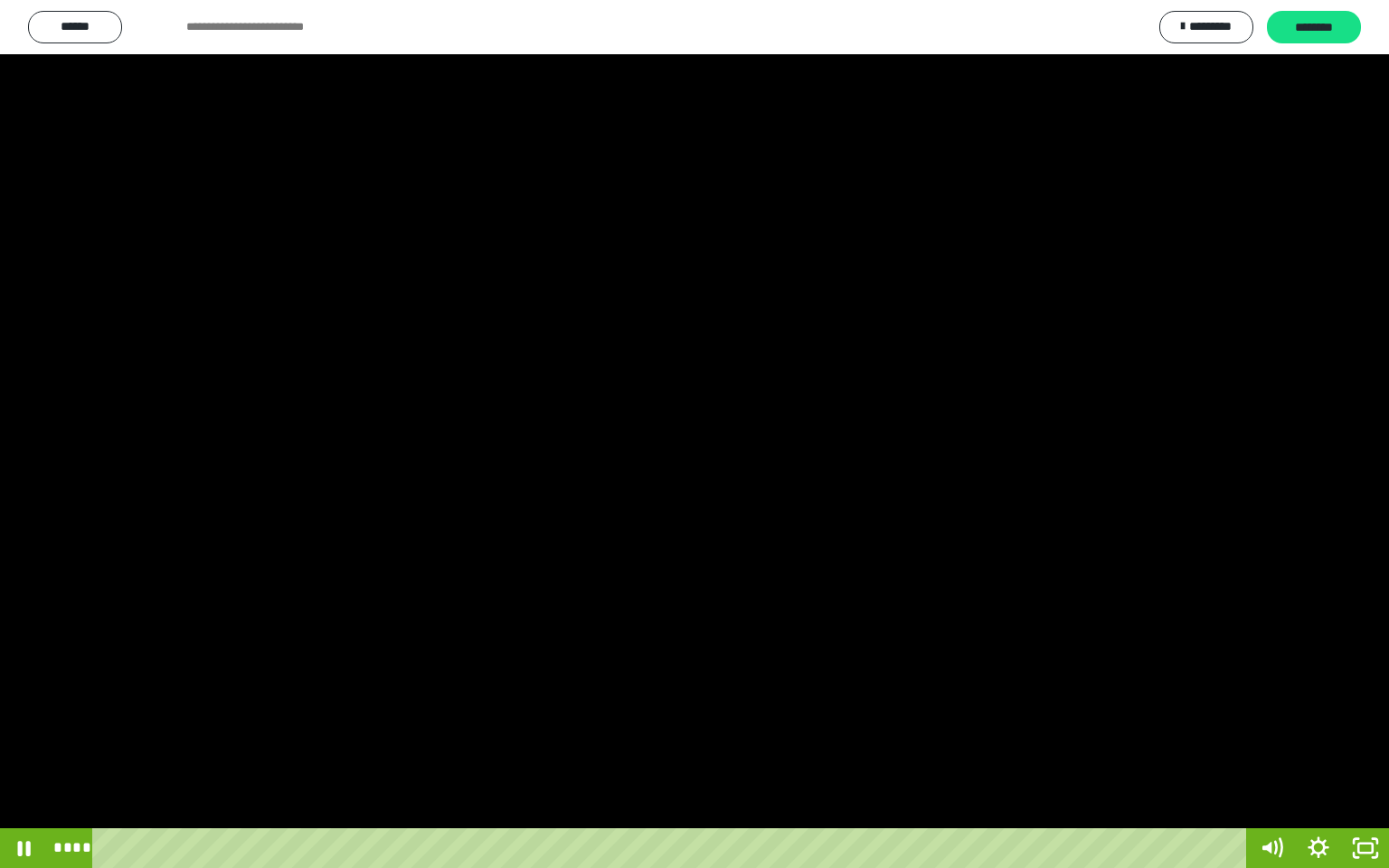 click at bounding box center [694, 434] 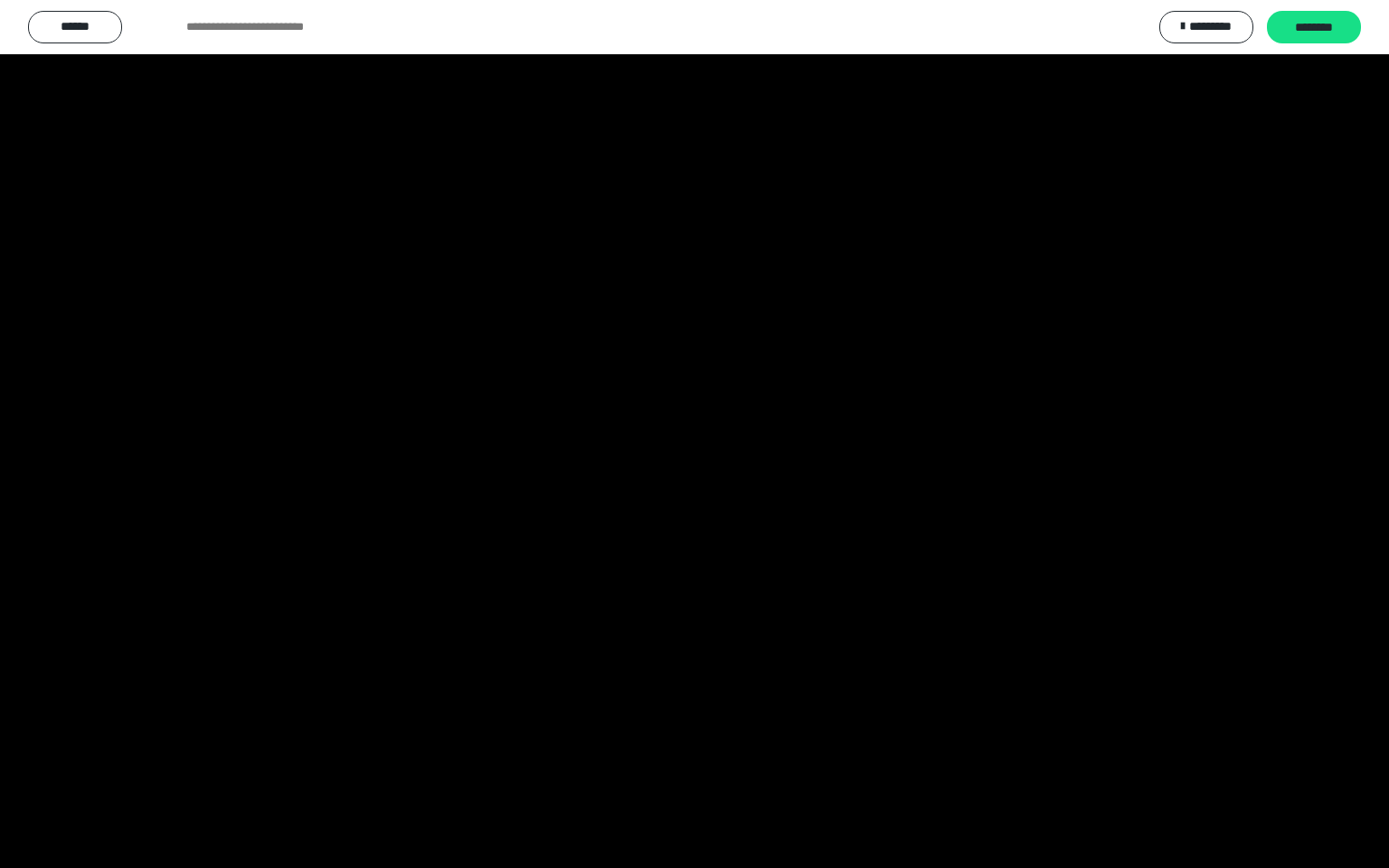 click at bounding box center (694, 434) 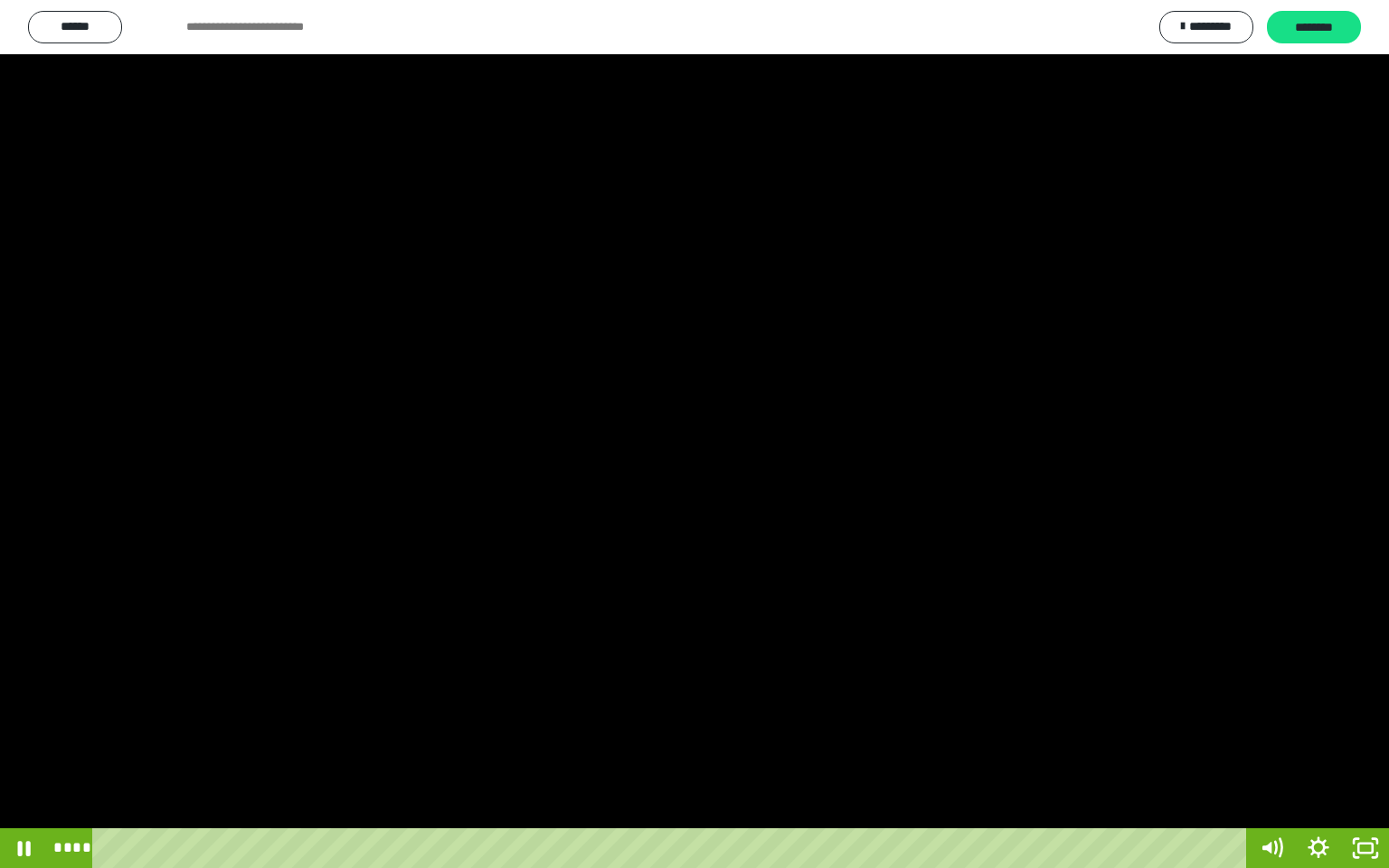 click at bounding box center (694, 434) 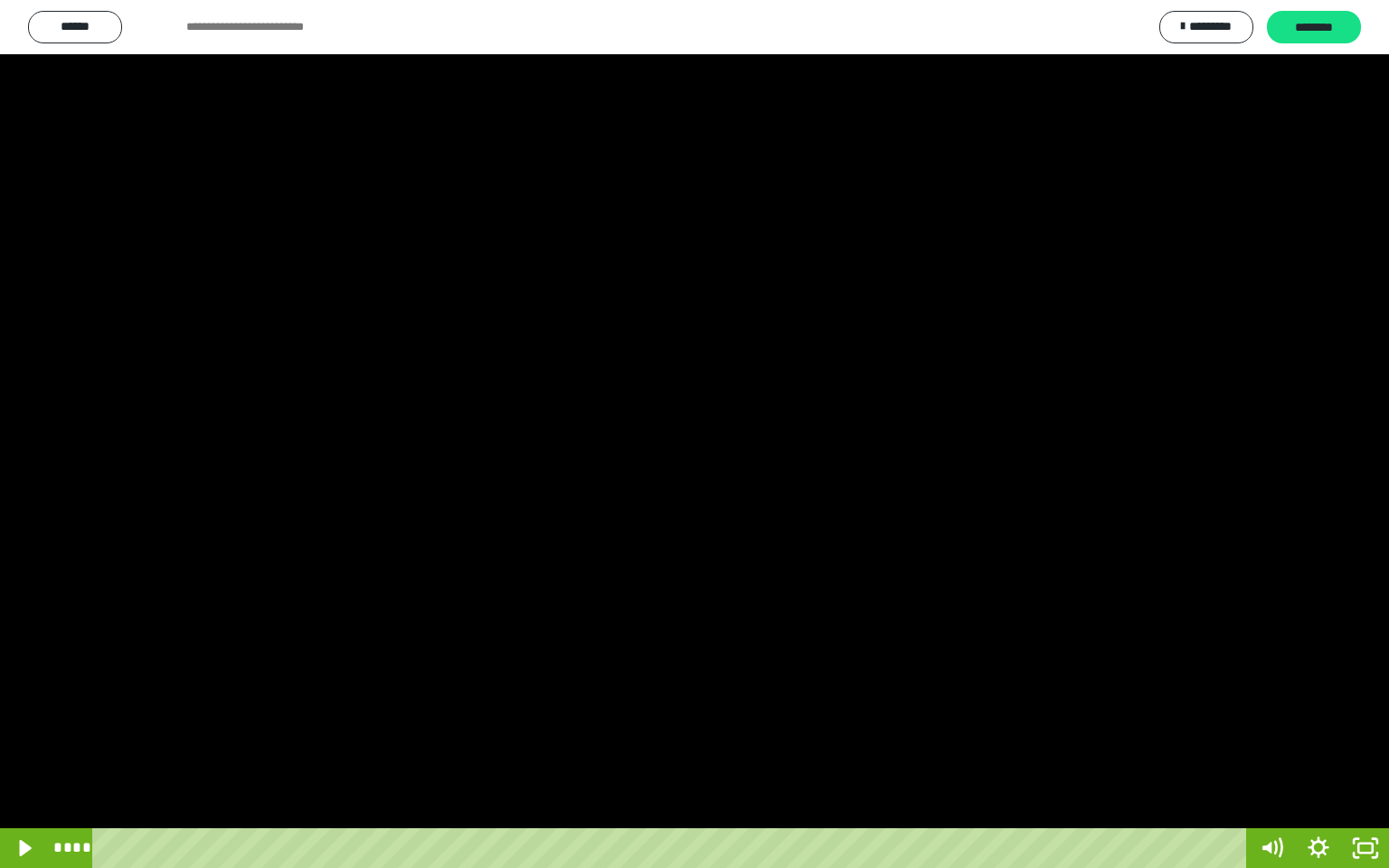 click at bounding box center (694, 434) 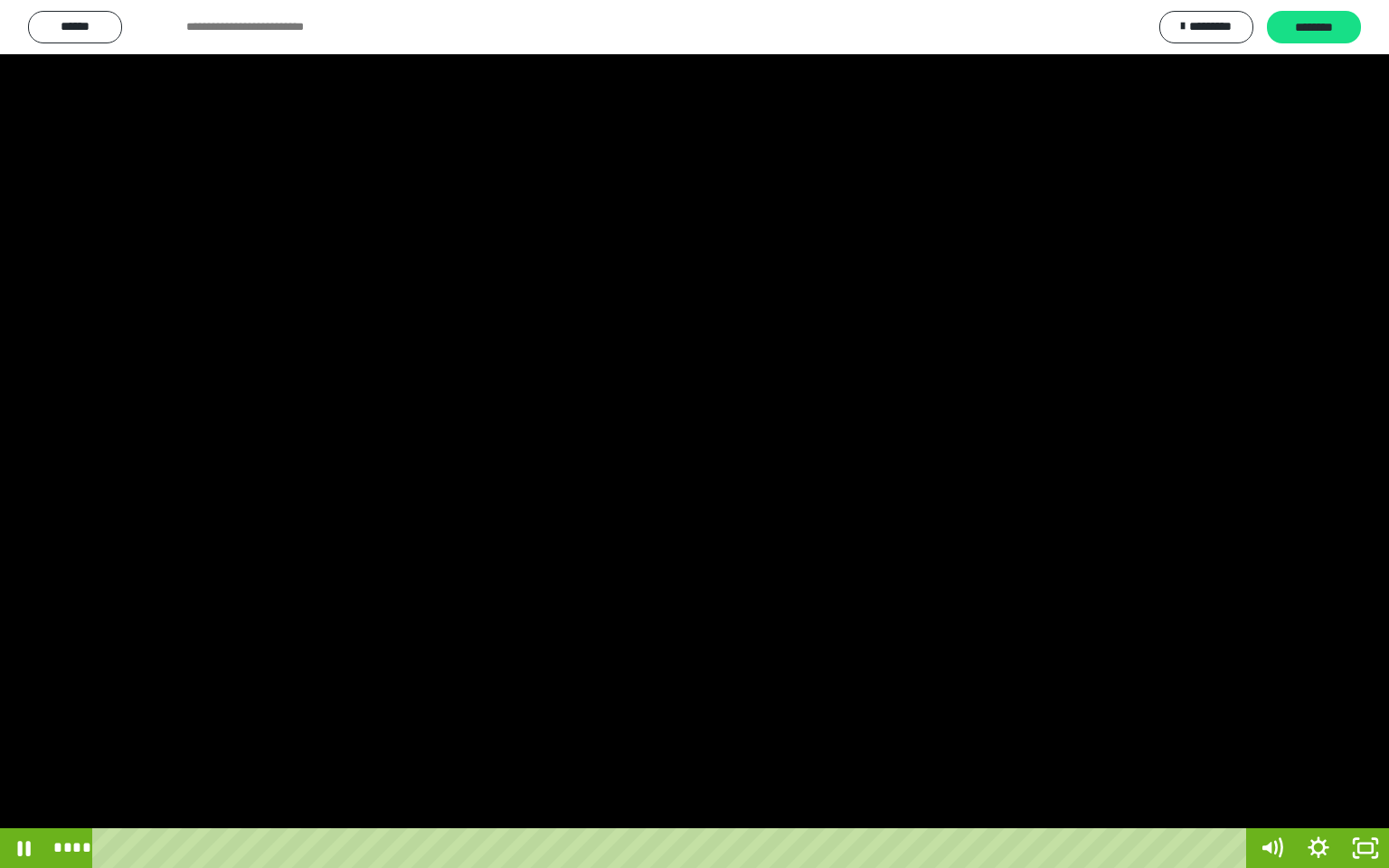 click at bounding box center [694, 434] 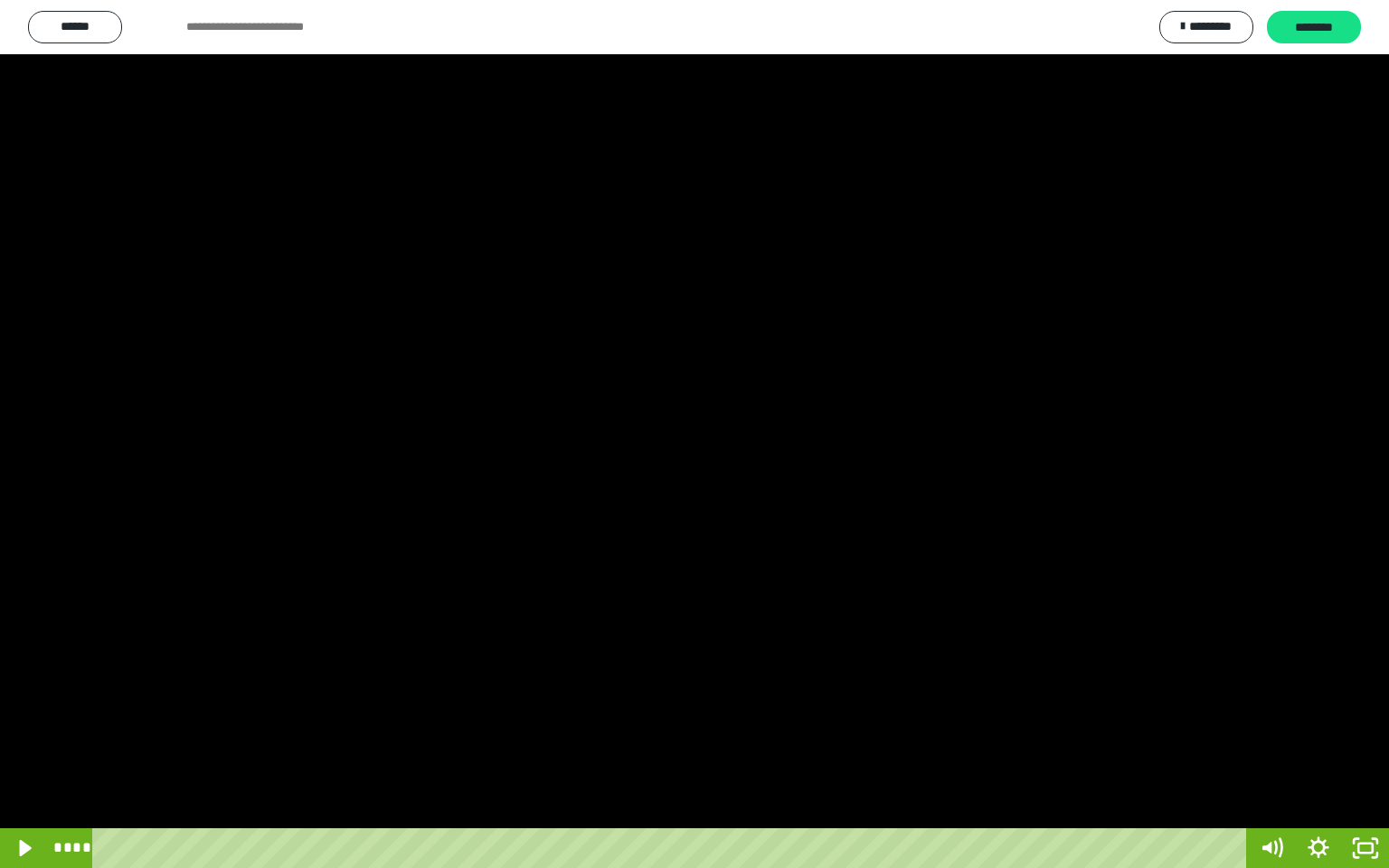 click at bounding box center (694, 434) 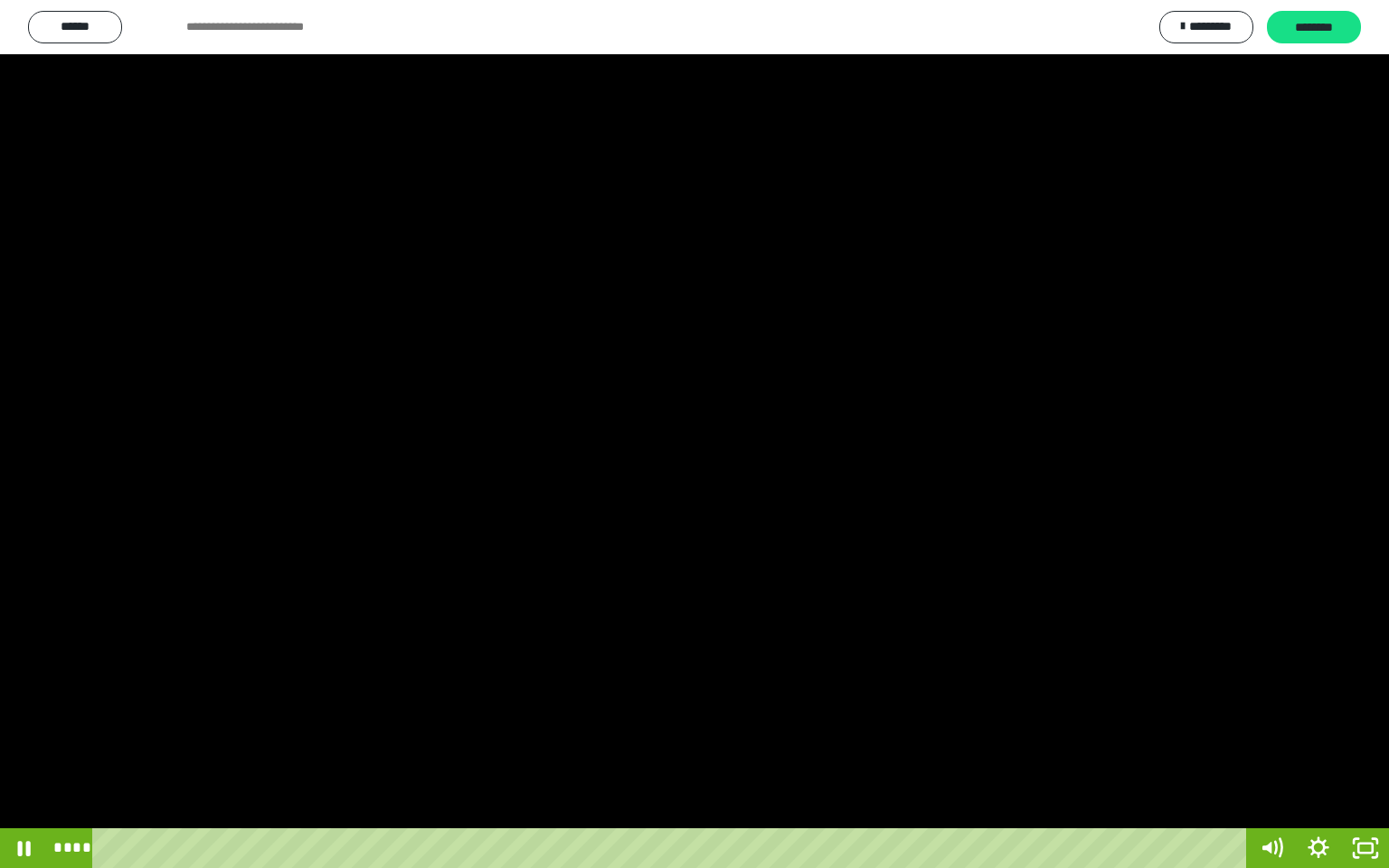 click at bounding box center [694, 434] 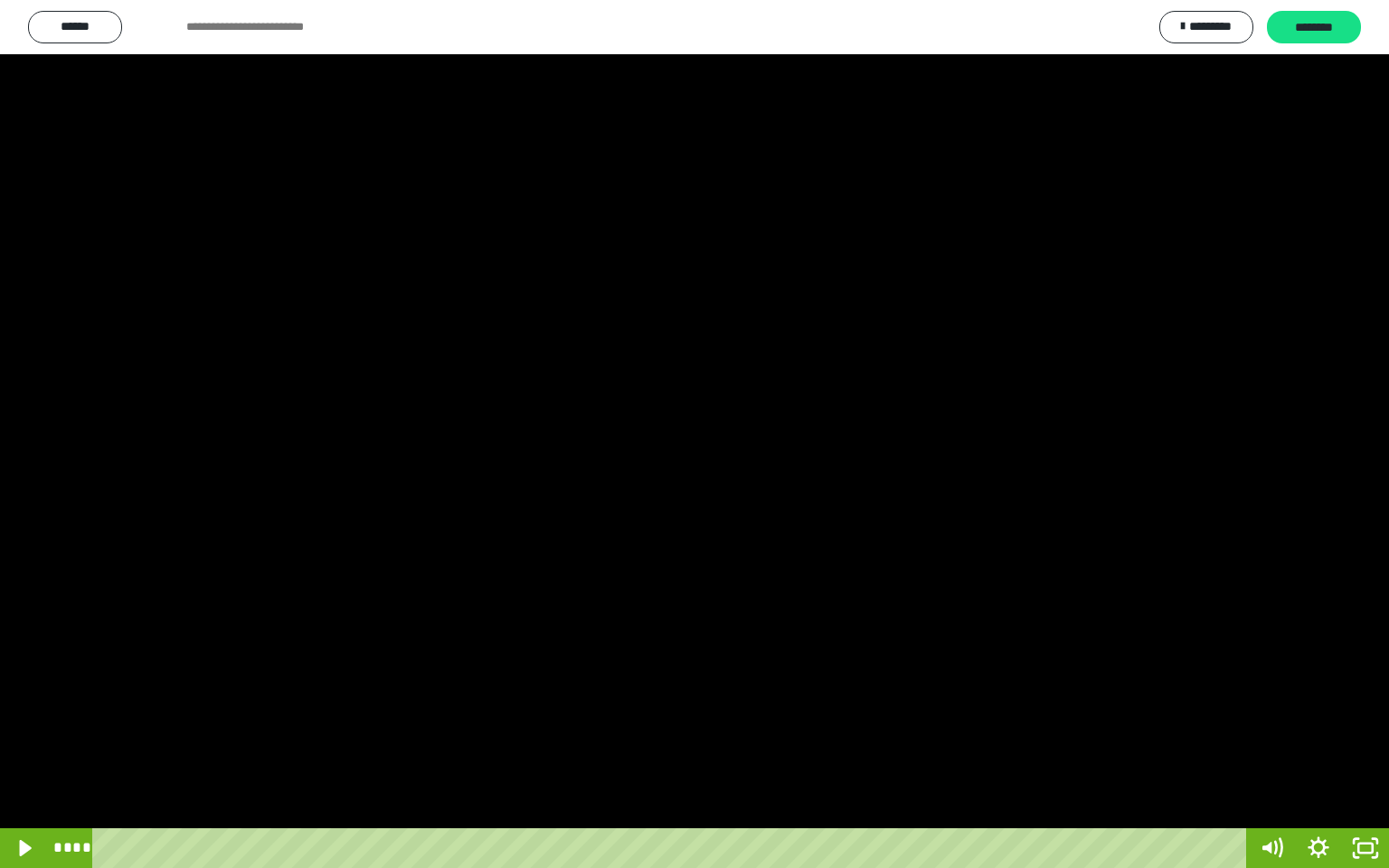 click at bounding box center (694, 434) 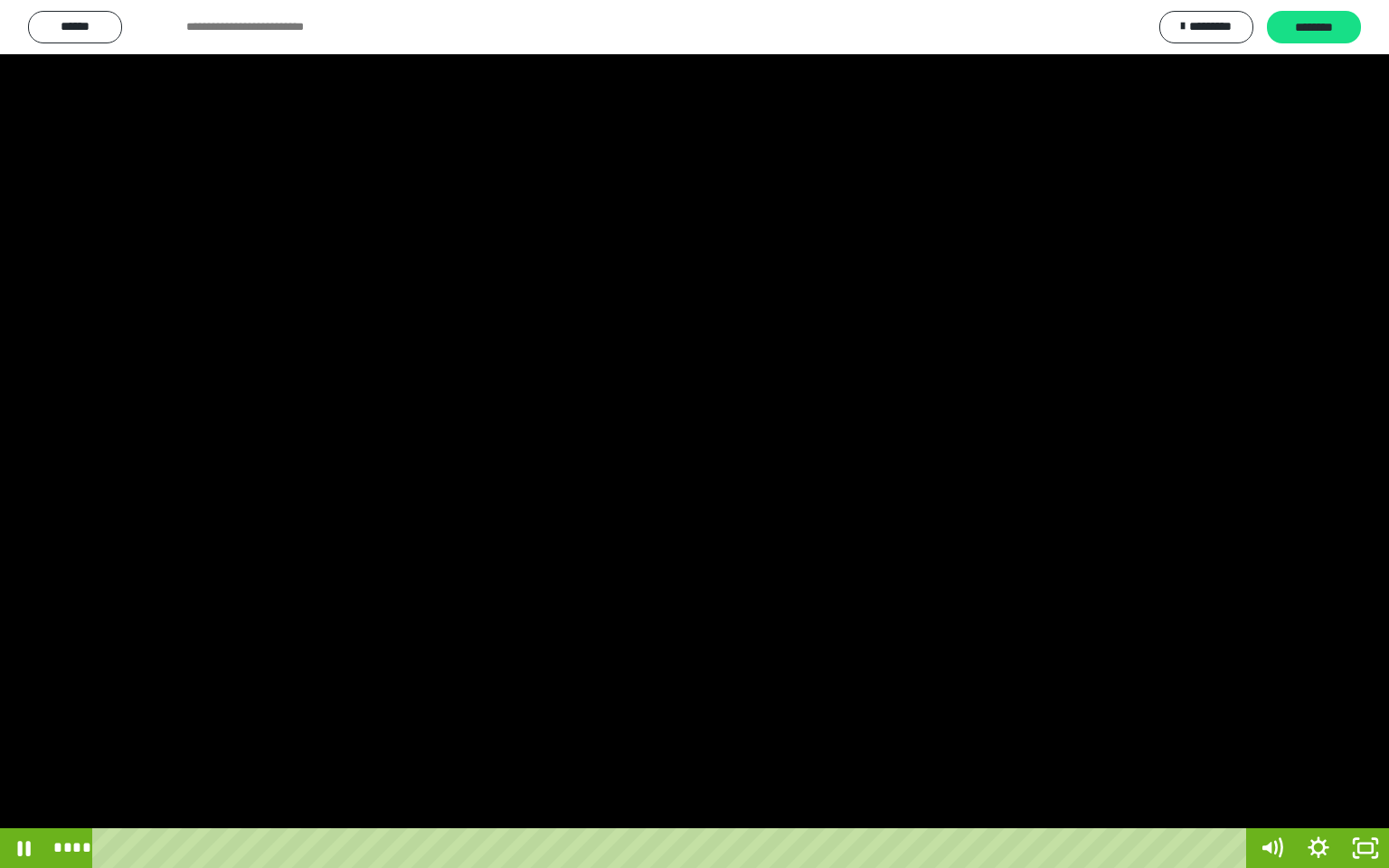 click at bounding box center (694, 434) 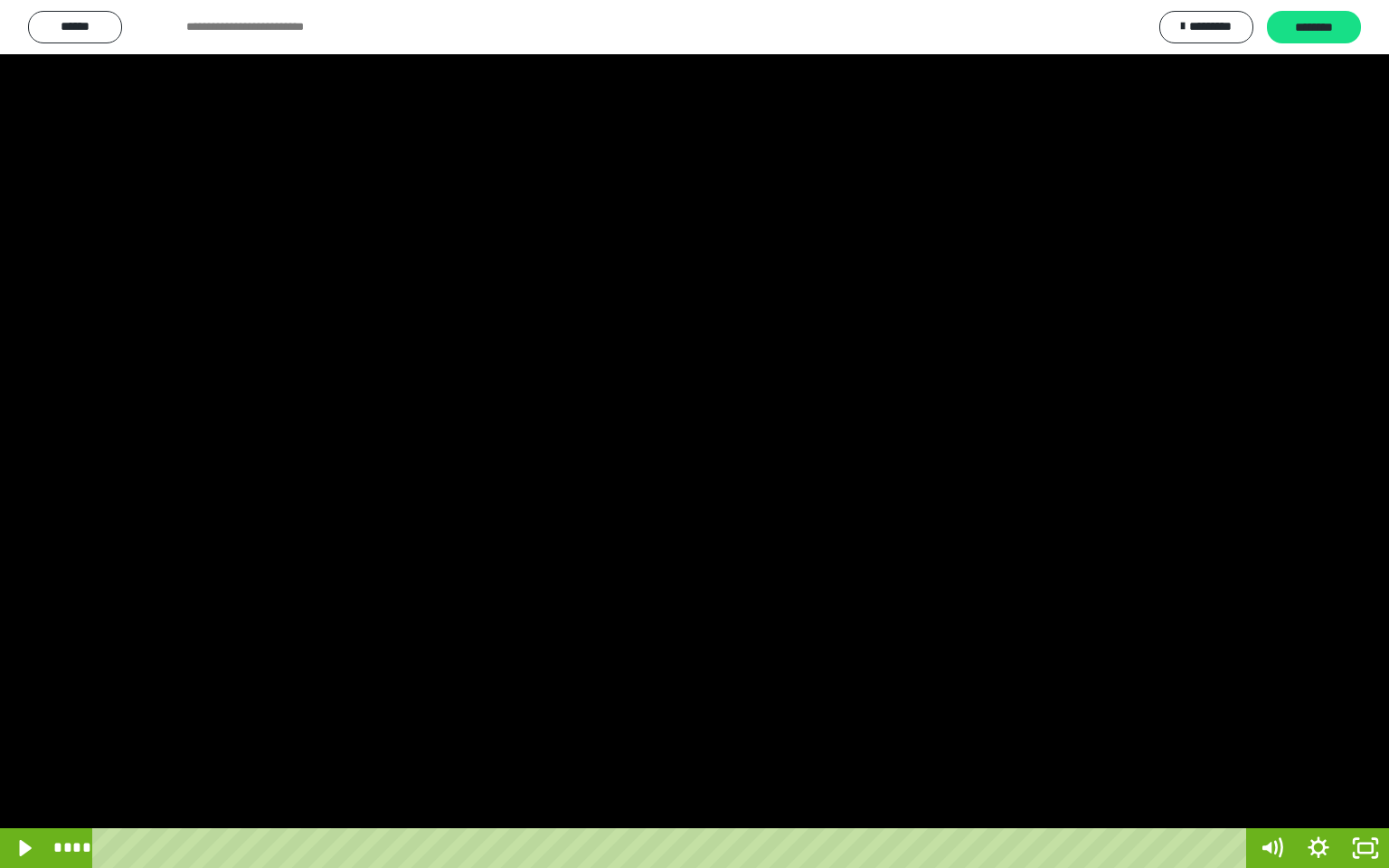click at bounding box center (694, 434) 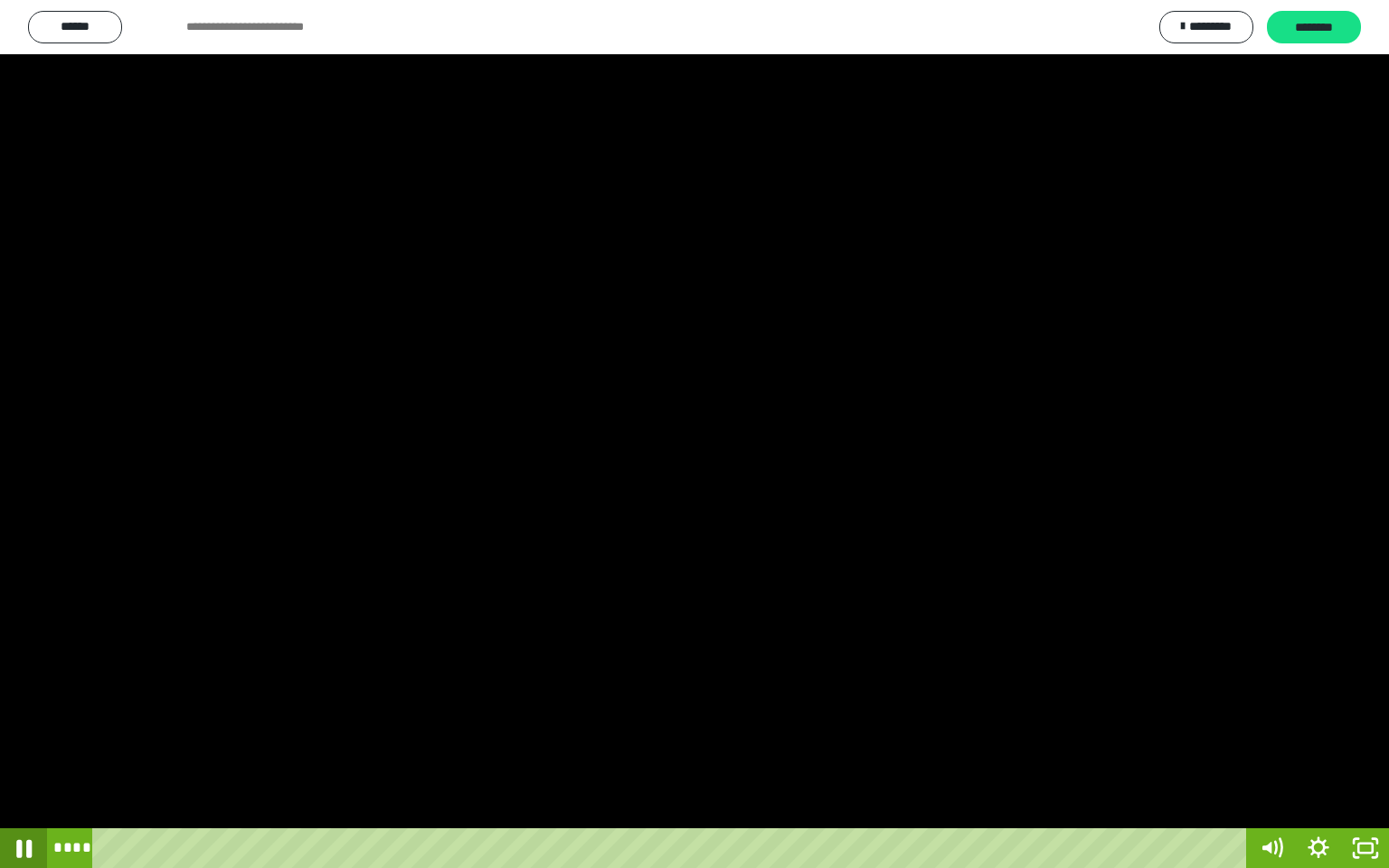 click 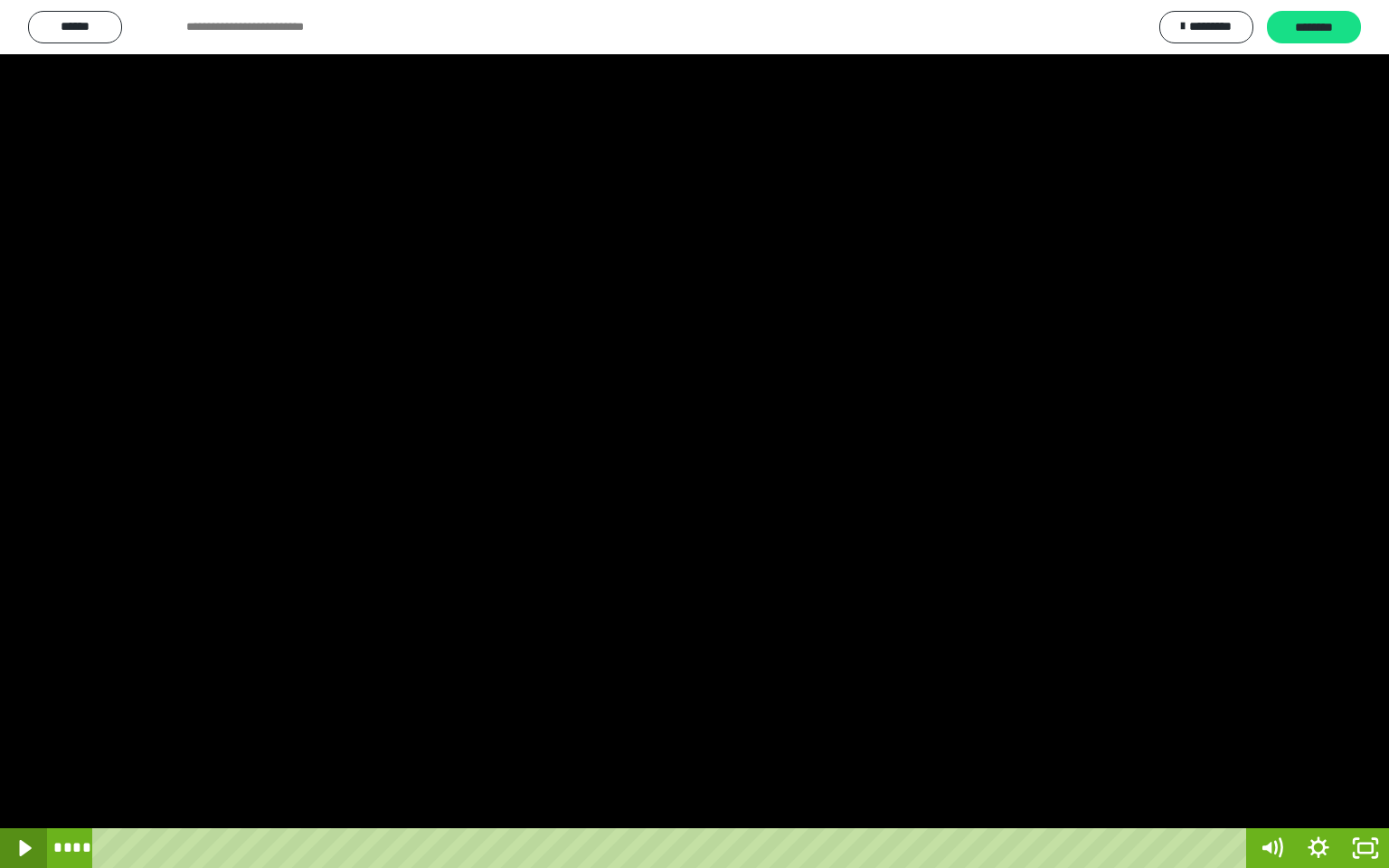 drag, startPoint x: 0, startPoint y: 864, endPoint x: 13, endPoint y: 864, distance: 13 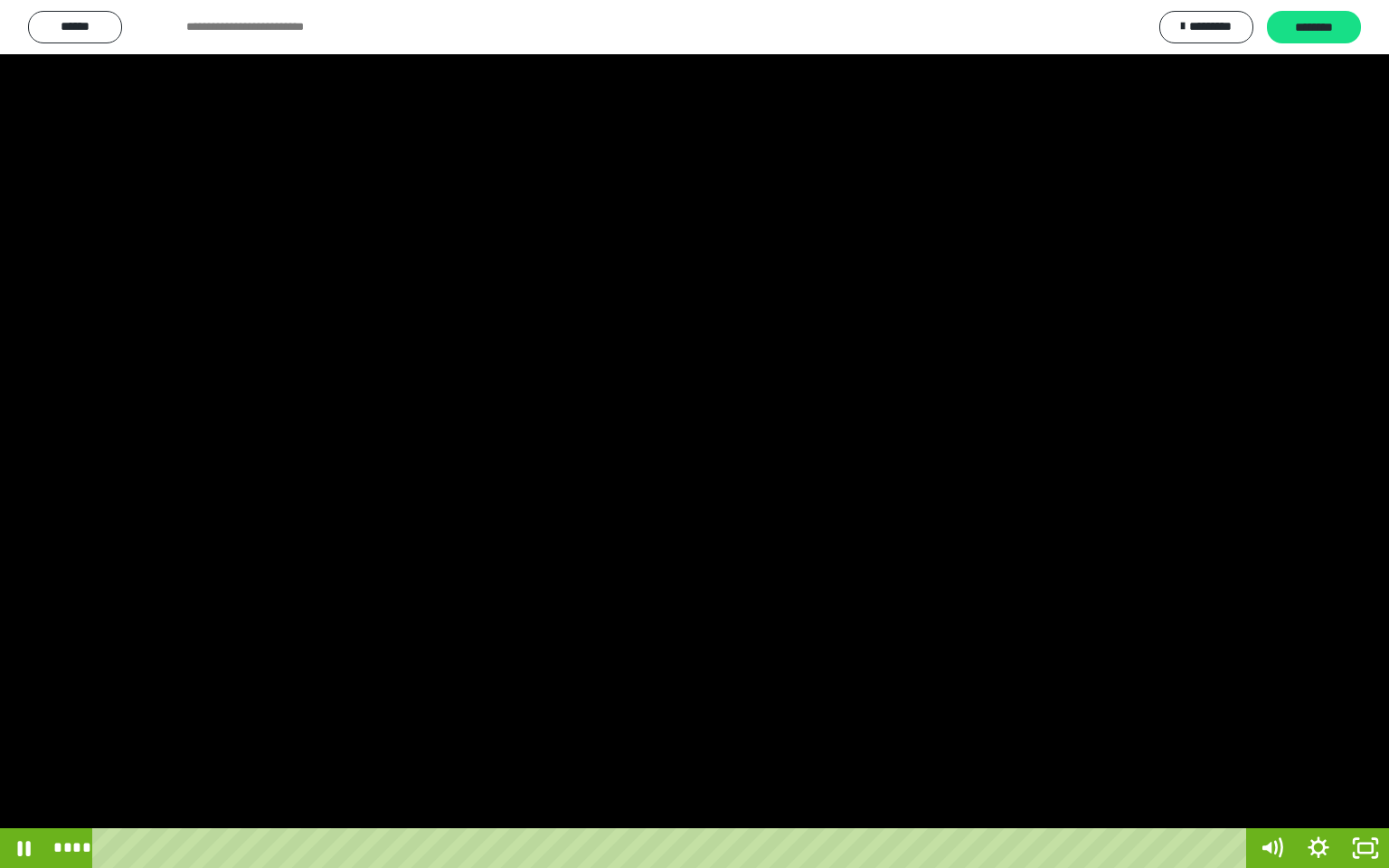 click on "**** ****" at bounding box center [647, 848] 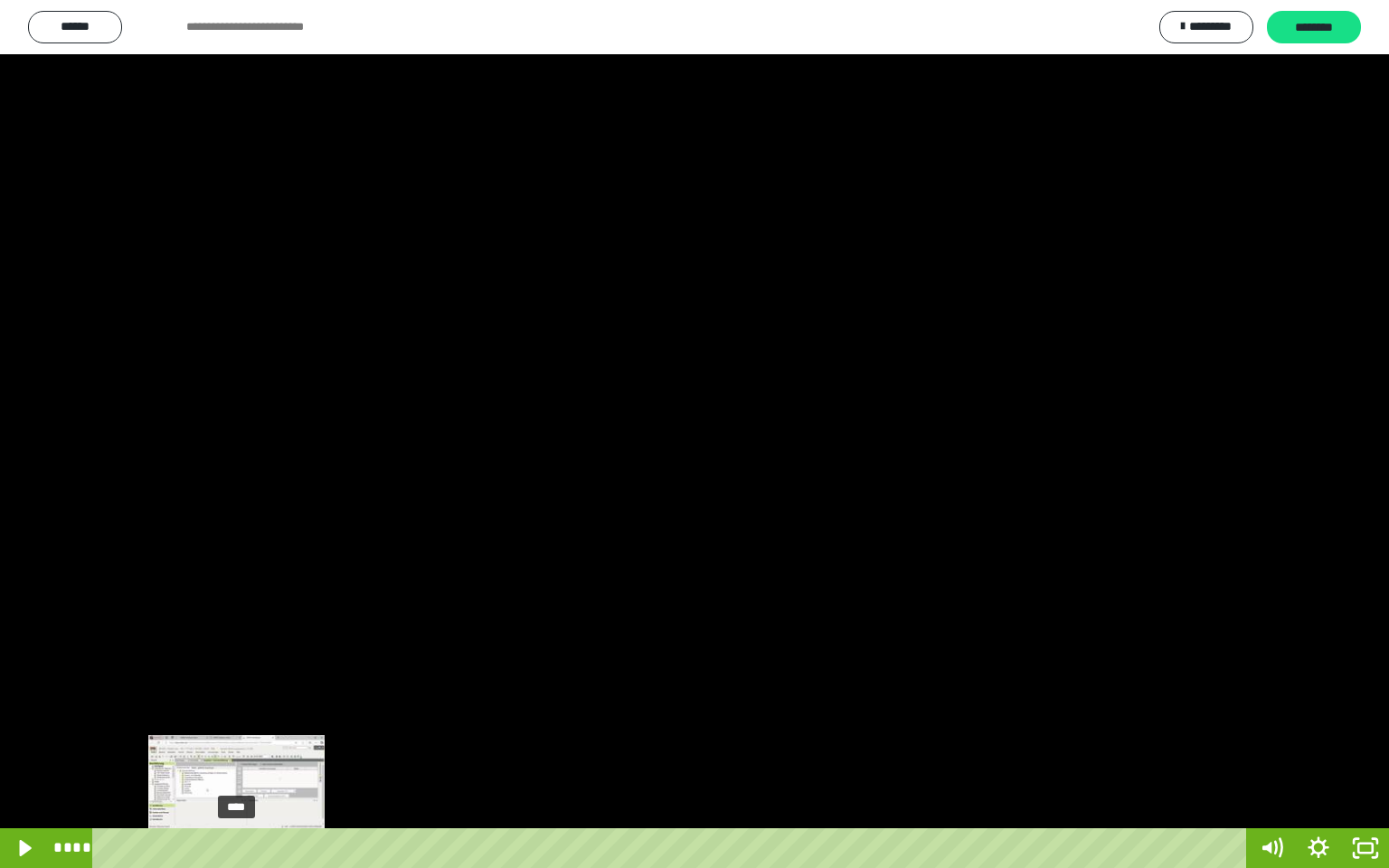 click on "****" at bounding box center (673, 848) 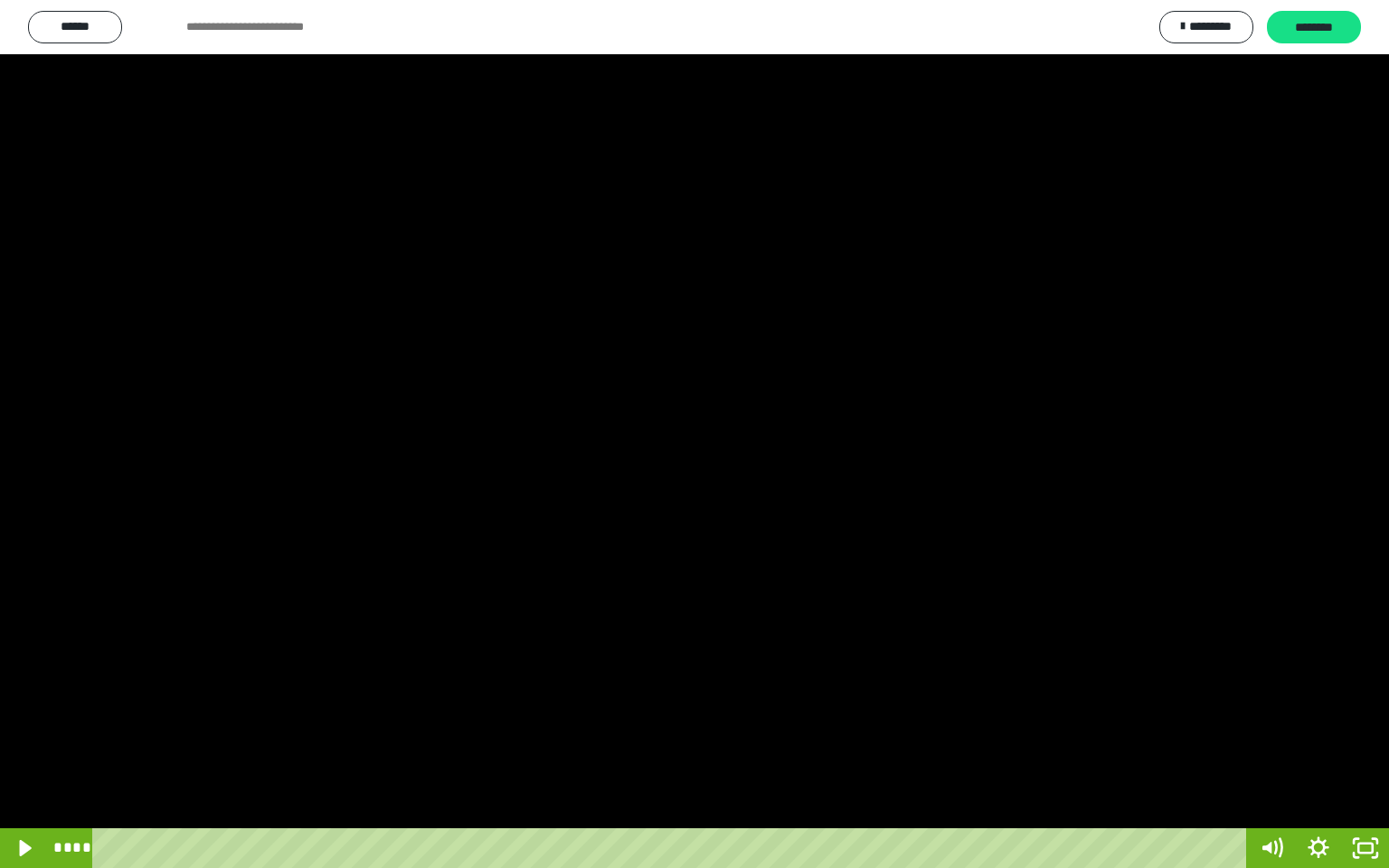 click at bounding box center (694, 434) 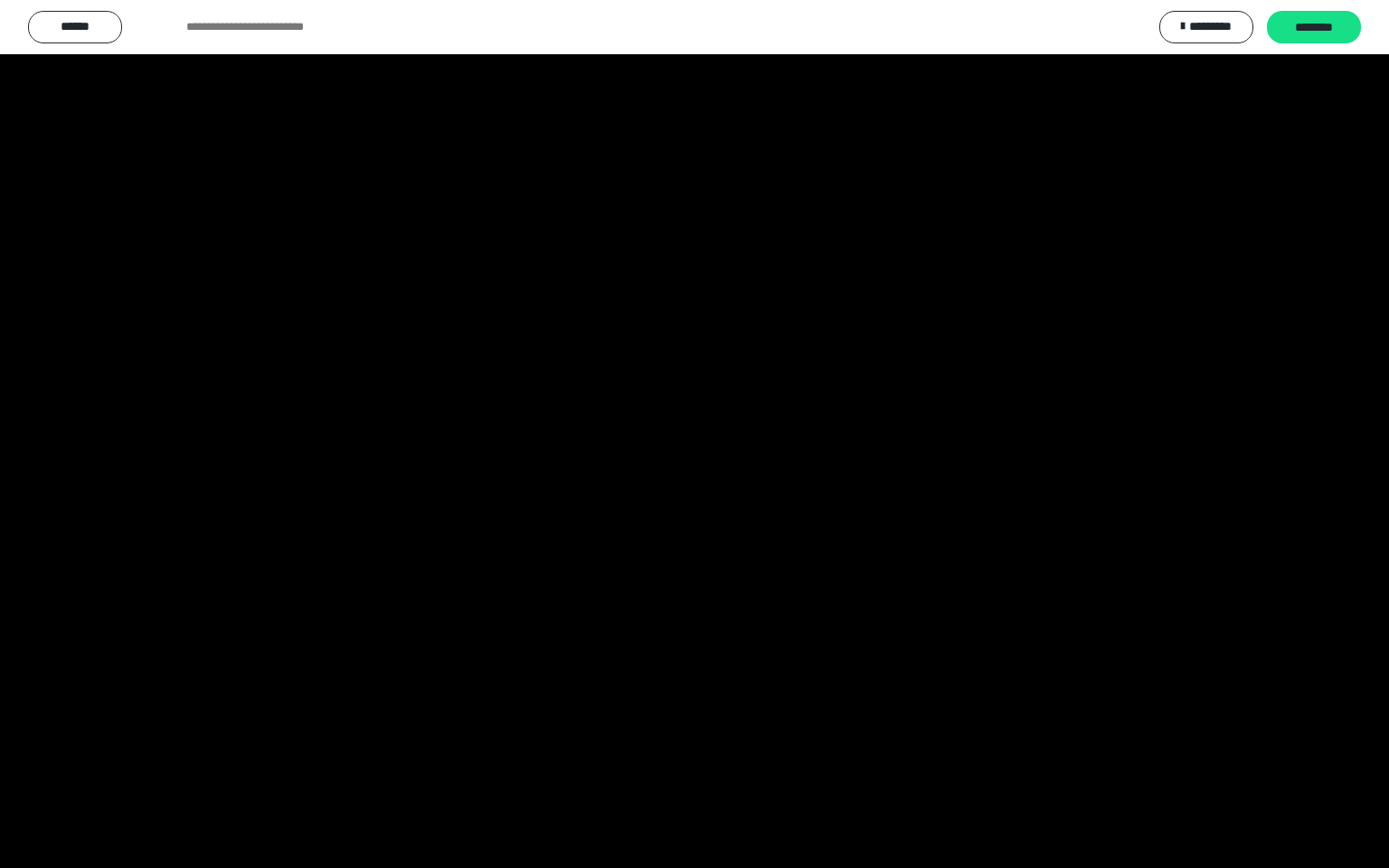 click at bounding box center [694, 434] 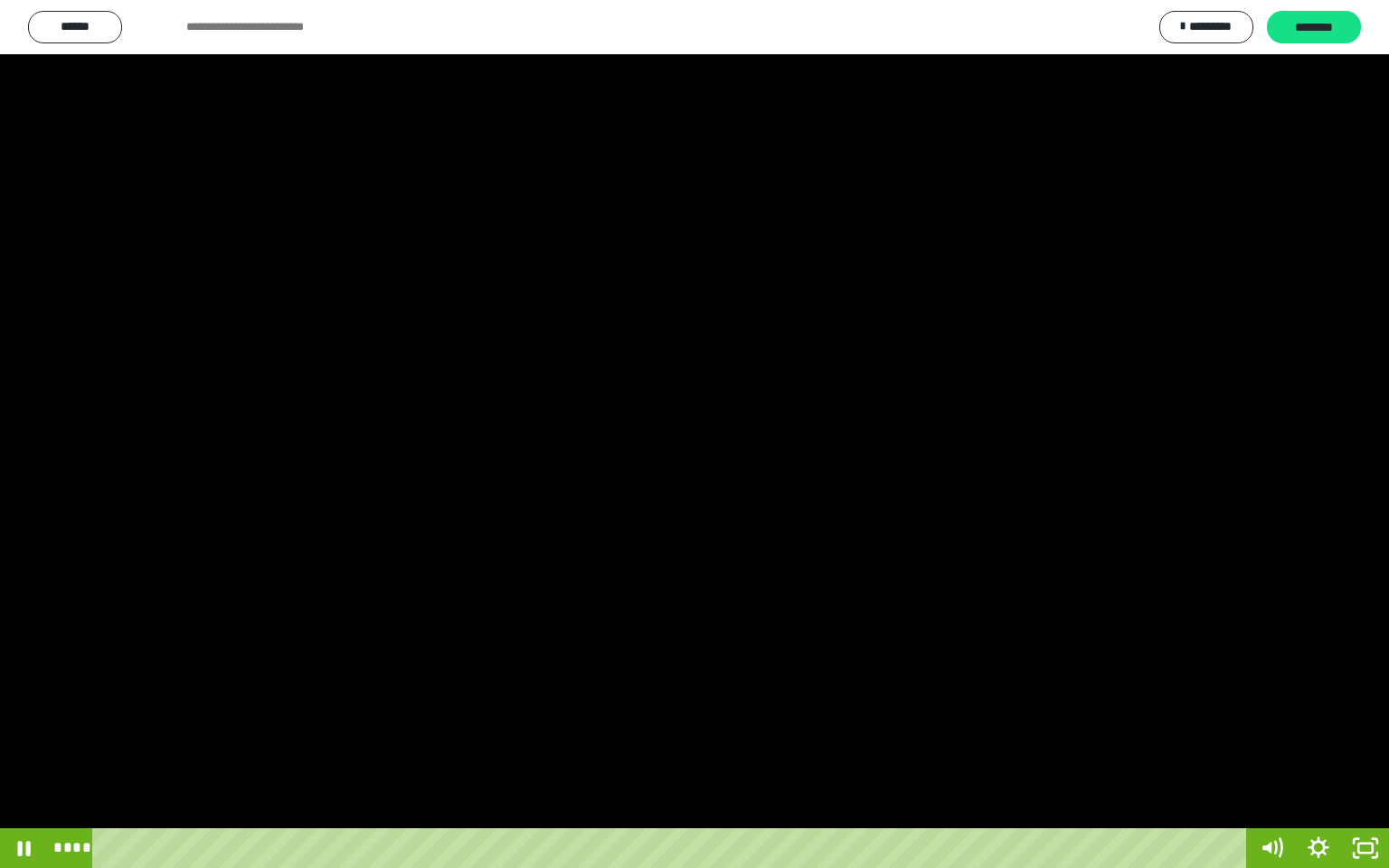 click at bounding box center (694, 434) 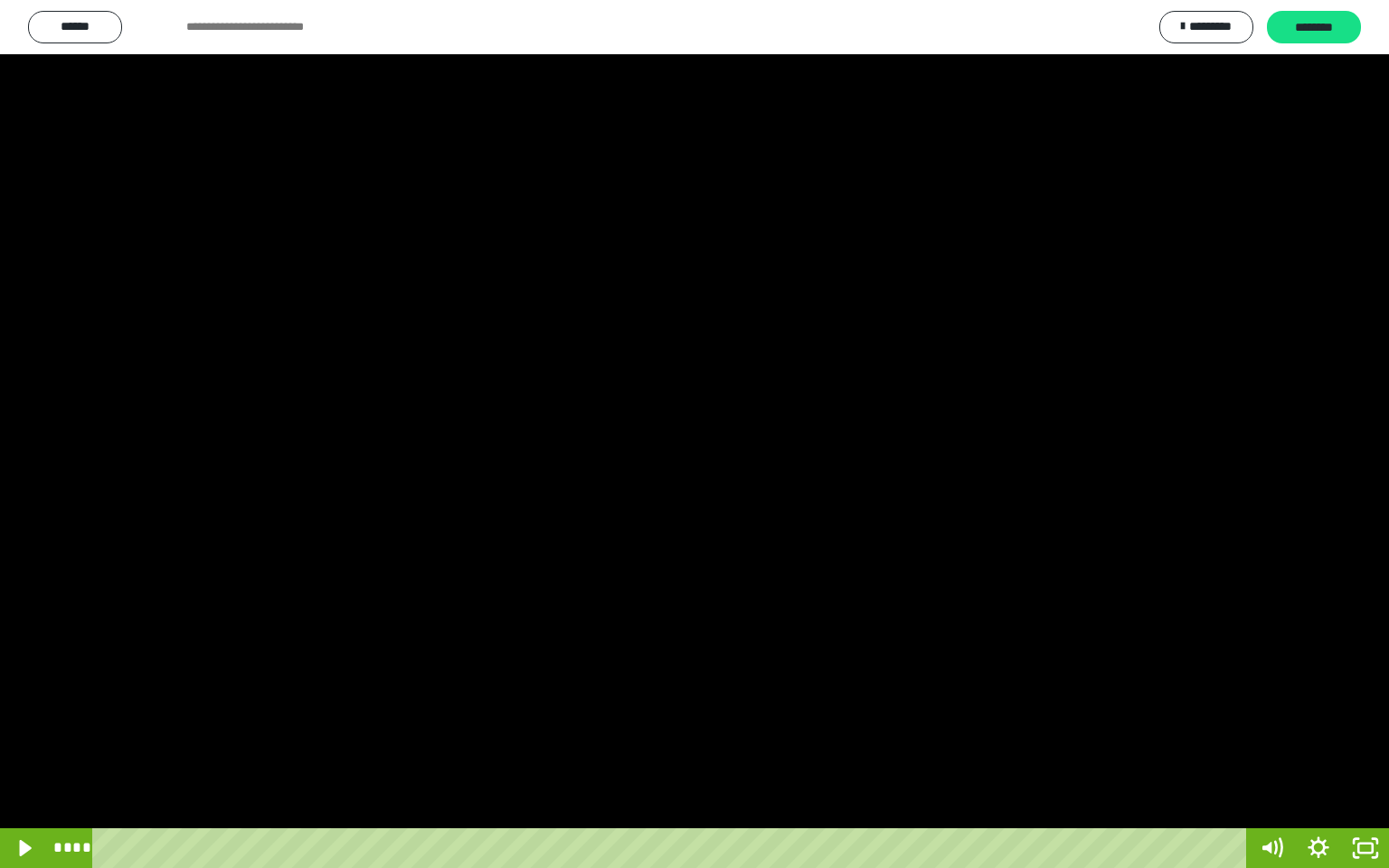 click at bounding box center [694, 434] 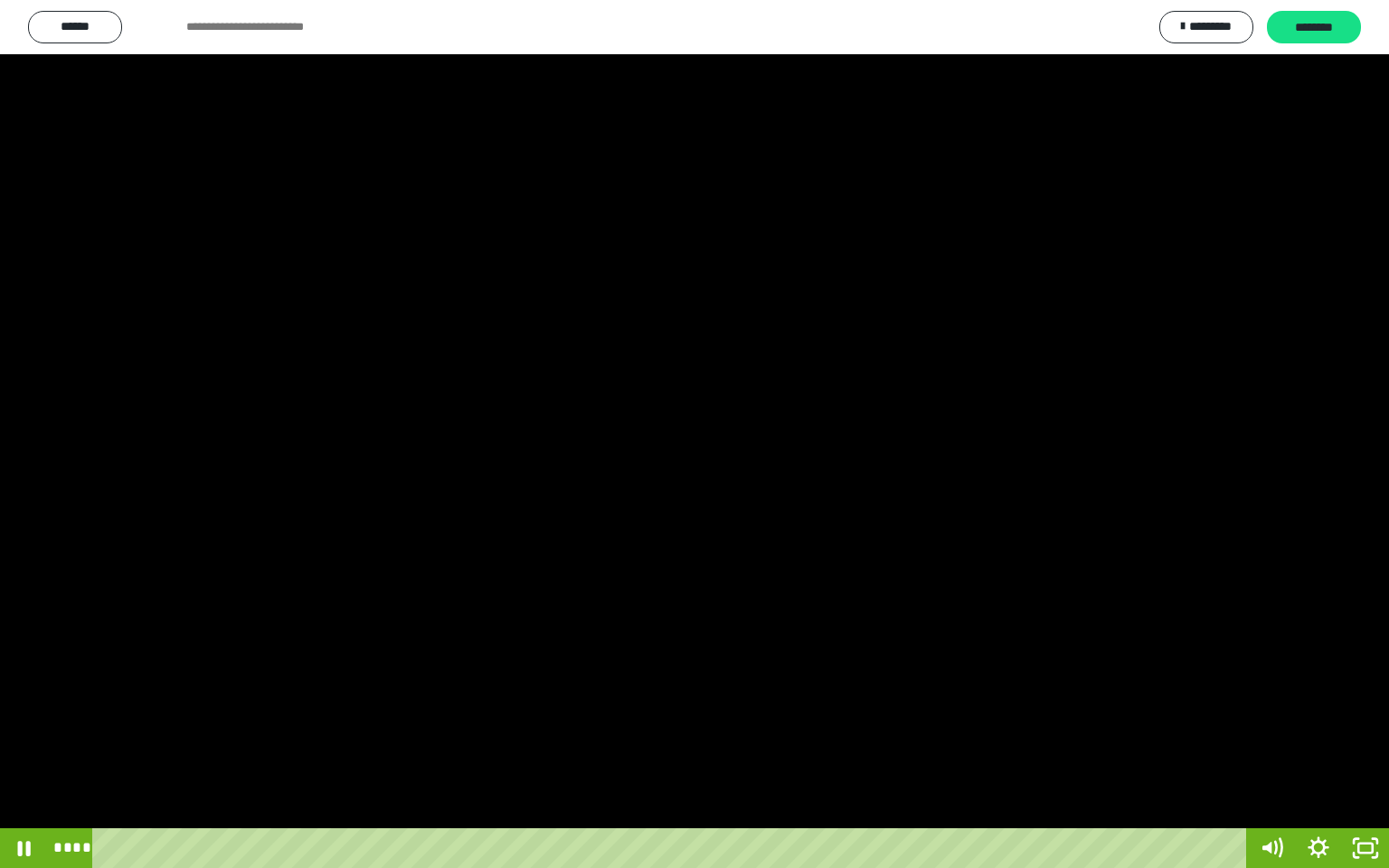 click at bounding box center [694, 434] 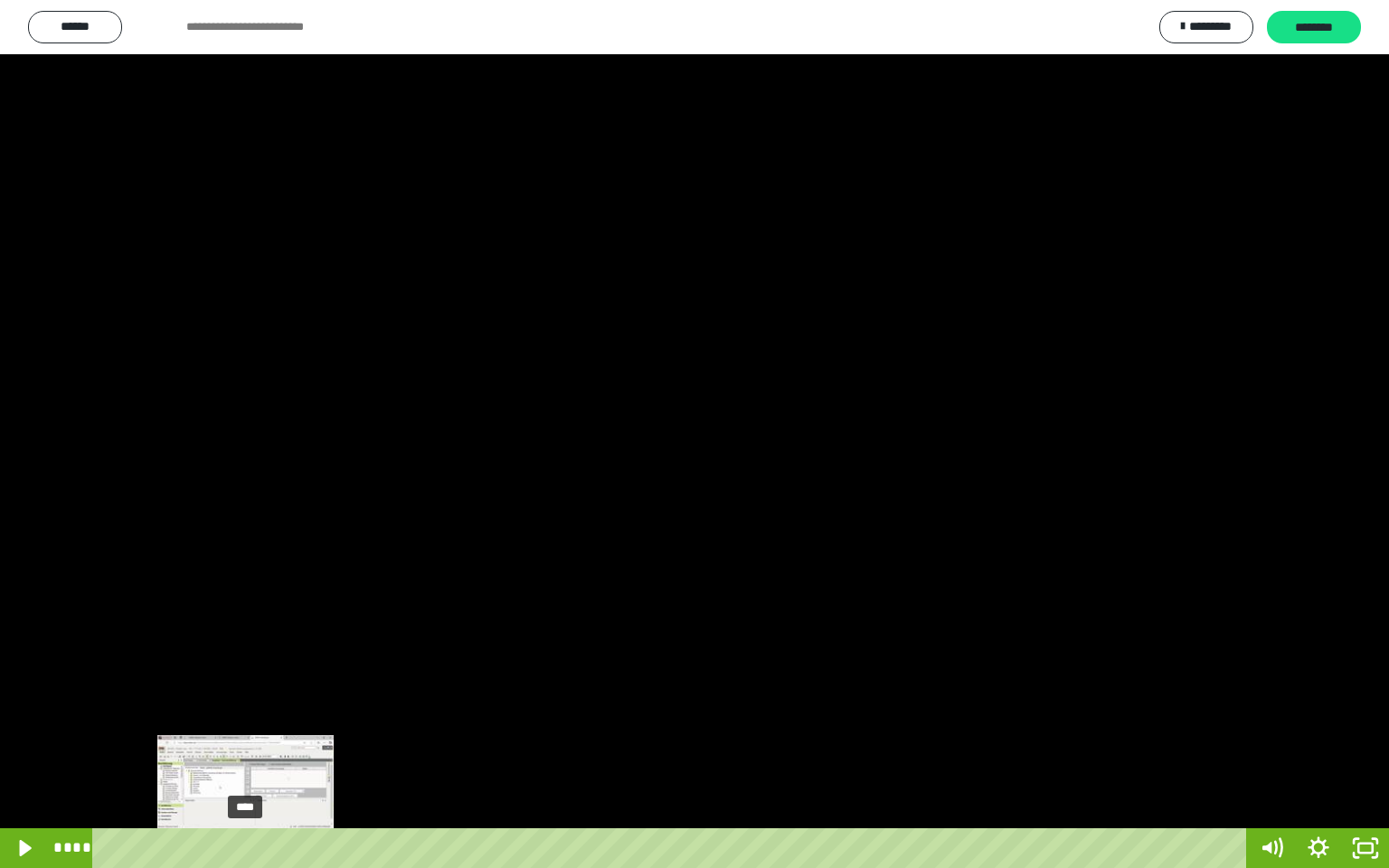 click on "****" at bounding box center (673, 848) 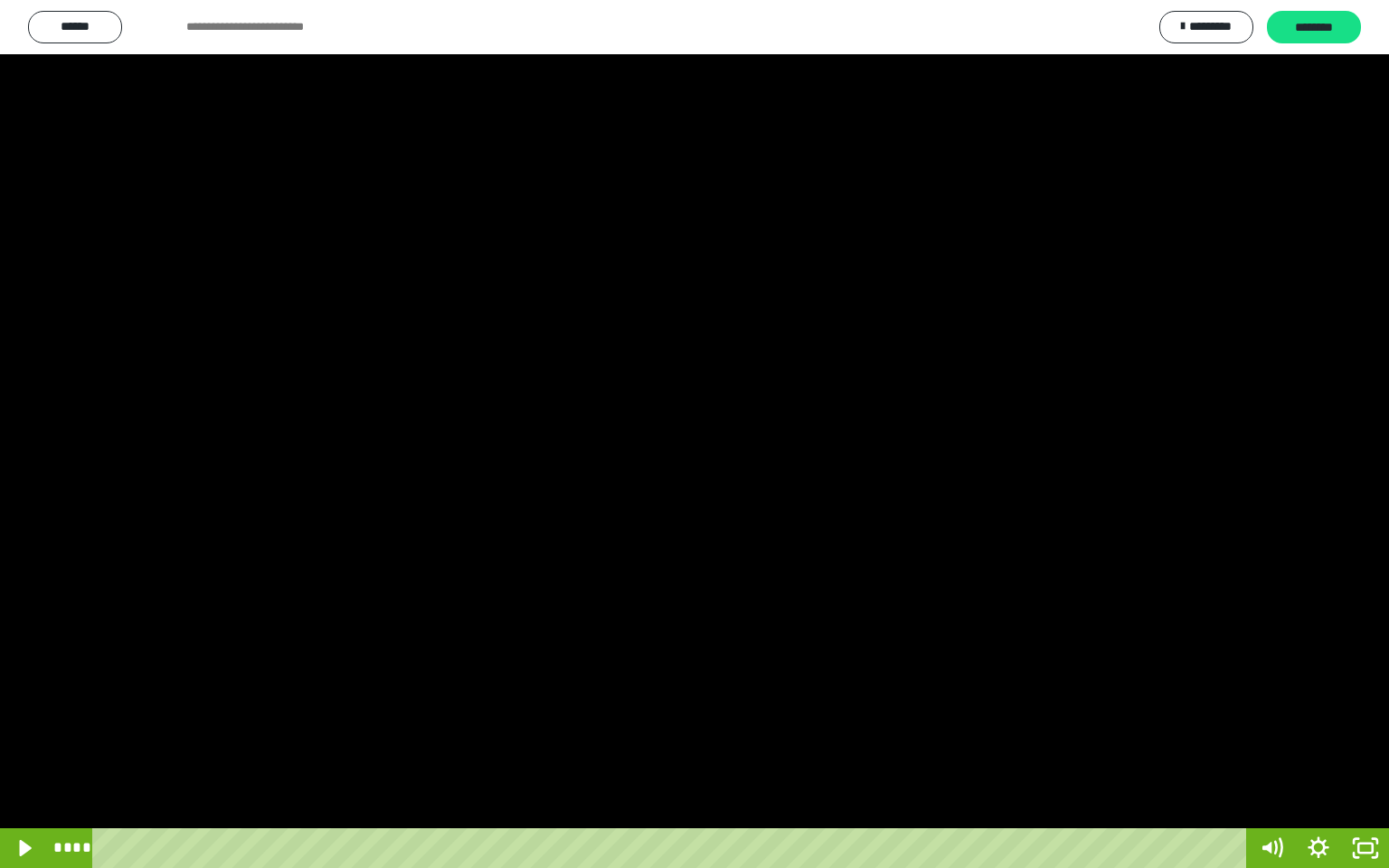 click at bounding box center (694, 434) 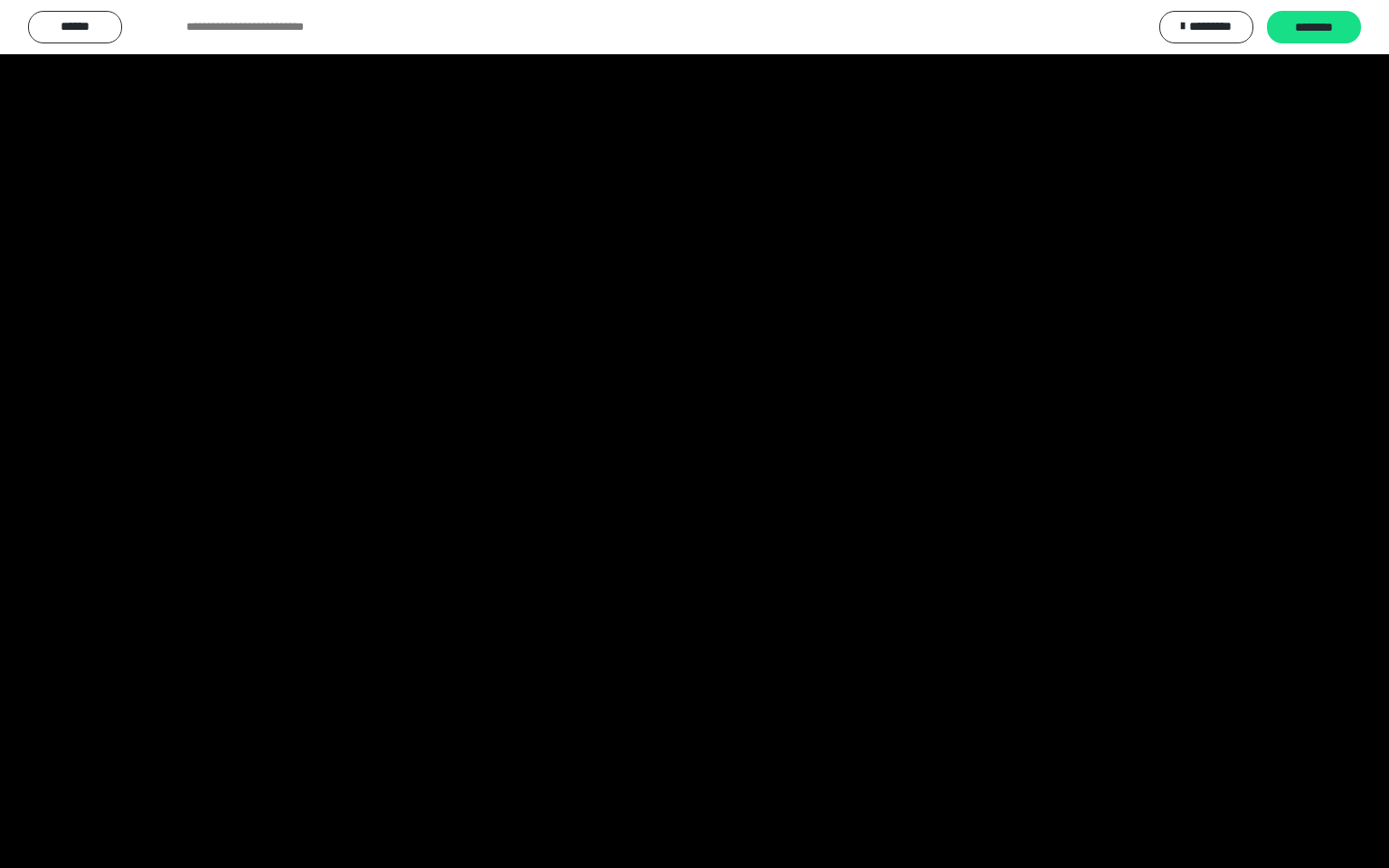 click at bounding box center (694, 434) 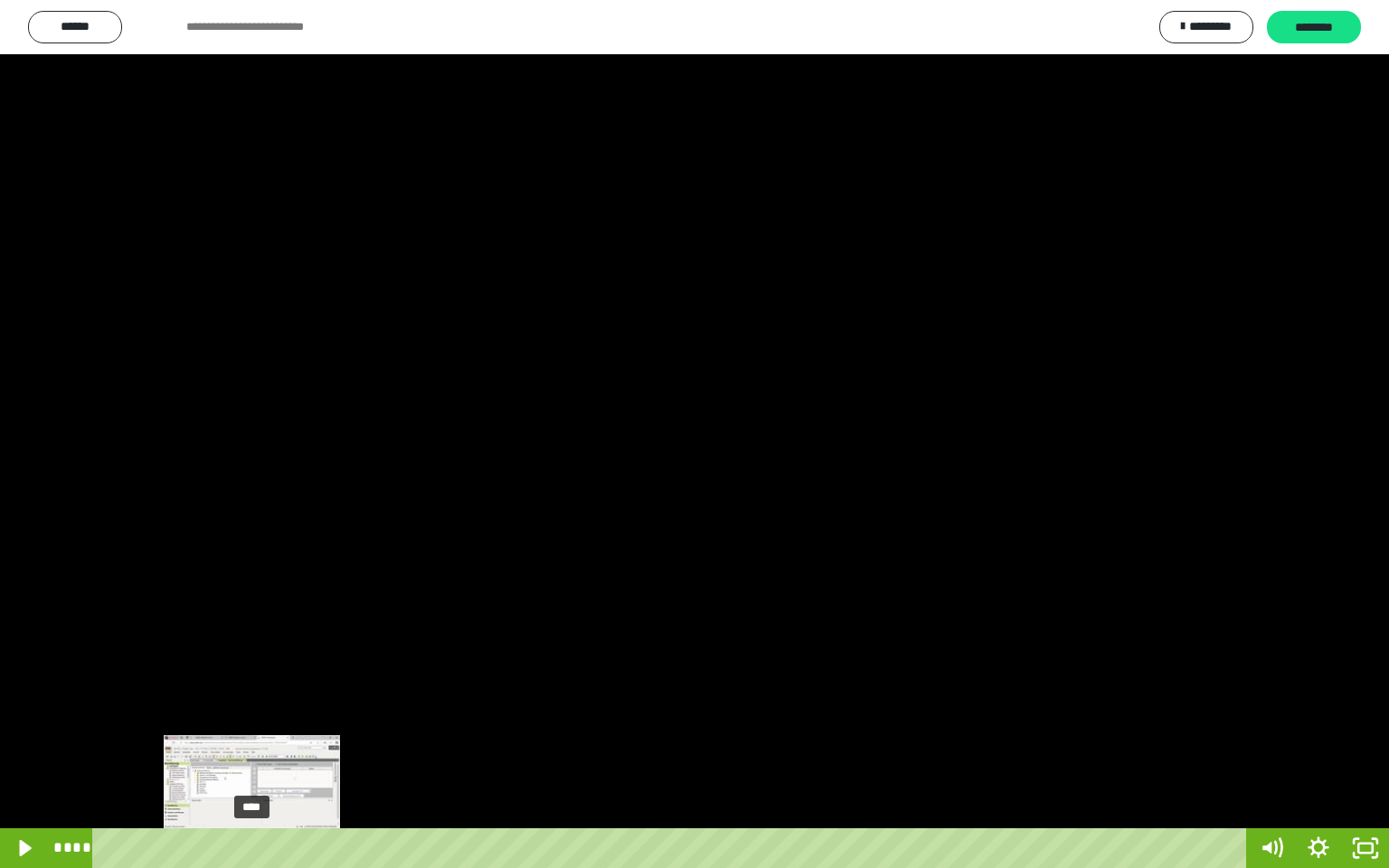 click on "****" at bounding box center (673, 848) 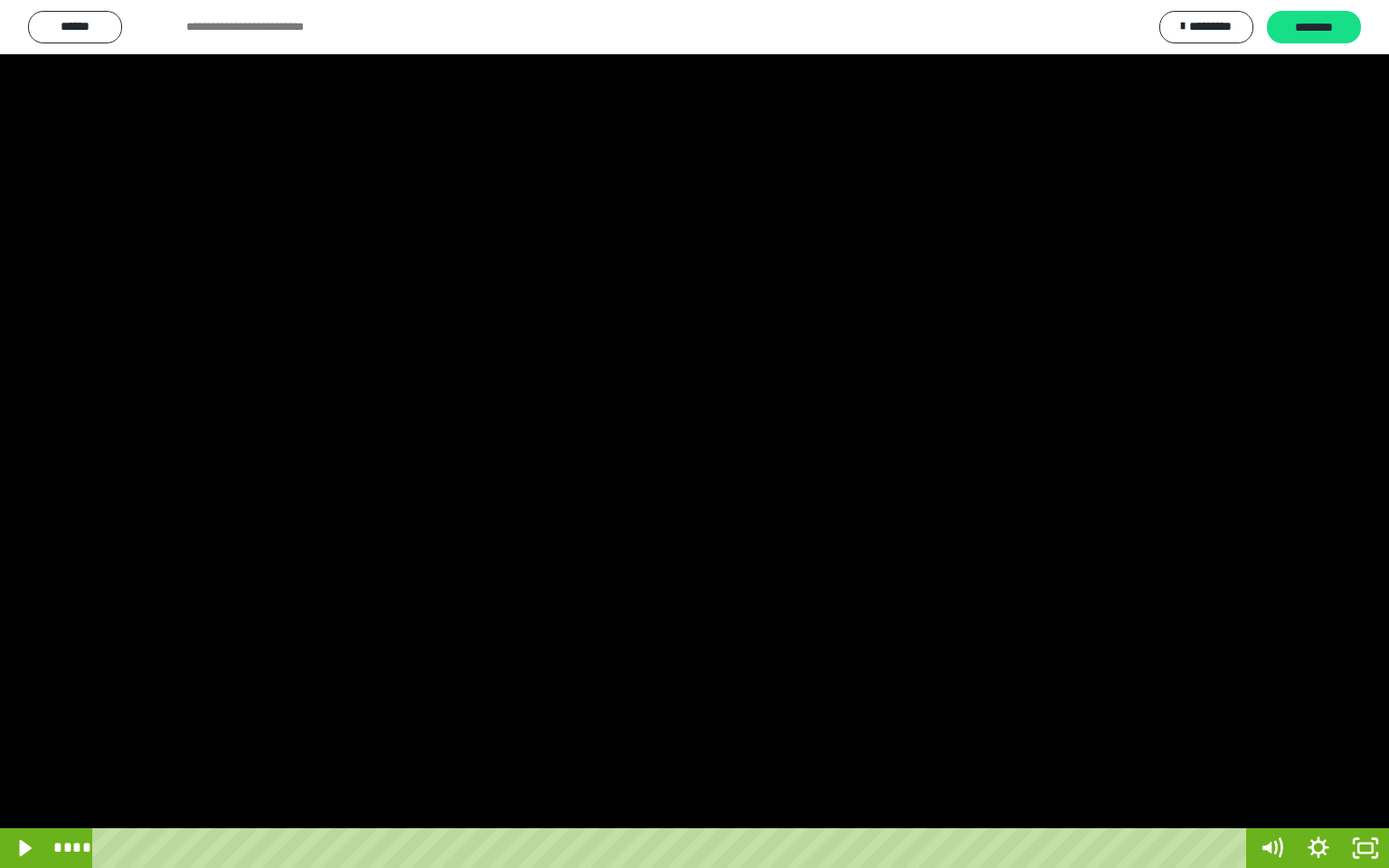 click at bounding box center [694, 434] 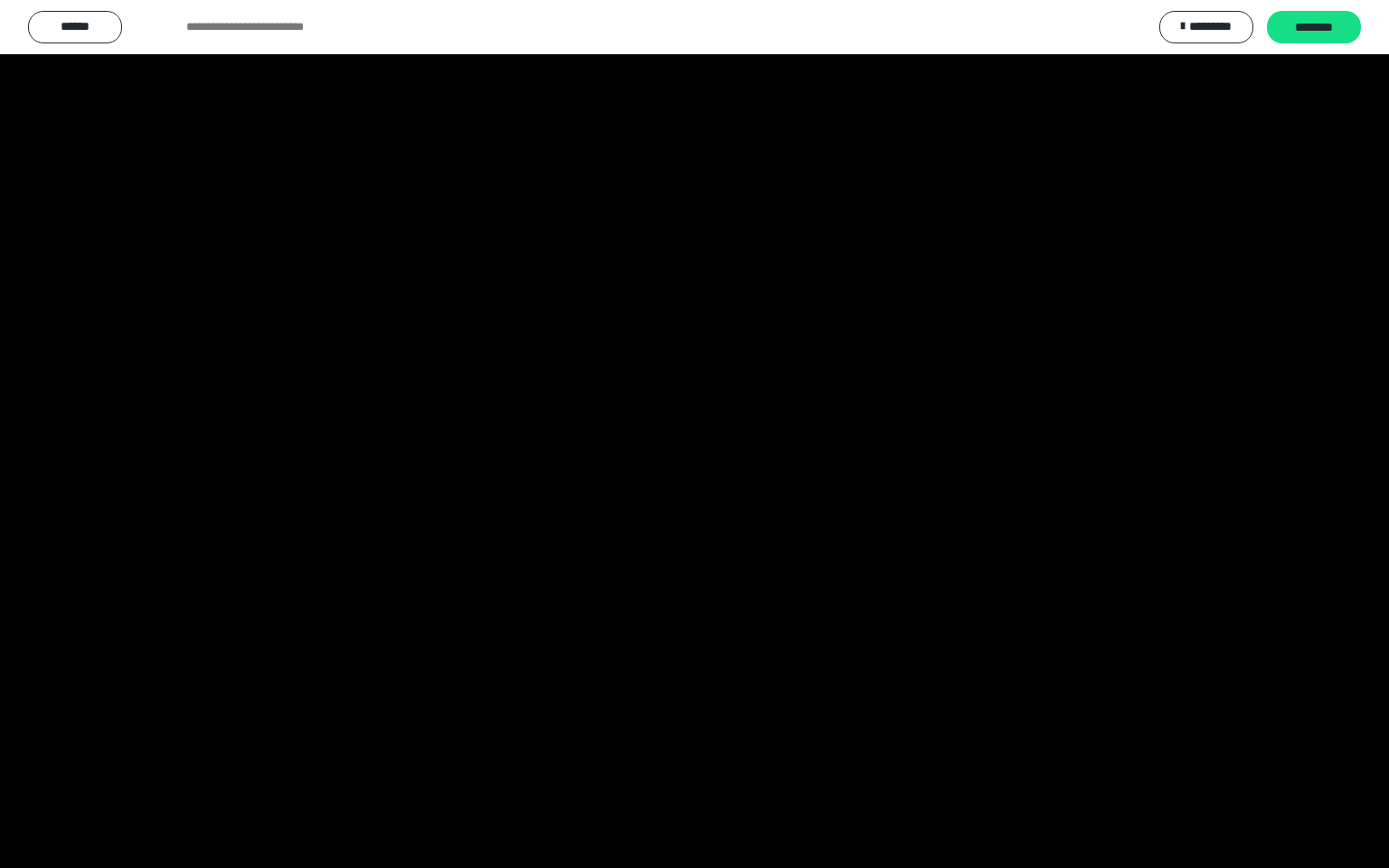 click at bounding box center [694, 434] 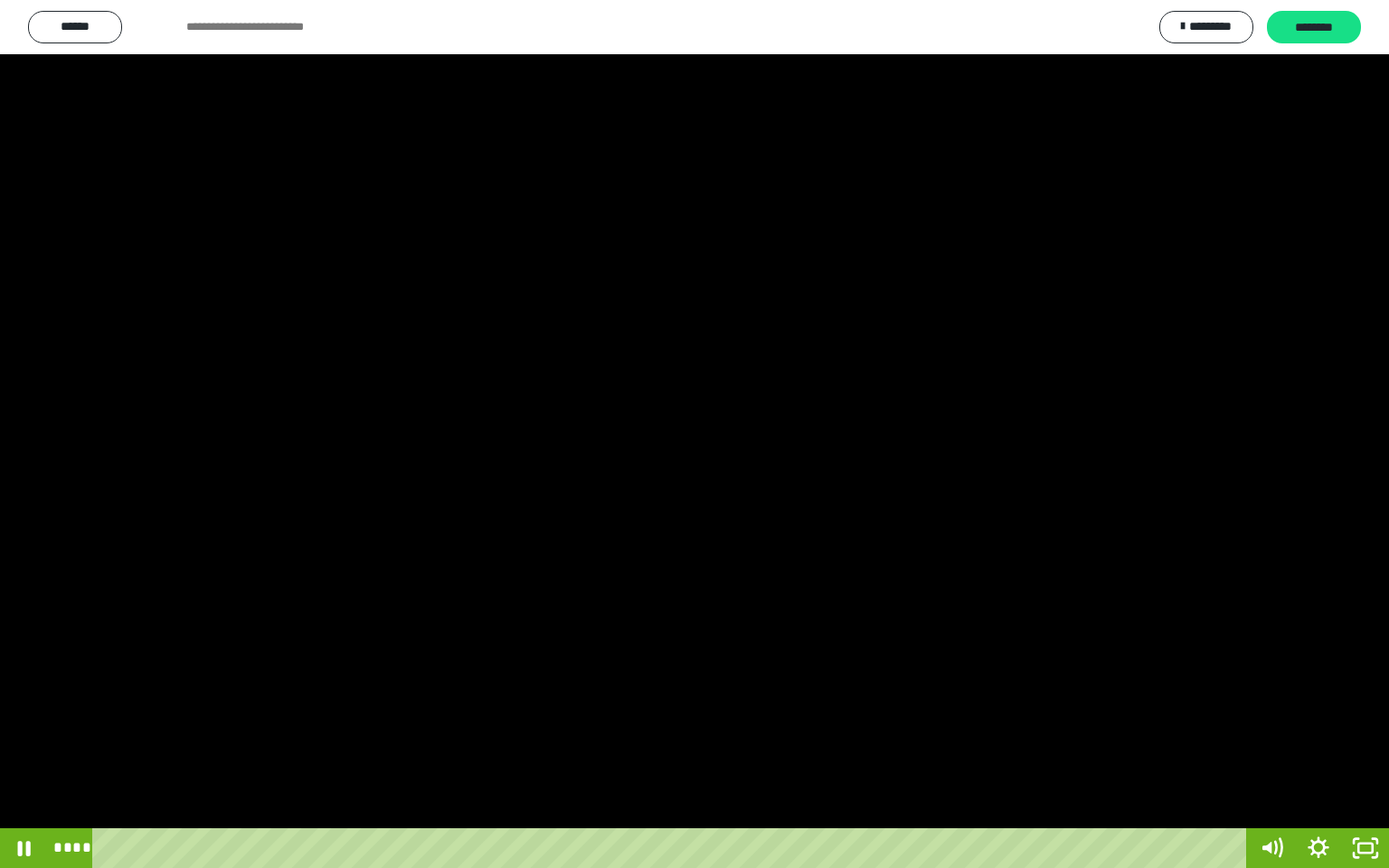click at bounding box center [694, 434] 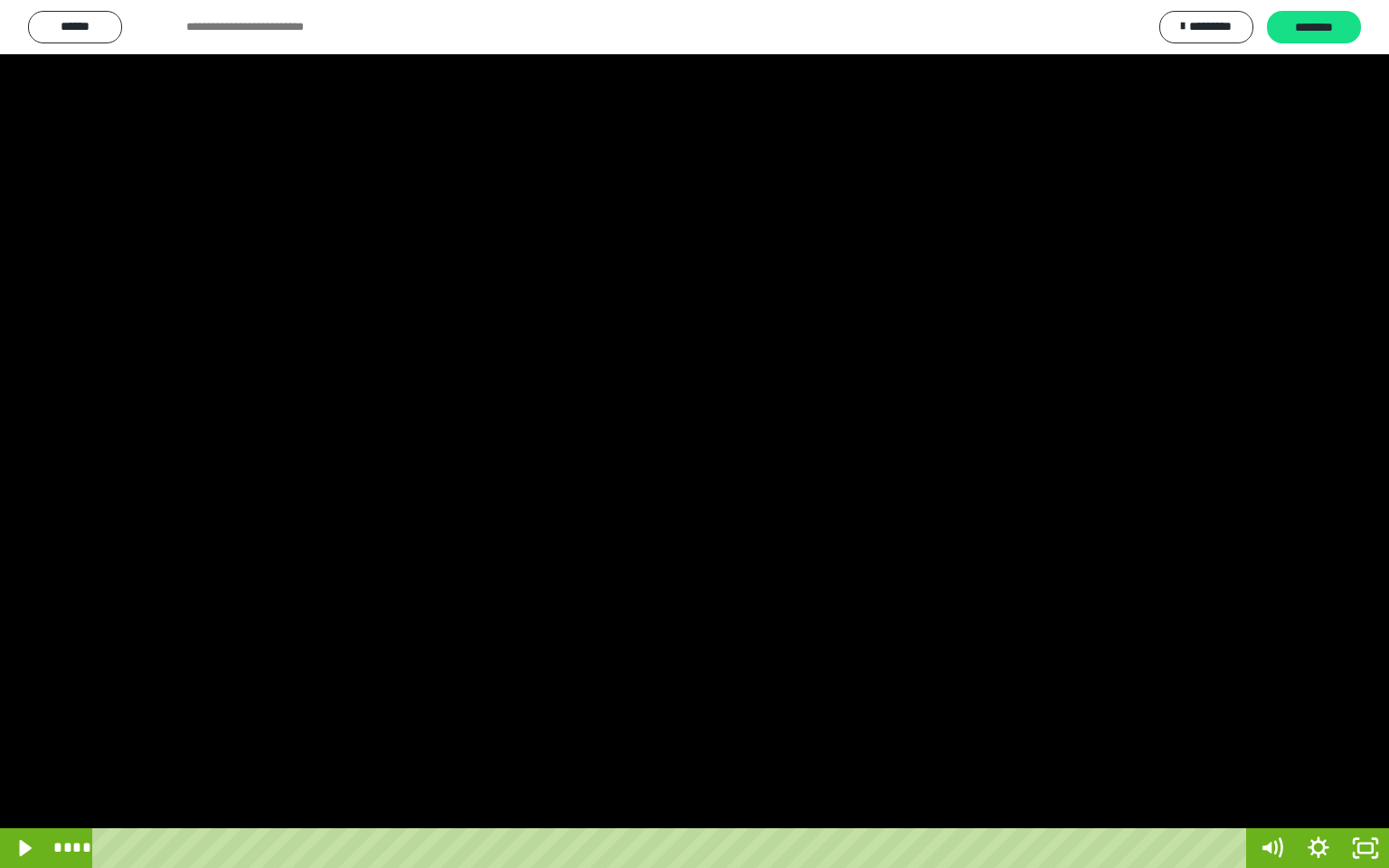 click at bounding box center [694, 434] 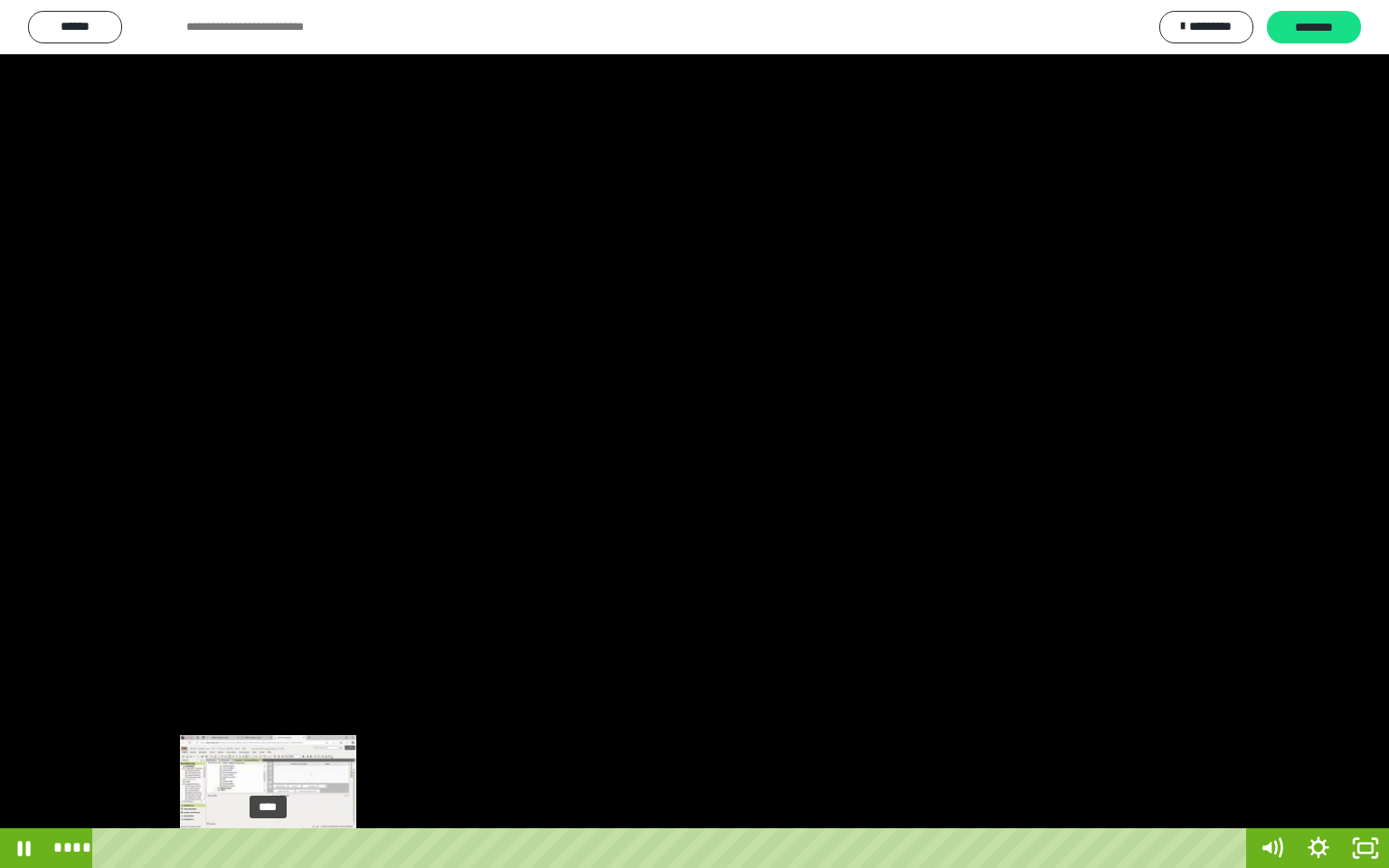 click on "****" at bounding box center (673, 848) 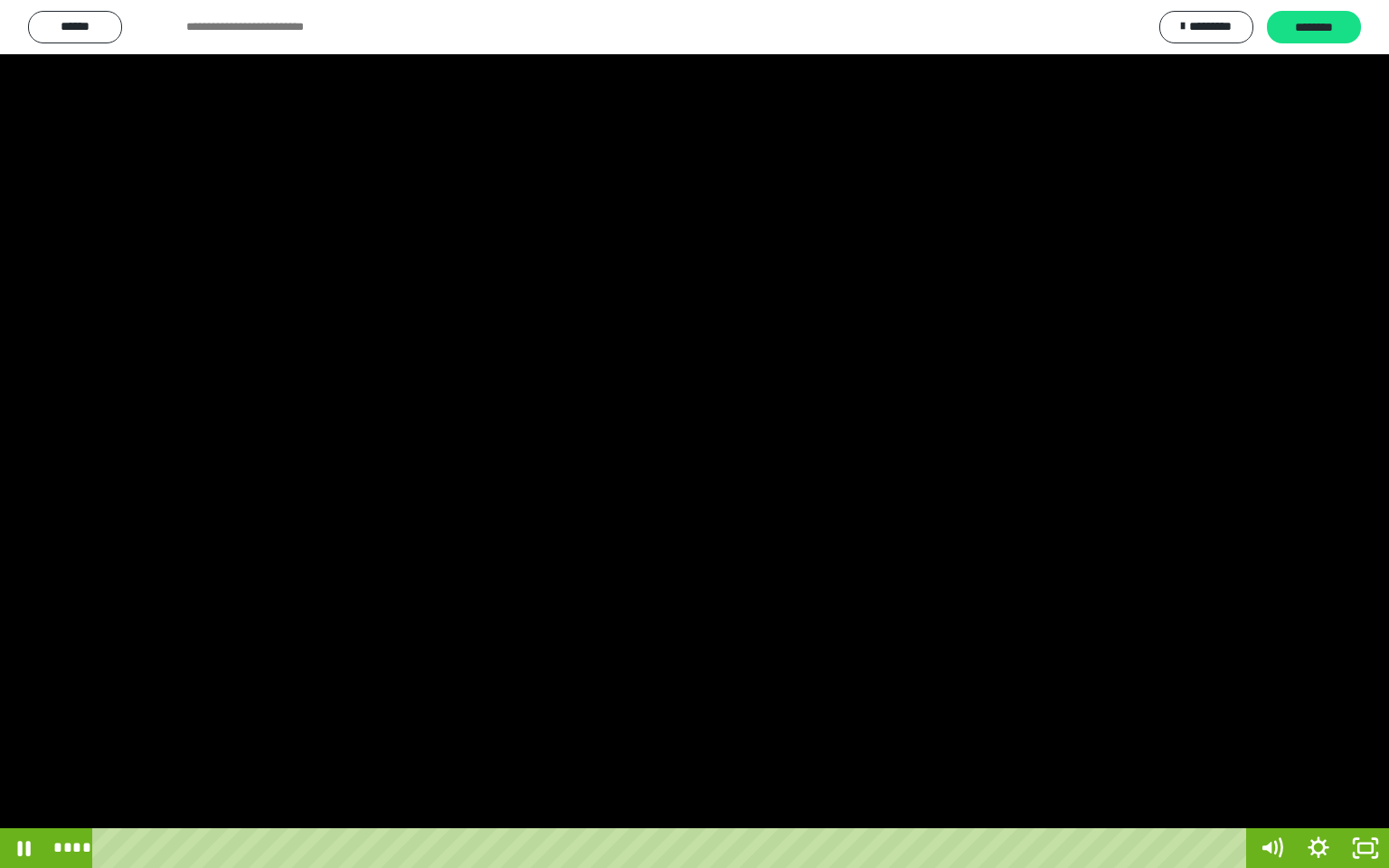 click at bounding box center (694, 434) 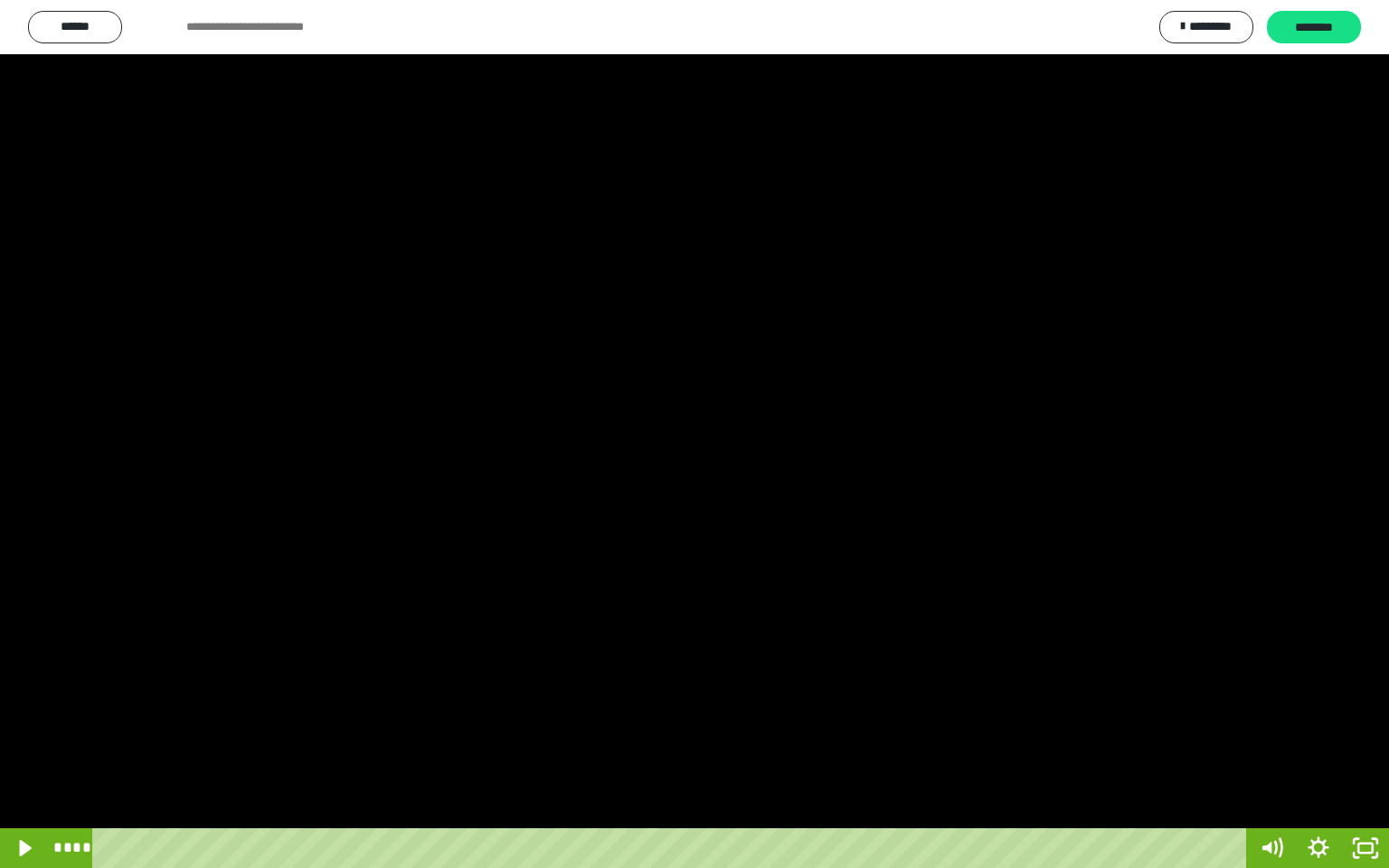 click at bounding box center (694, 434) 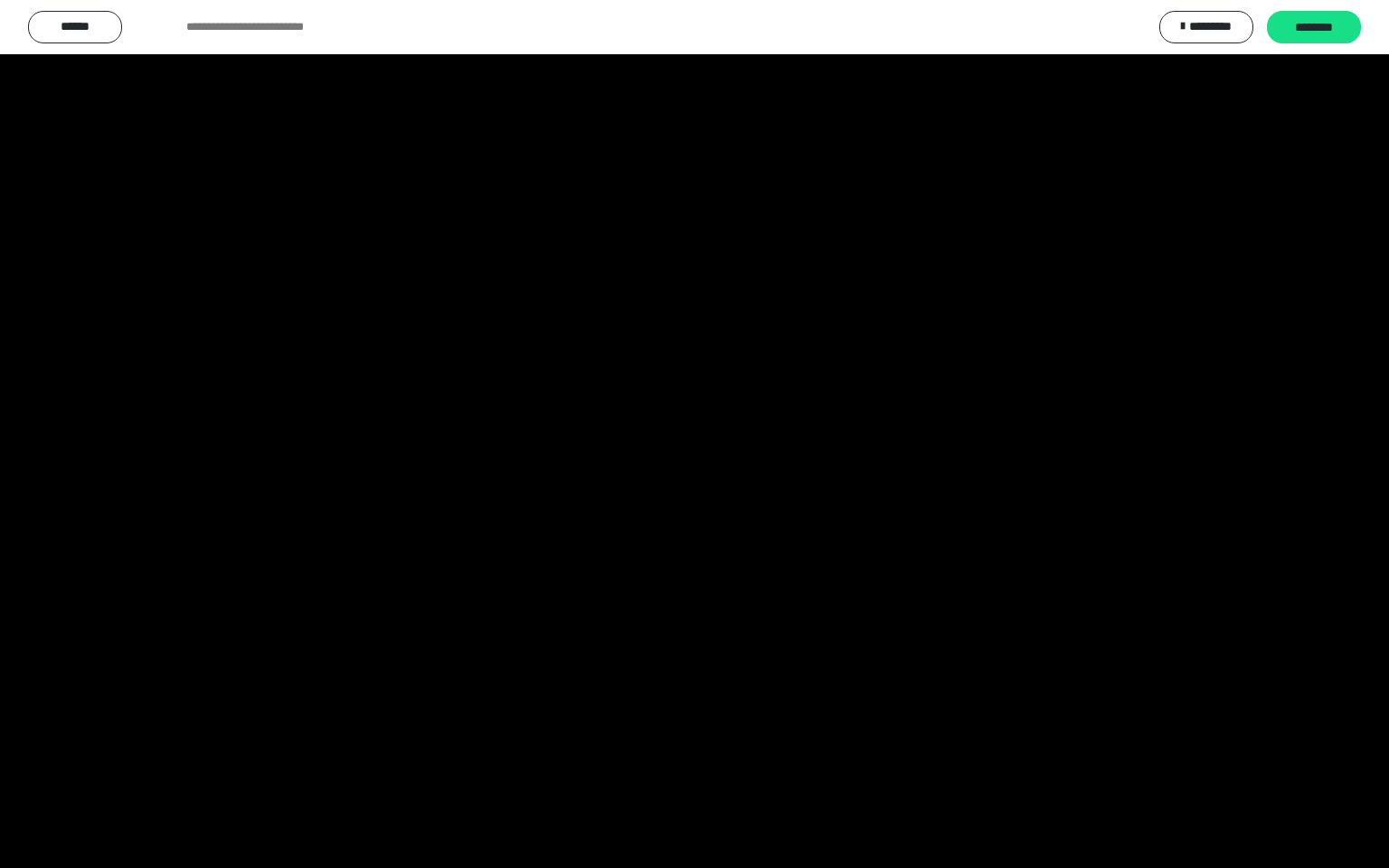 click at bounding box center (694, 434) 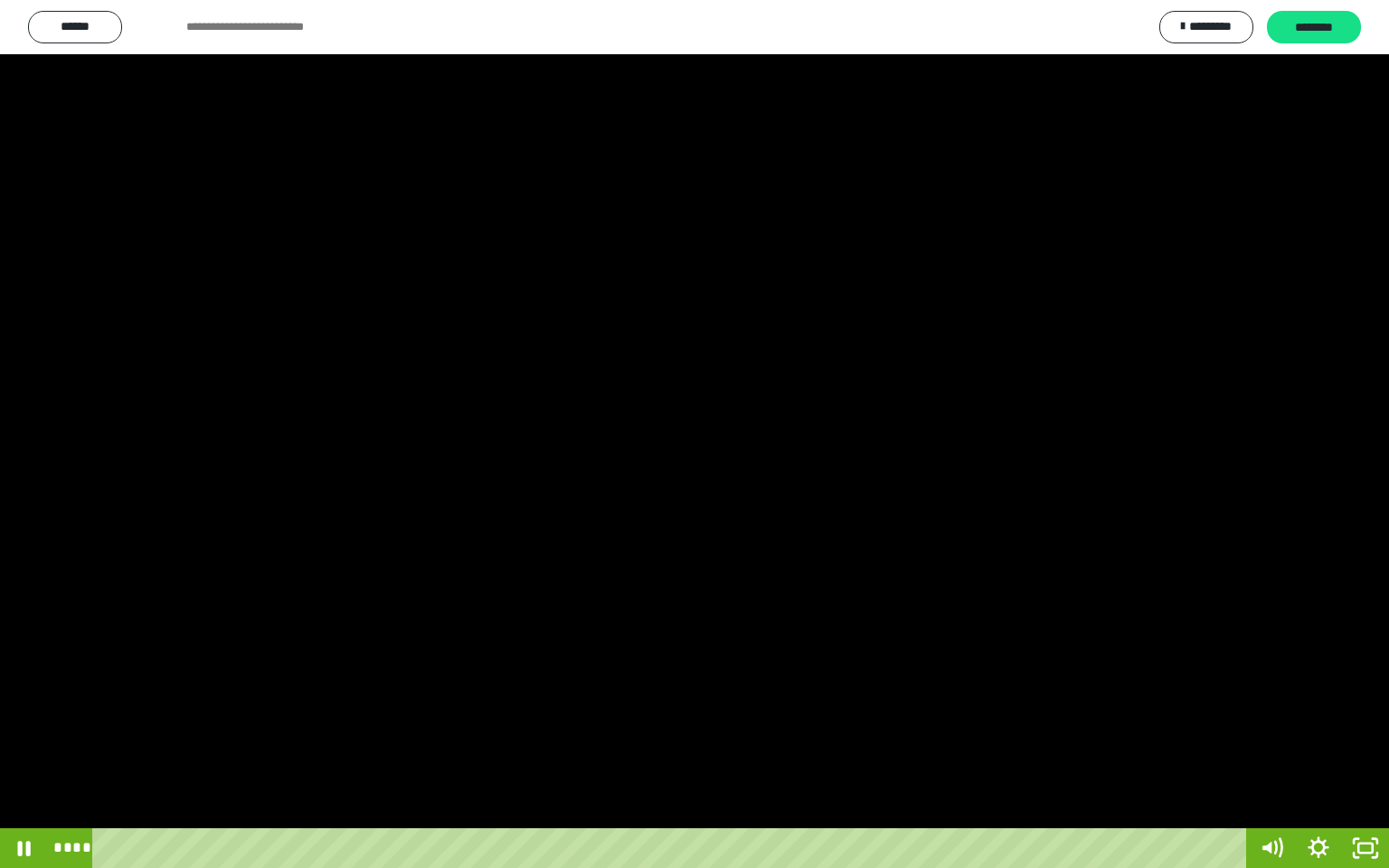 click at bounding box center (694, 434) 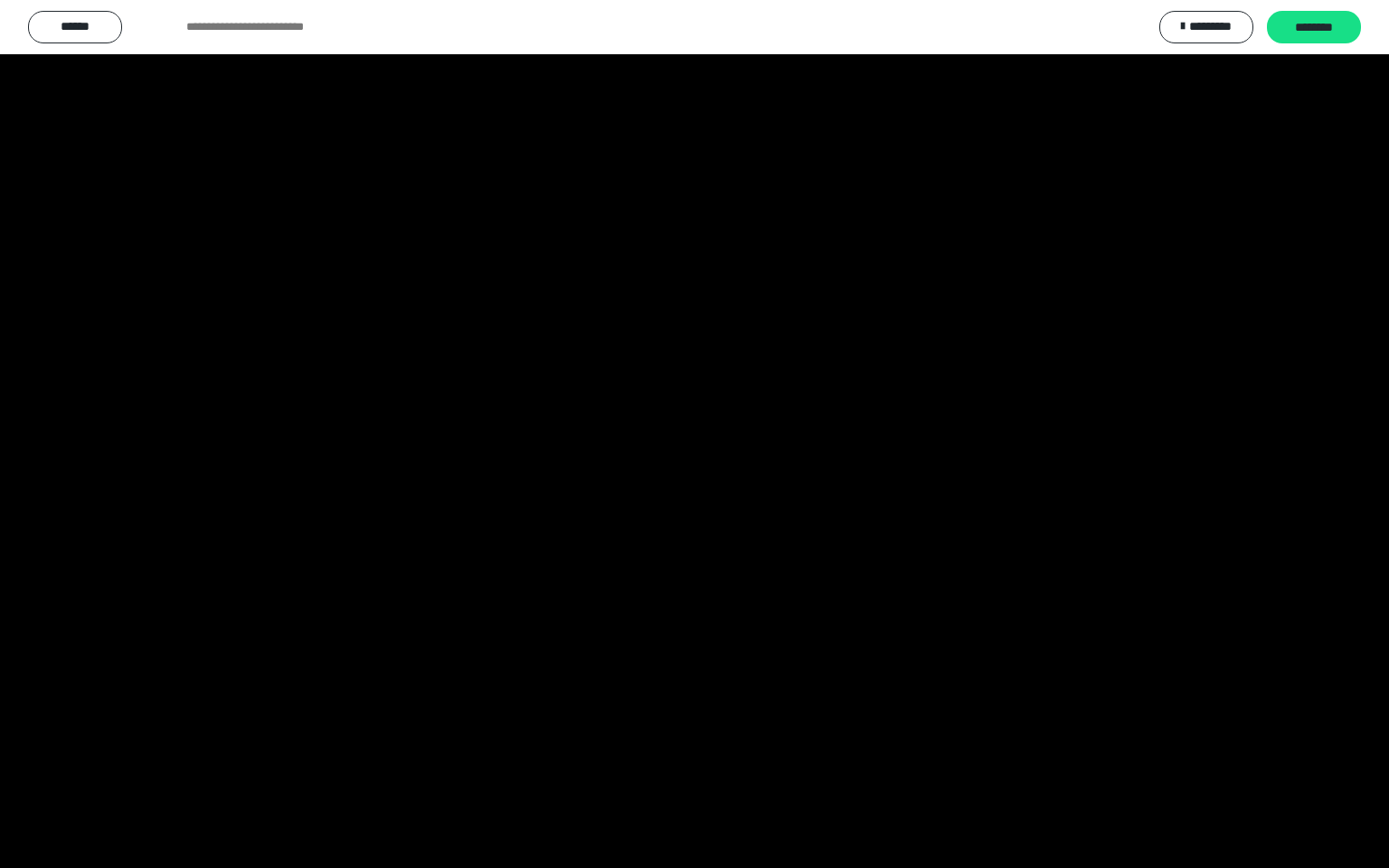 click at bounding box center (694, 434) 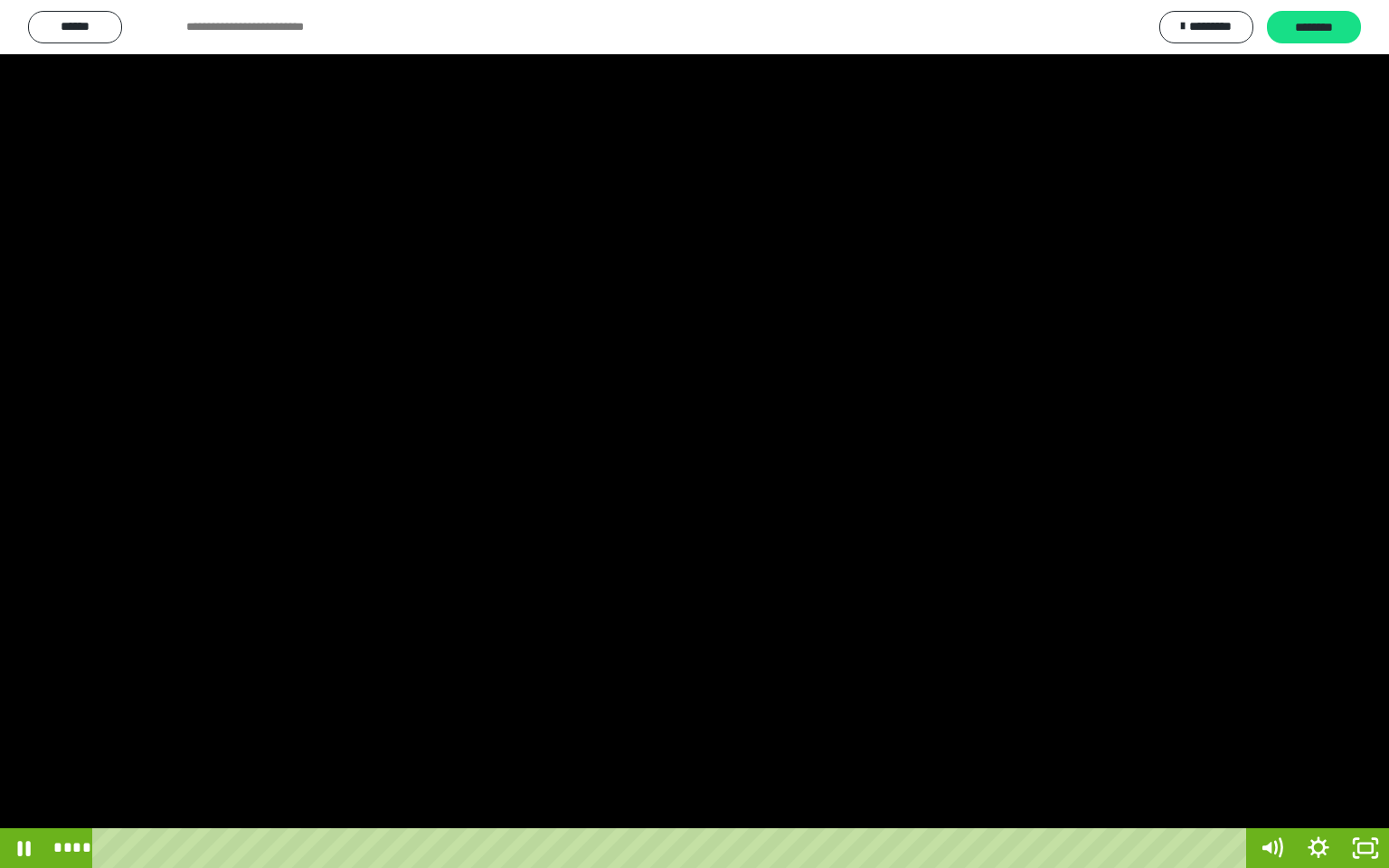 click at bounding box center [694, 434] 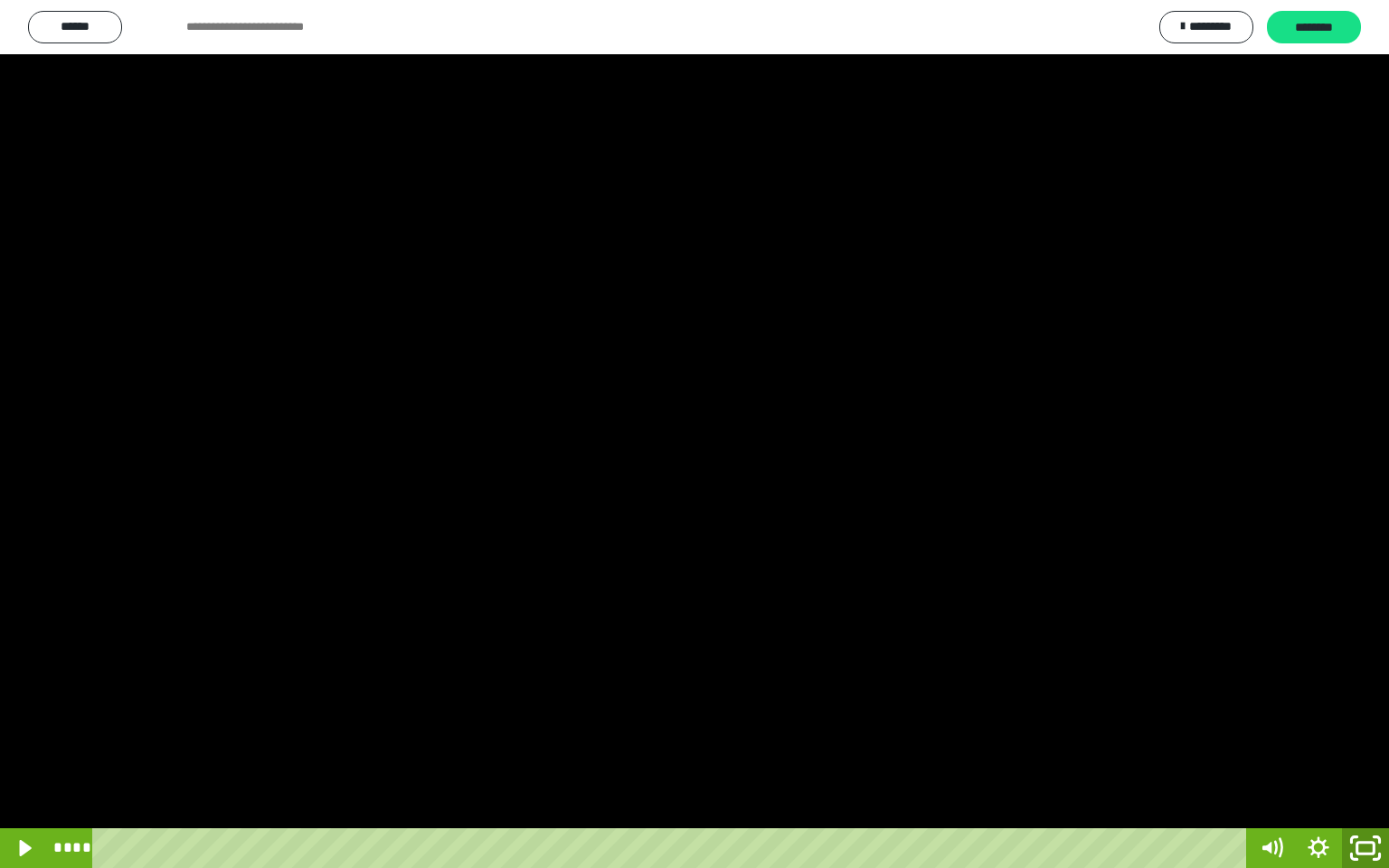 click 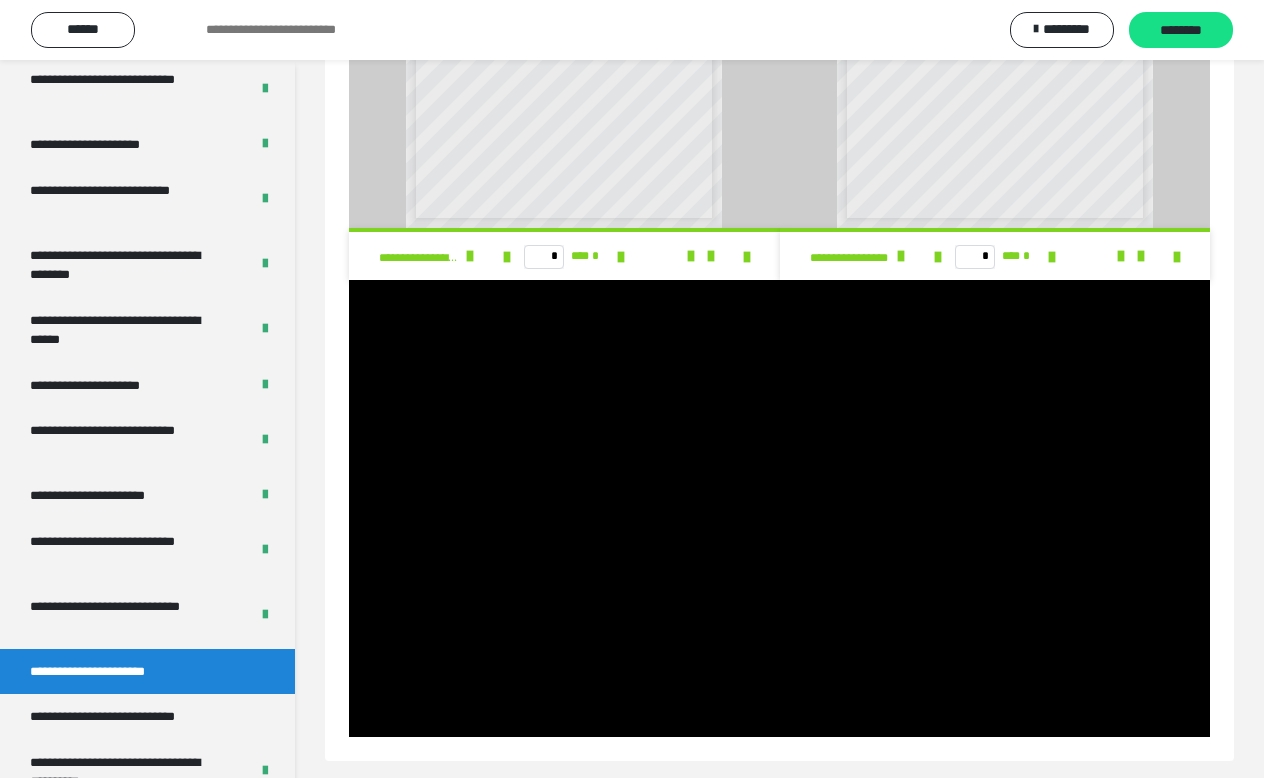 scroll, scrollTop: 1288, scrollLeft: 0, axis: vertical 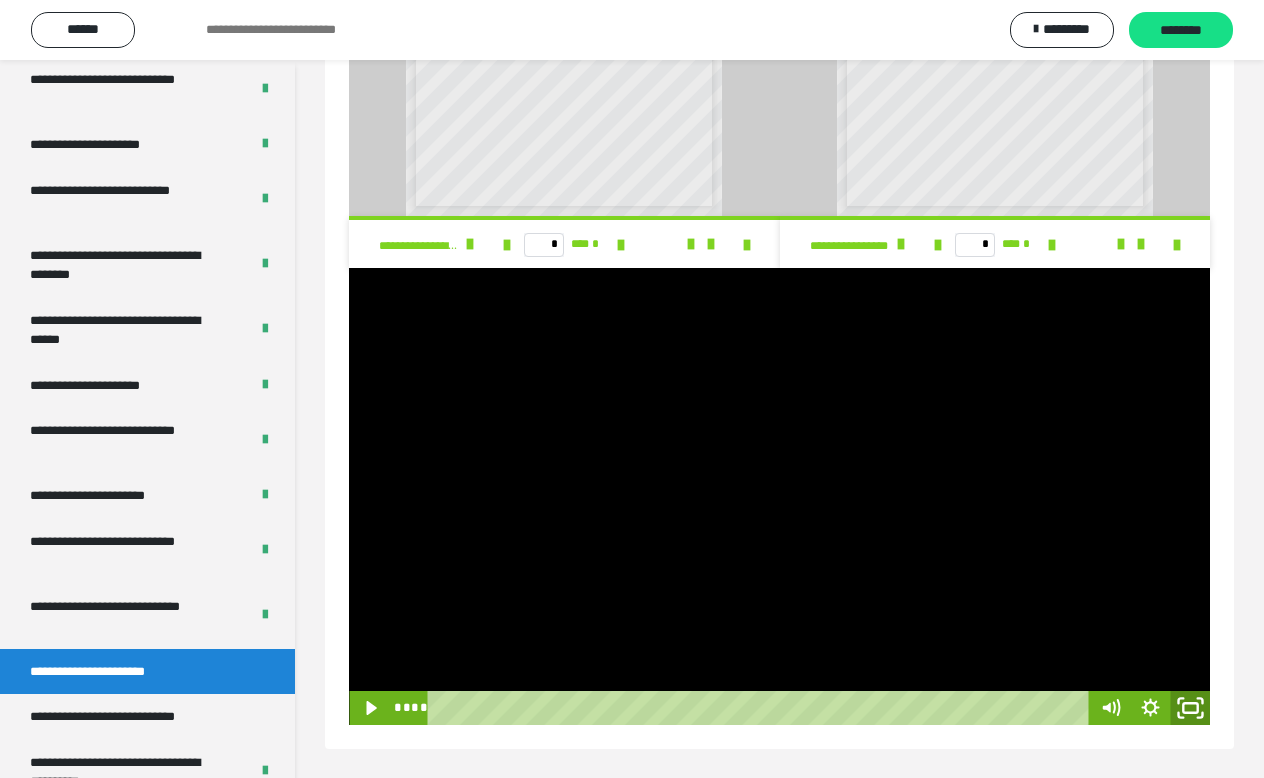click 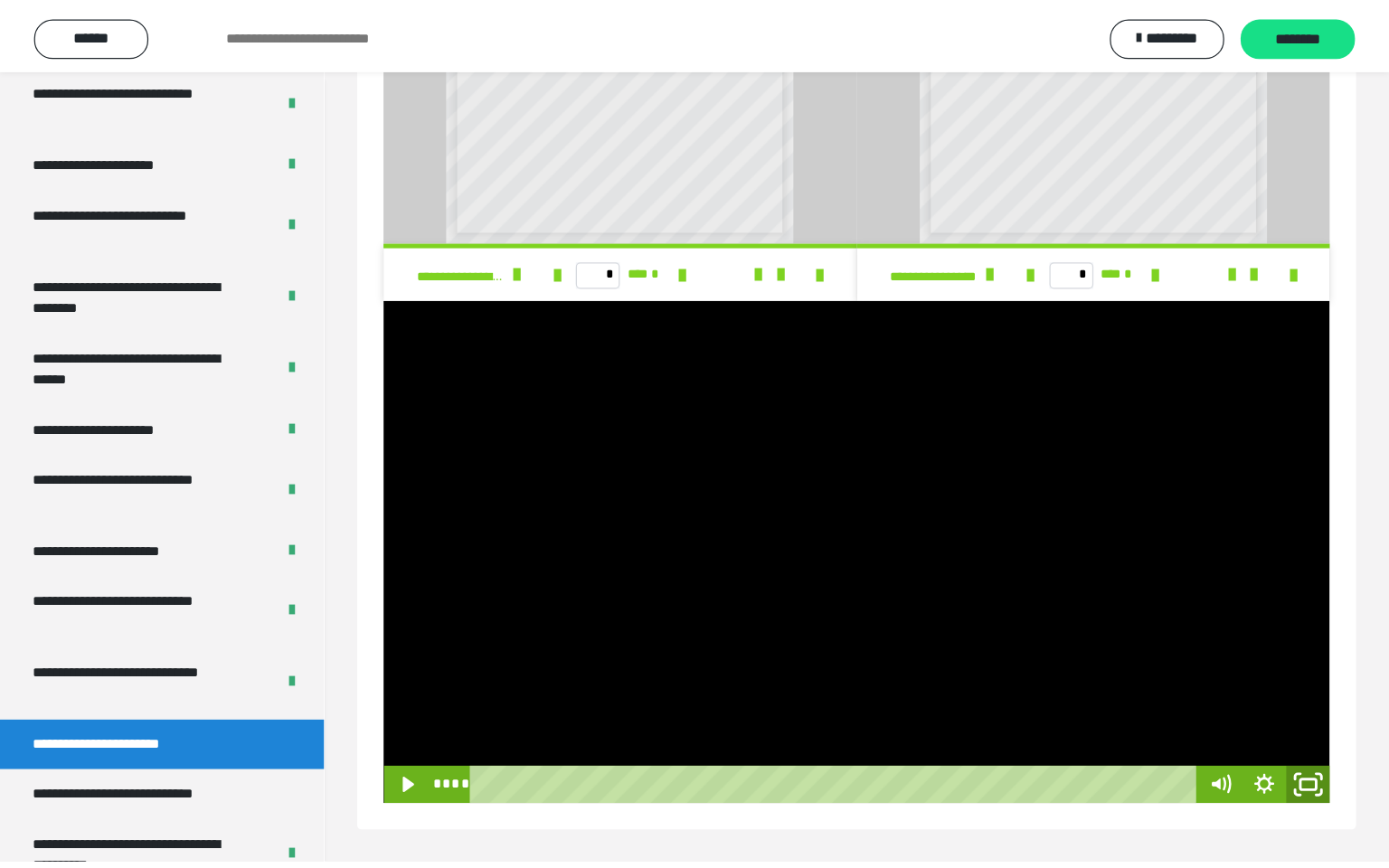 scroll, scrollTop: 1132, scrollLeft: 0, axis: vertical 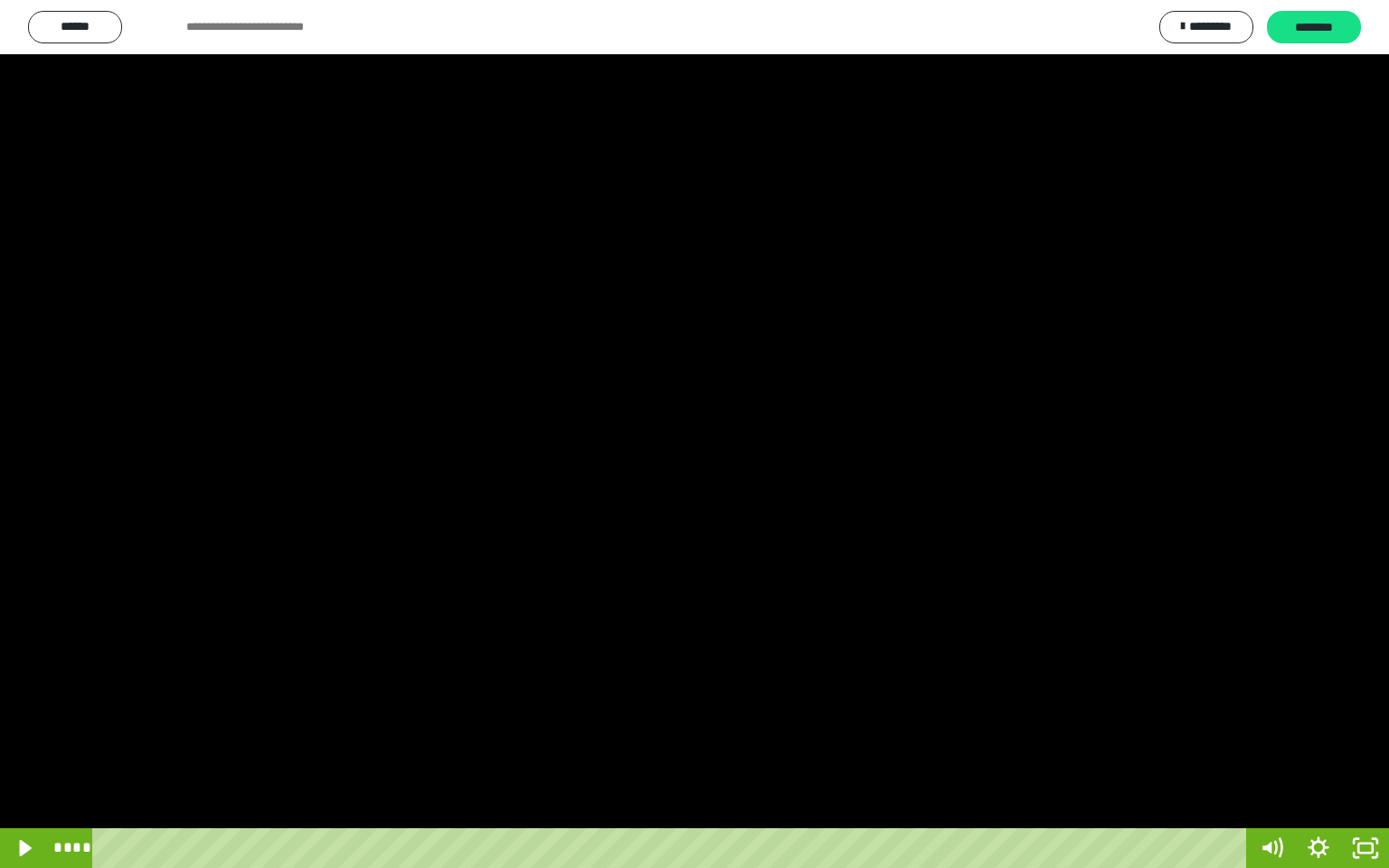 click at bounding box center [694, 434] 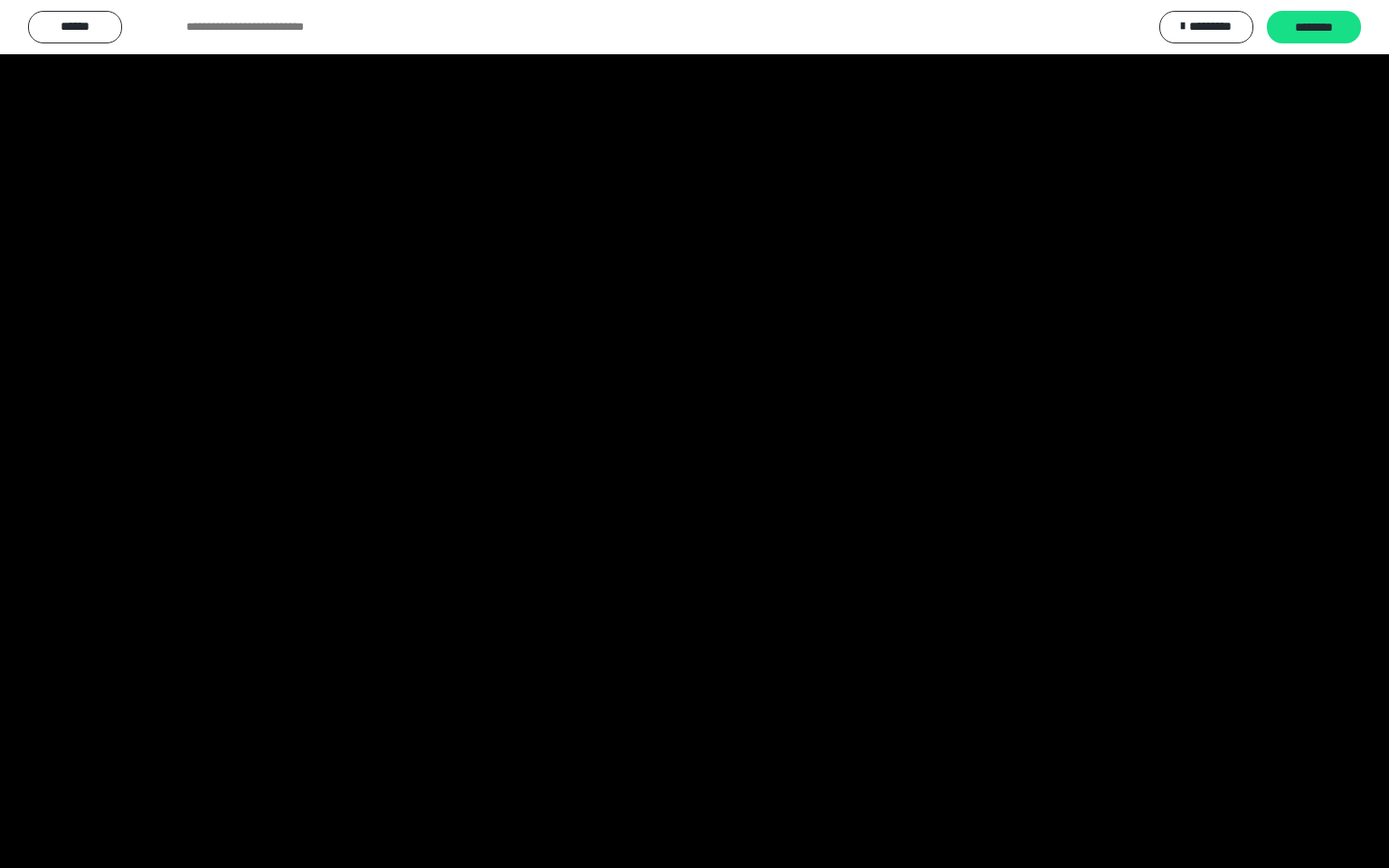 click at bounding box center [694, 434] 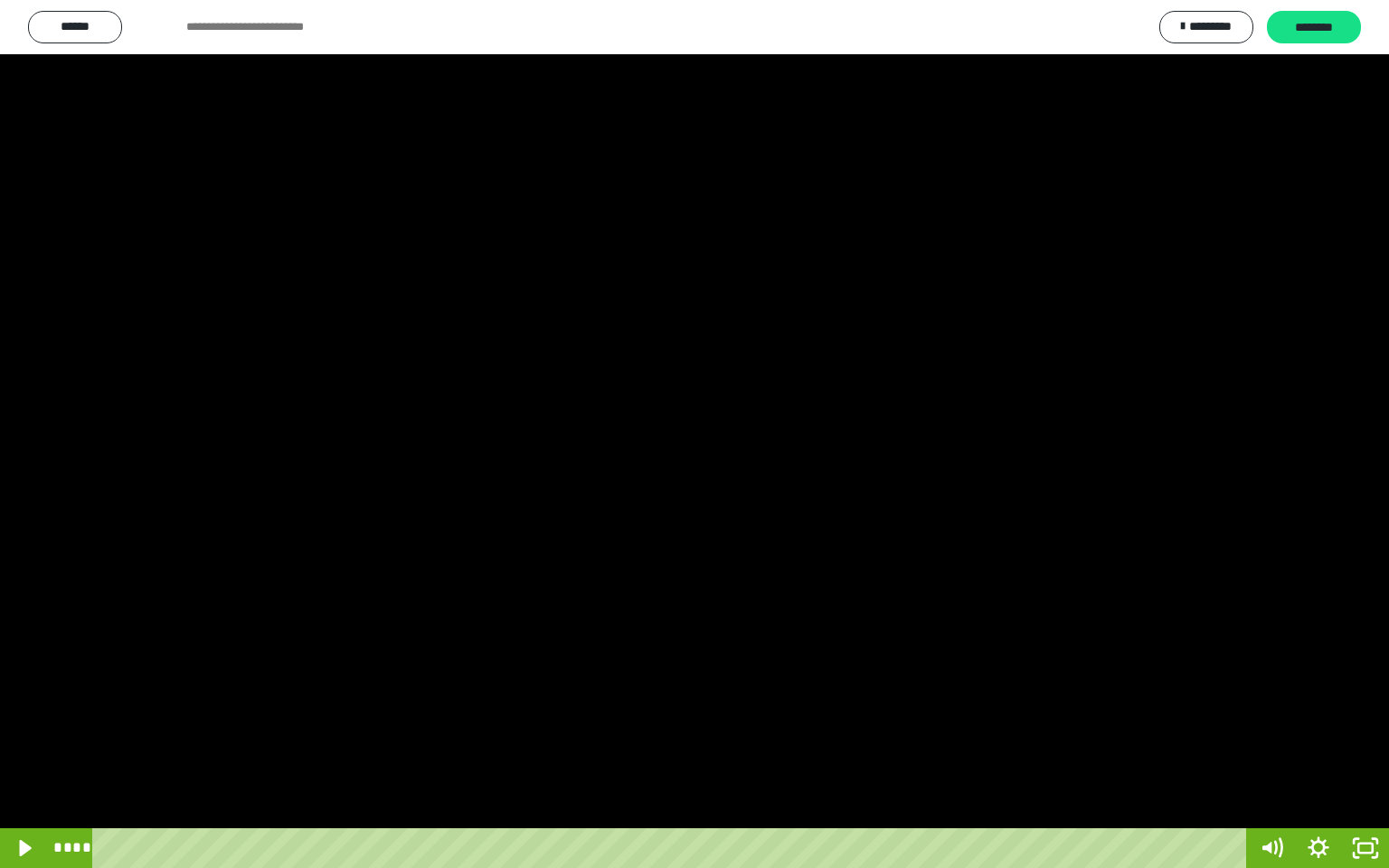 click at bounding box center [694, 434] 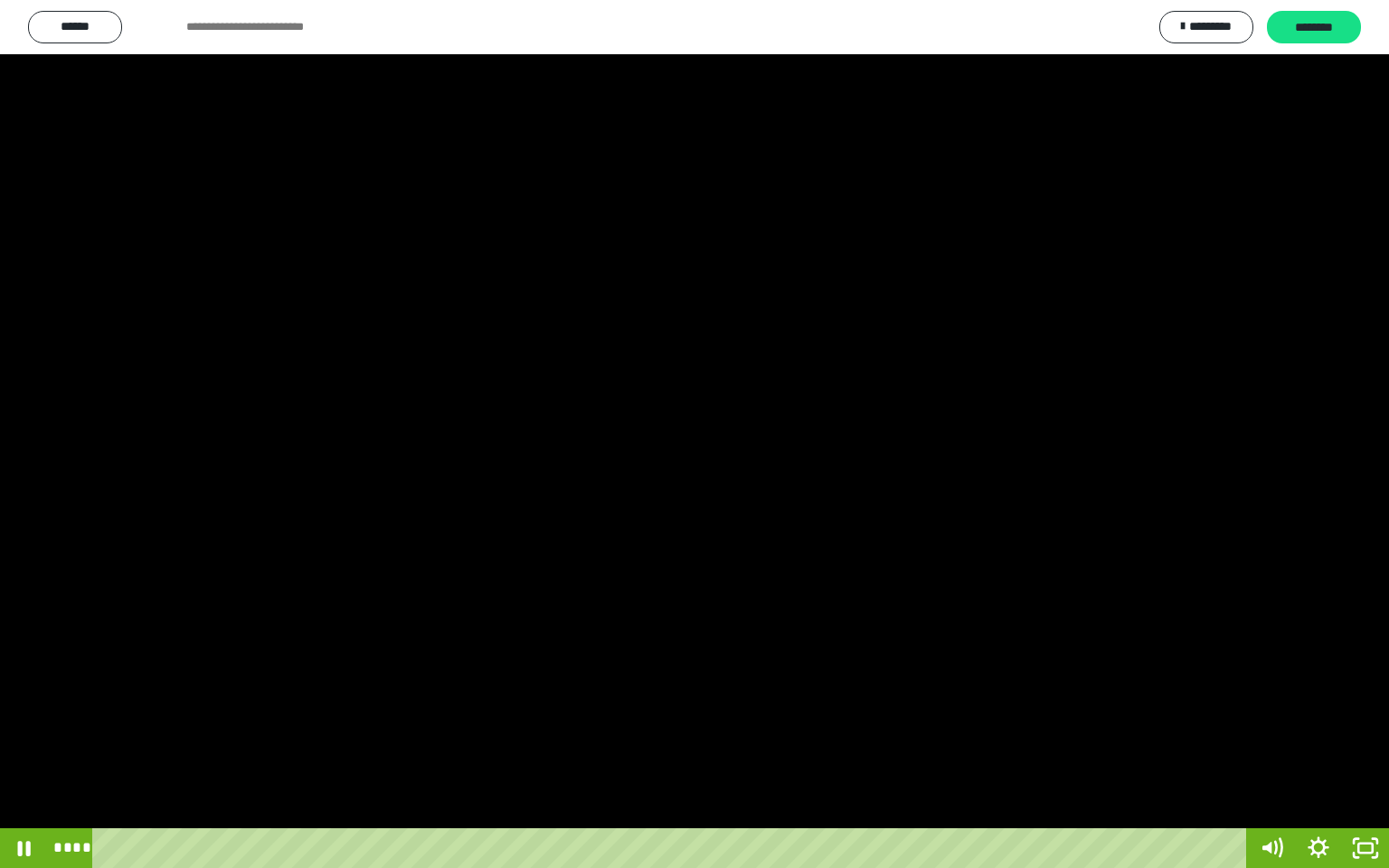 click at bounding box center [694, 434] 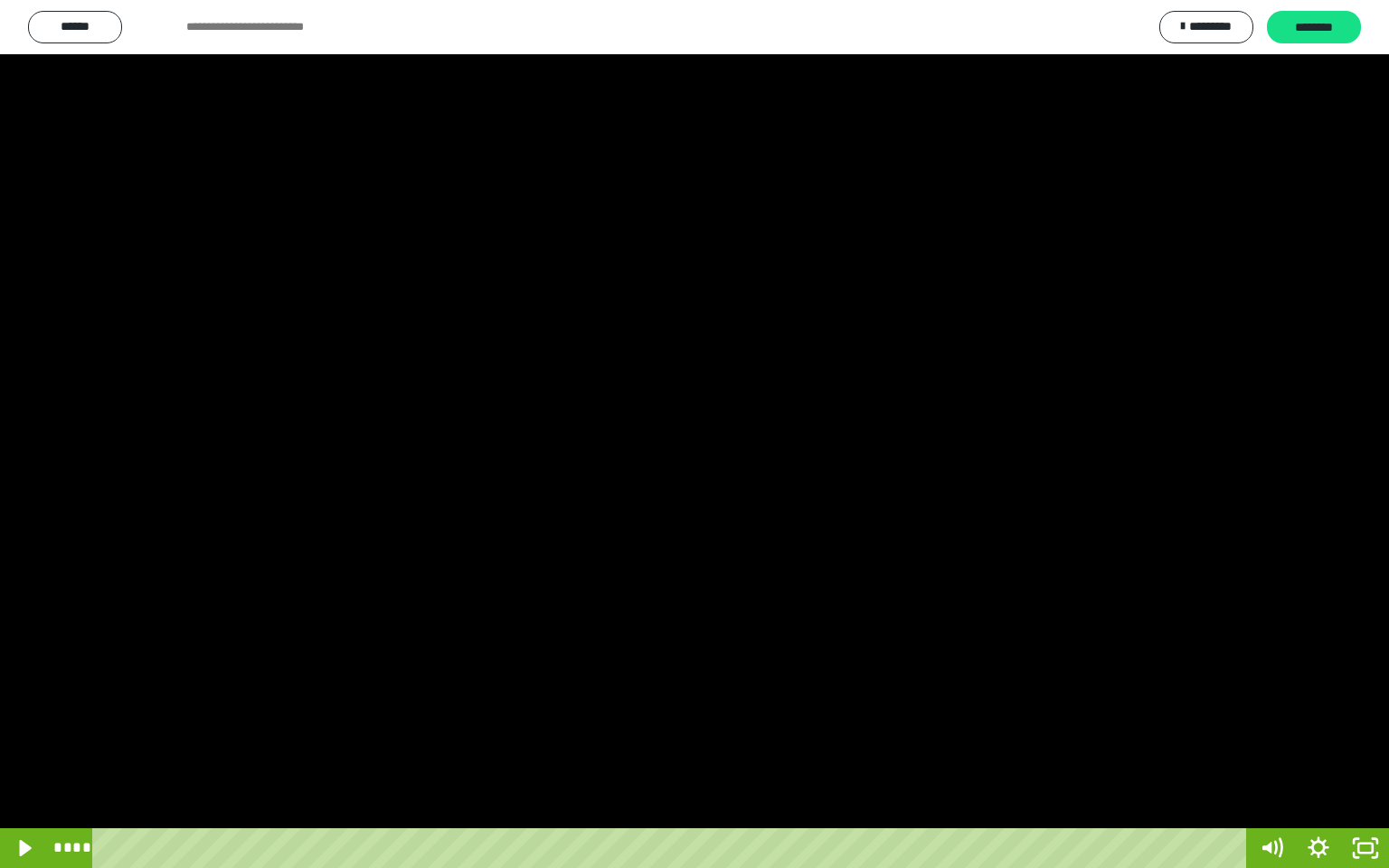 click at bounding box center [694, 434] 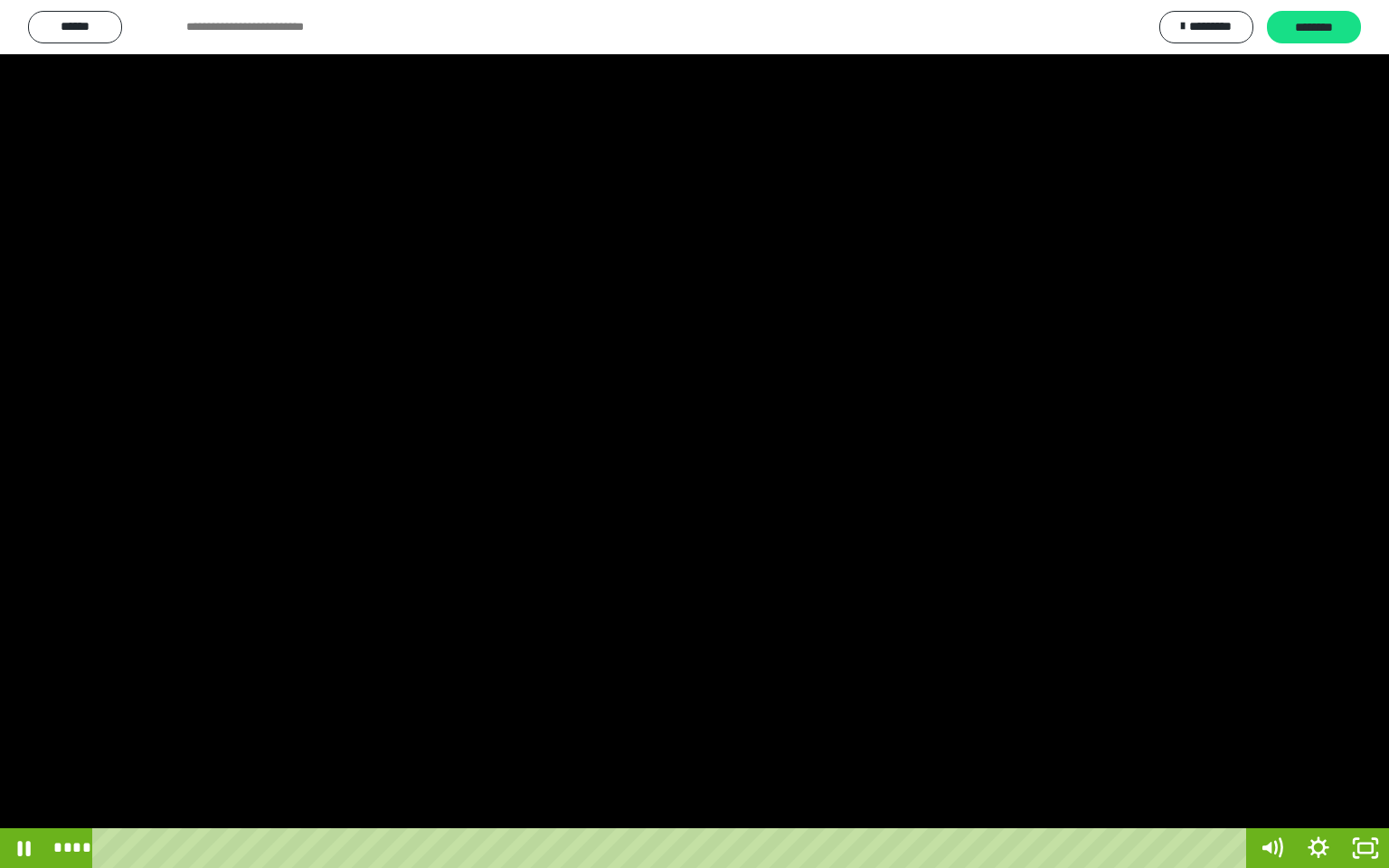 click at bounding box center (694, 434) 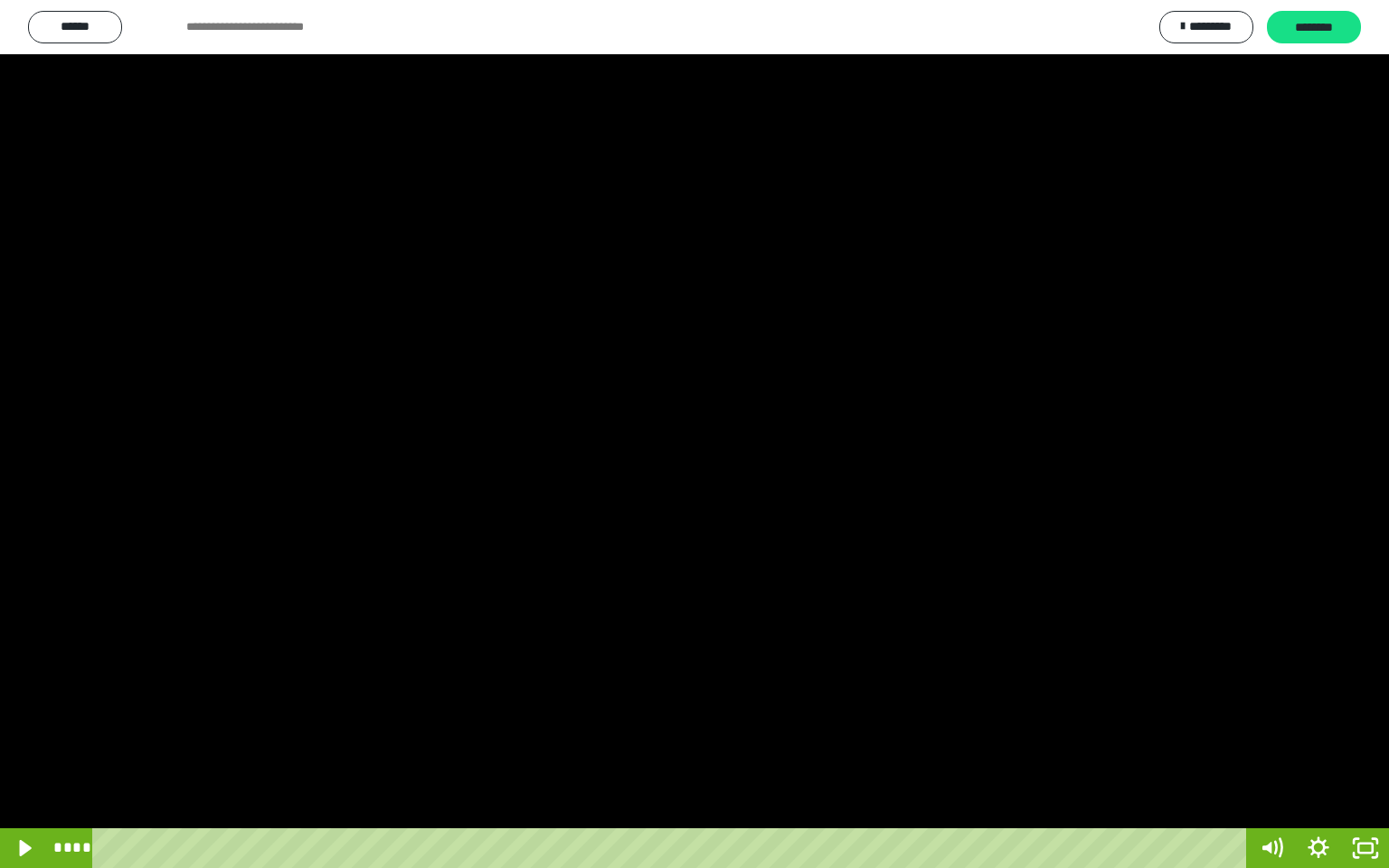 click at bounding box center (694, 434) 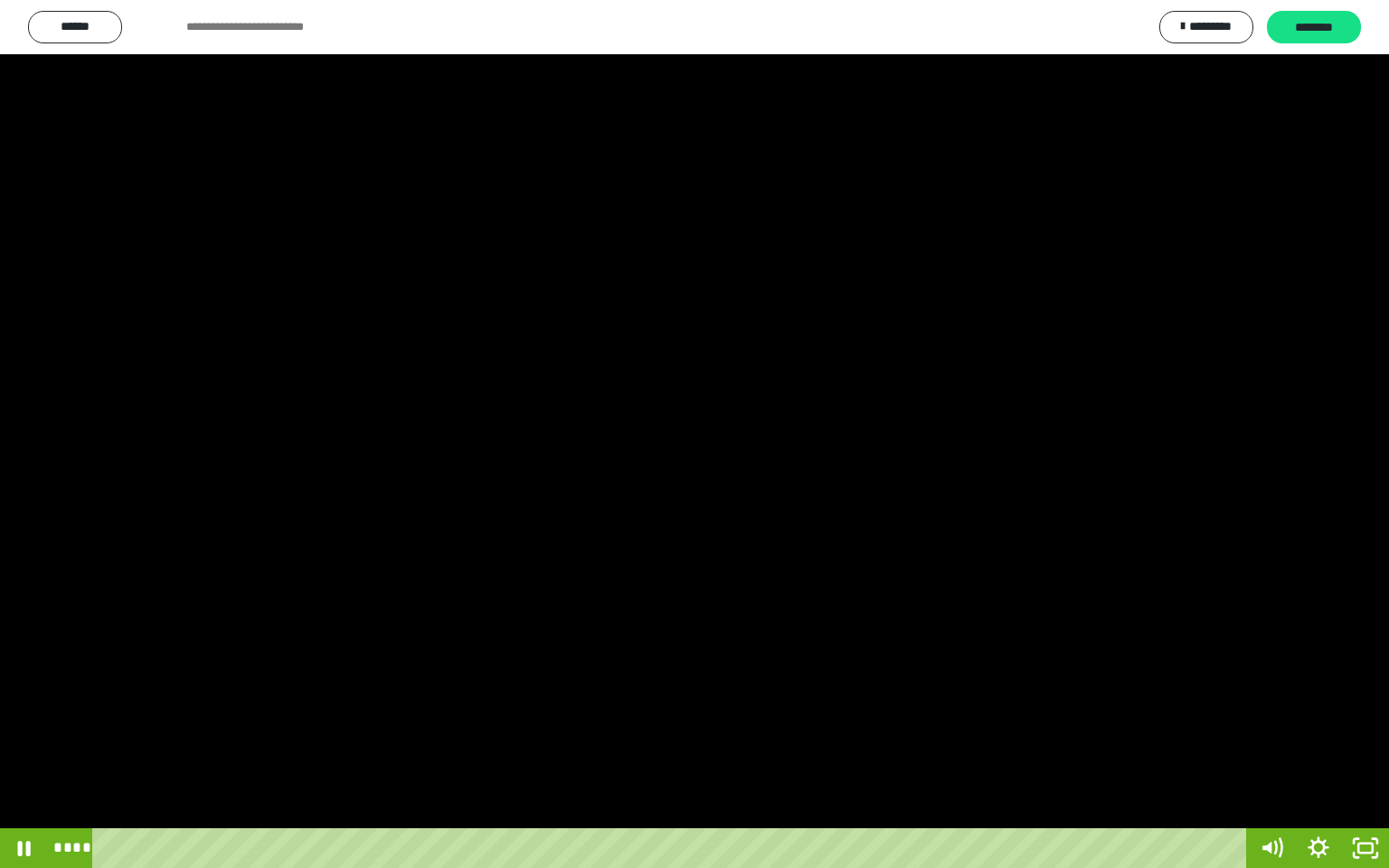 click at bounding box center [694, 434] 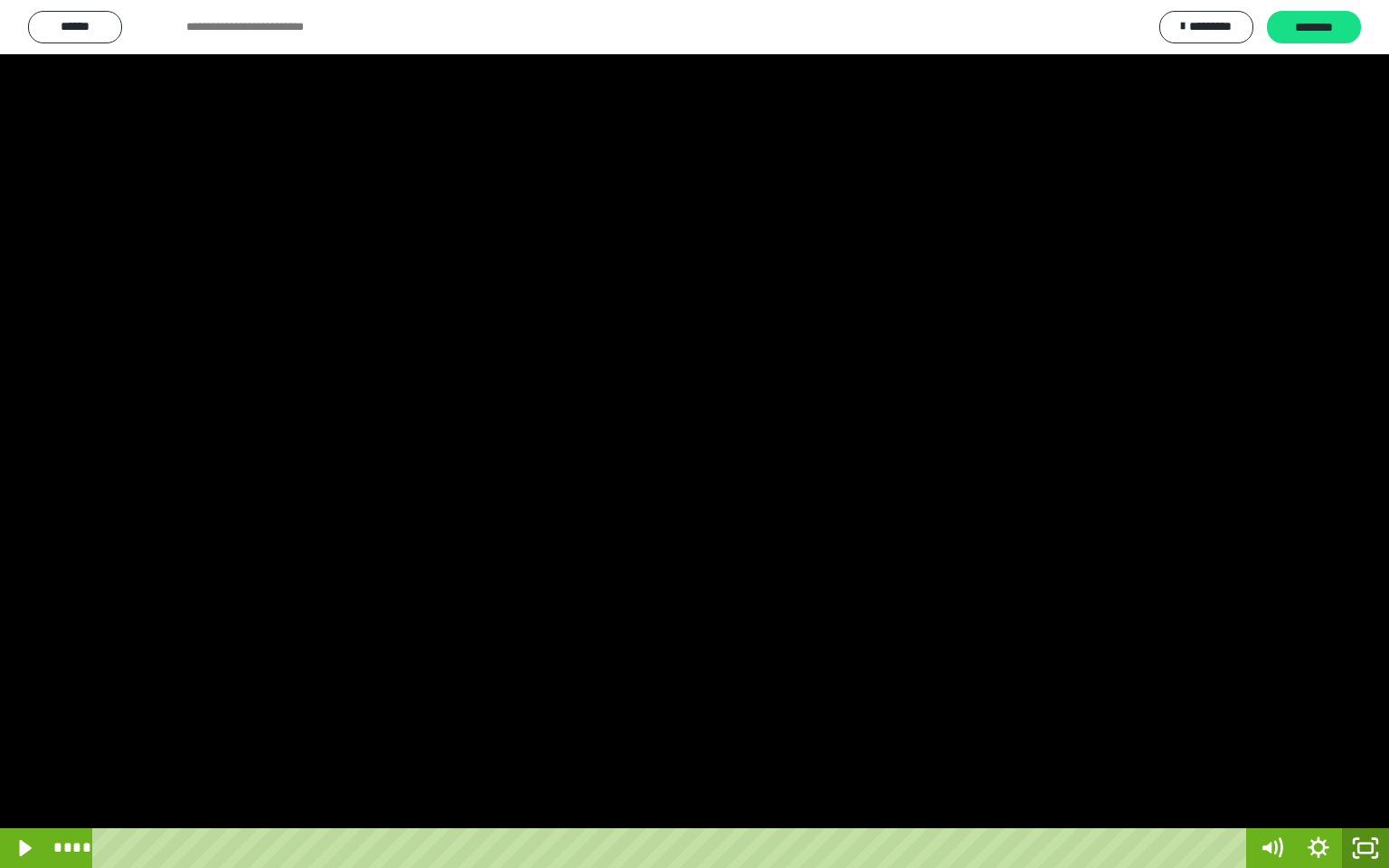 click 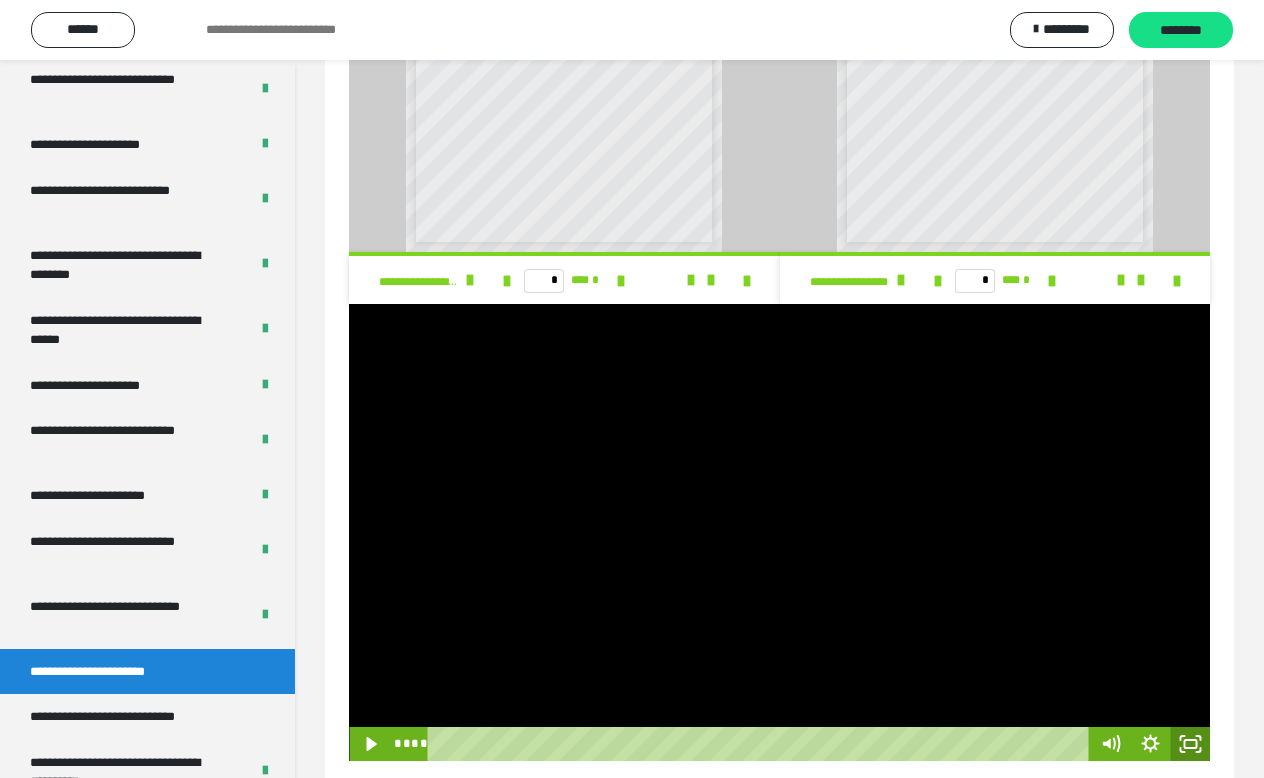 click 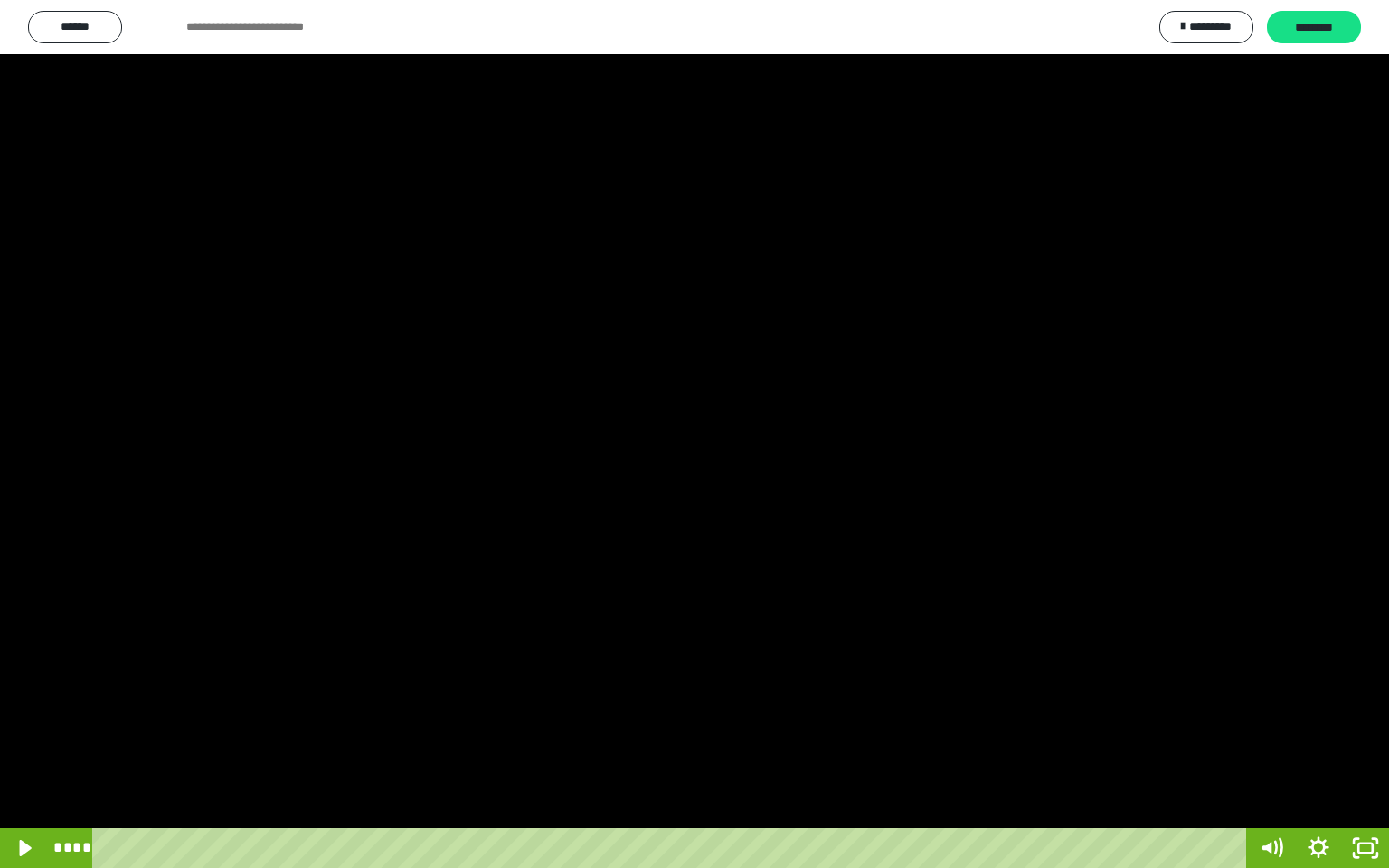 click at bounding box center [694, 434] 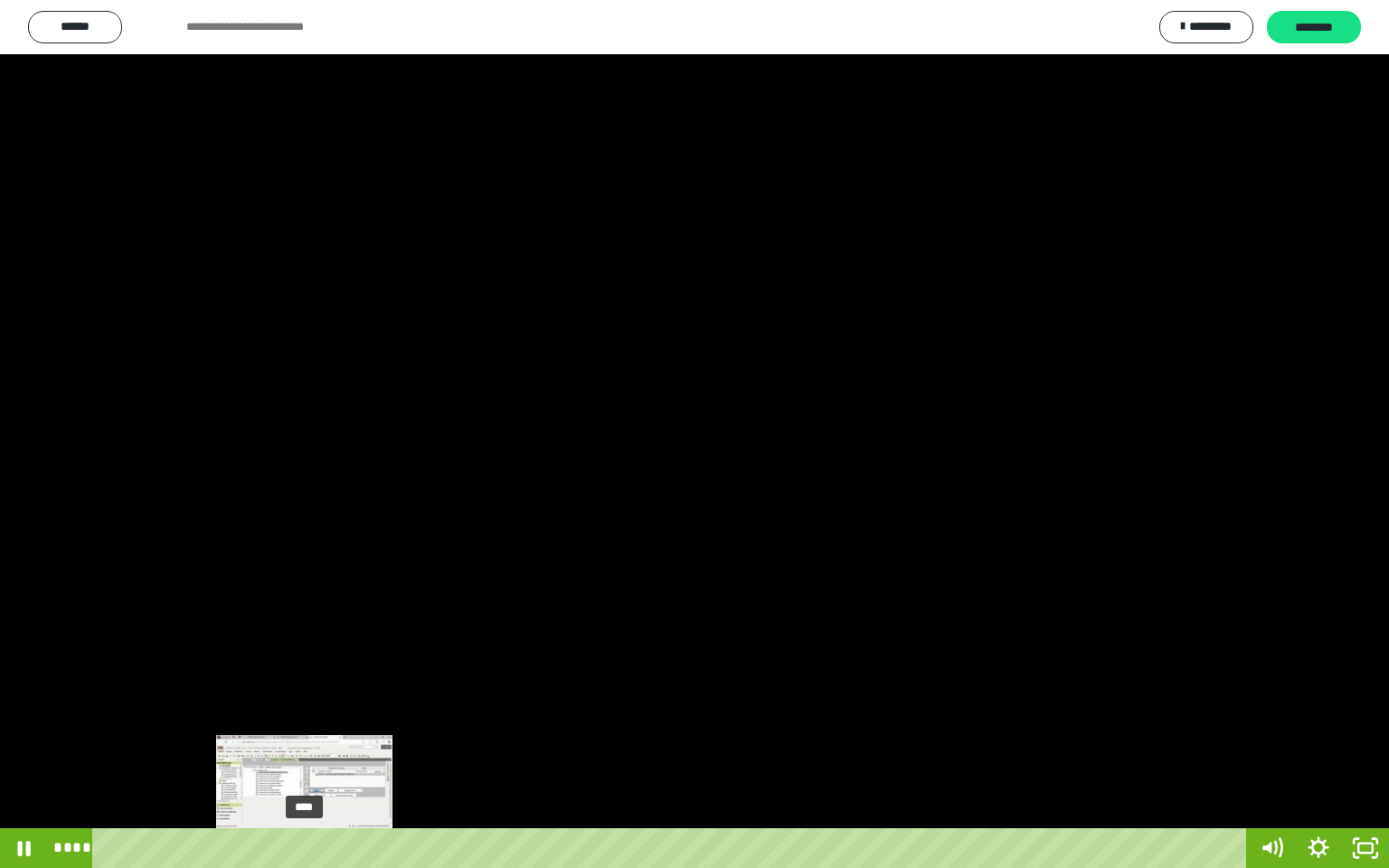click on "****" at bounding box center (673, 848) 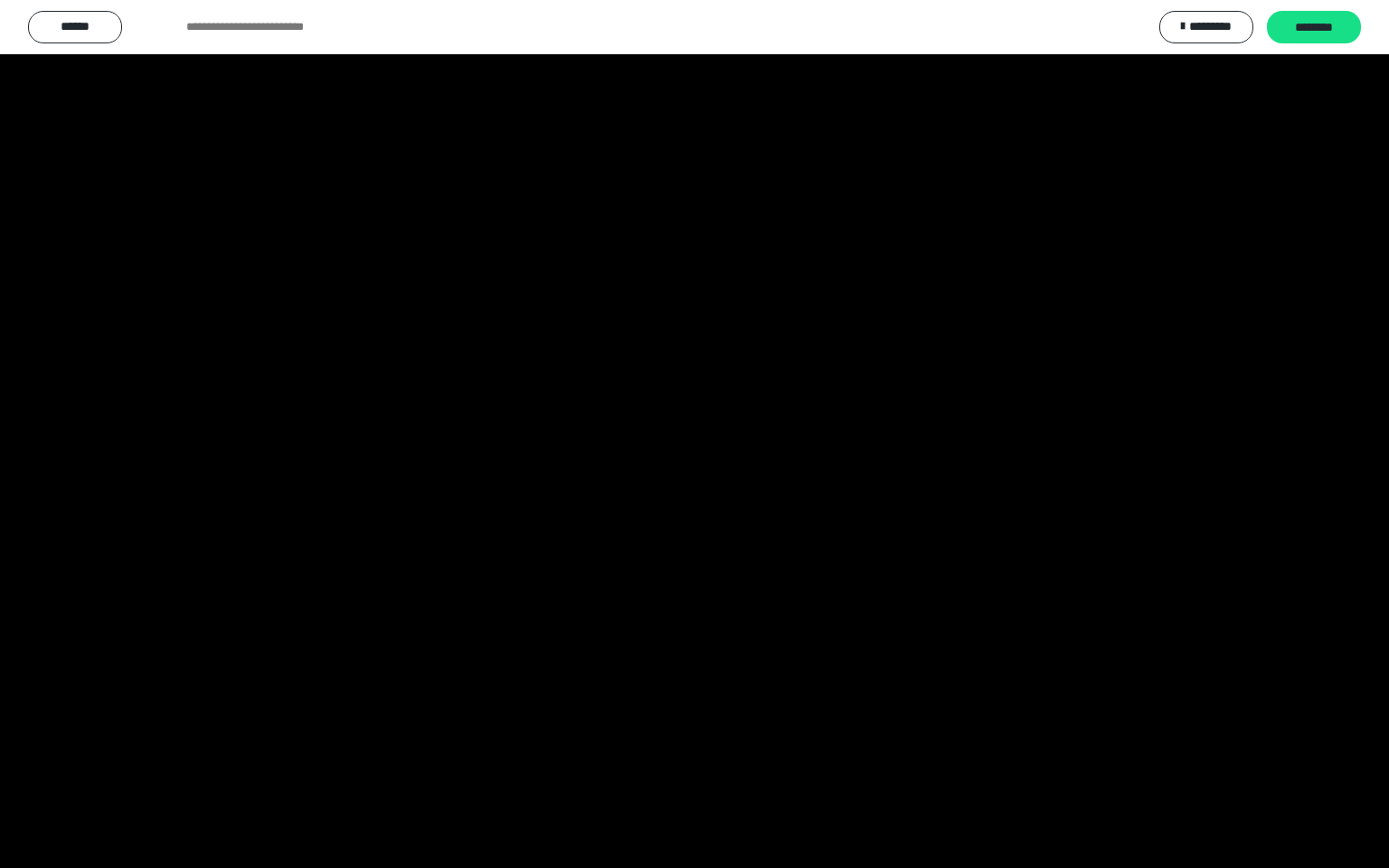 click at bounding box center (694, 434) 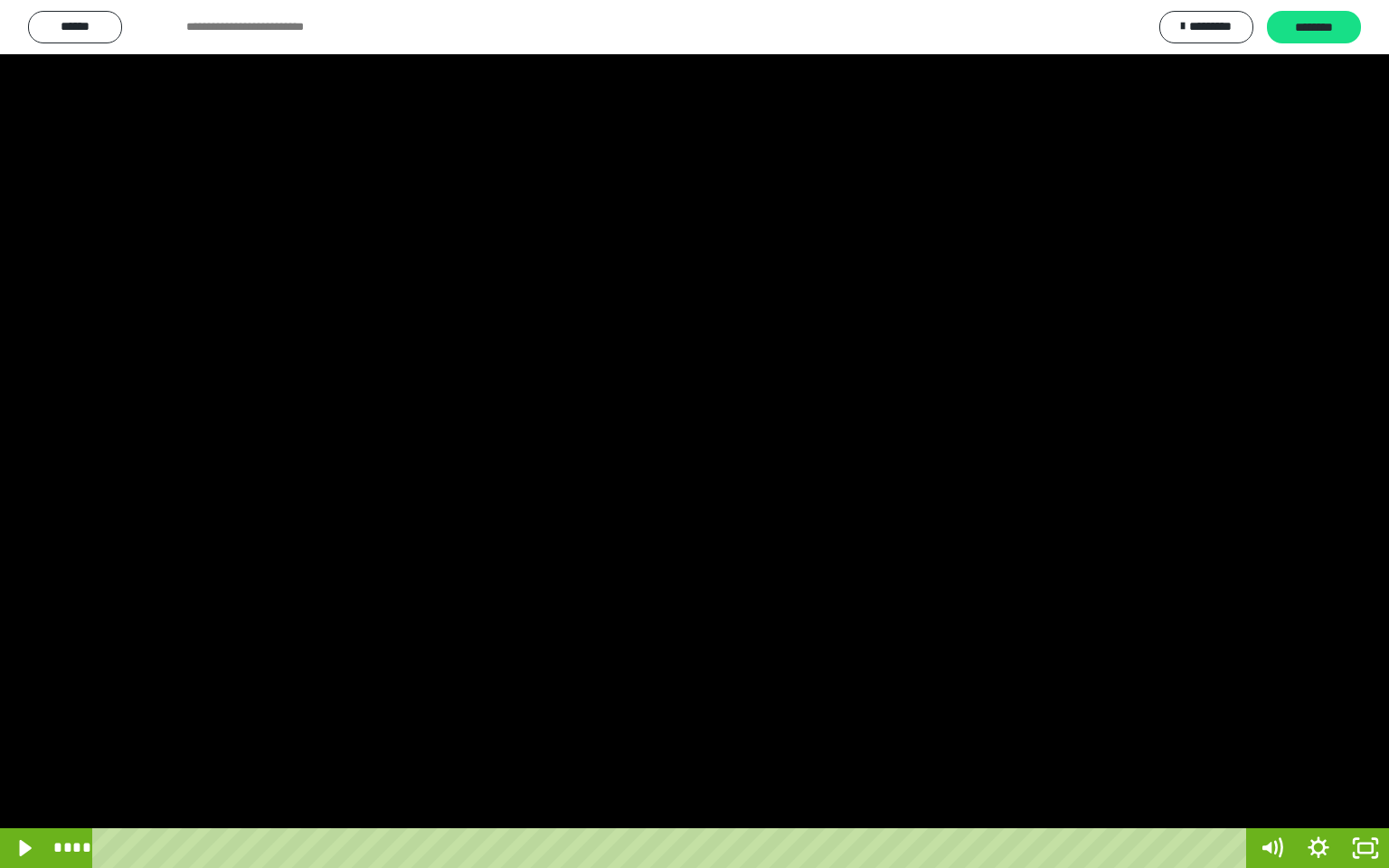 click at bounding box center [694, 434] 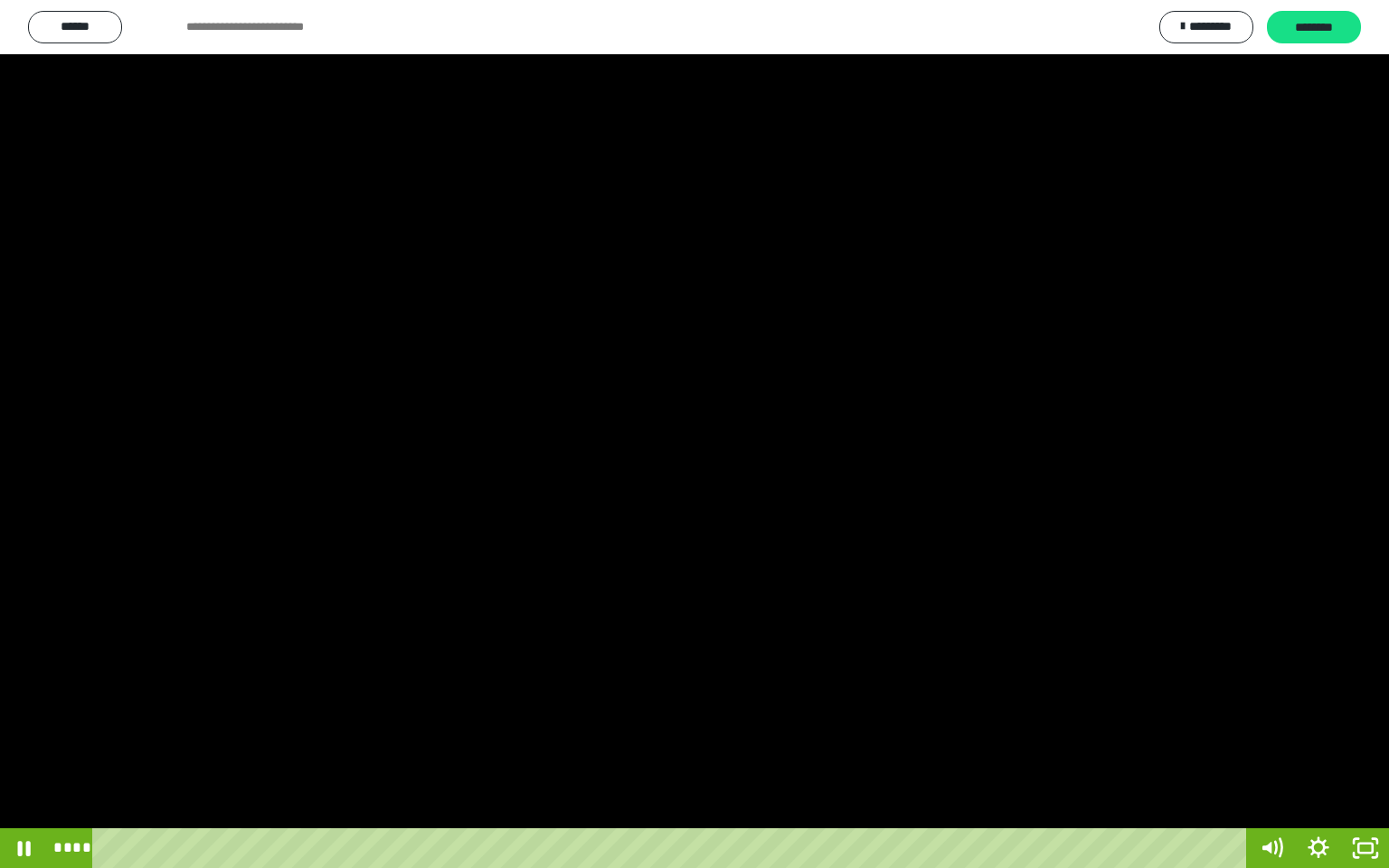 click at bounding box center (694, 434) 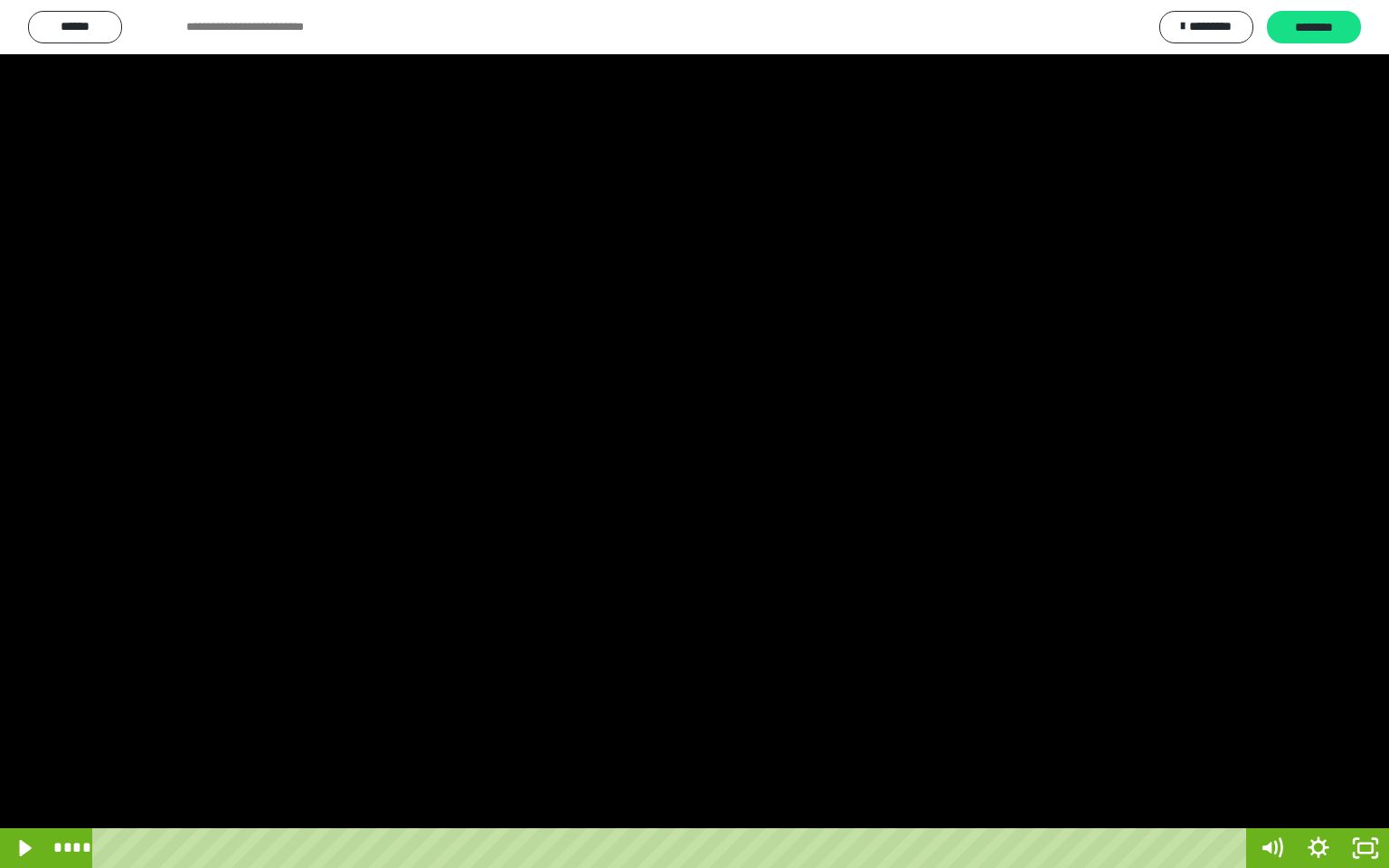 click at bounding box center [694, 434] 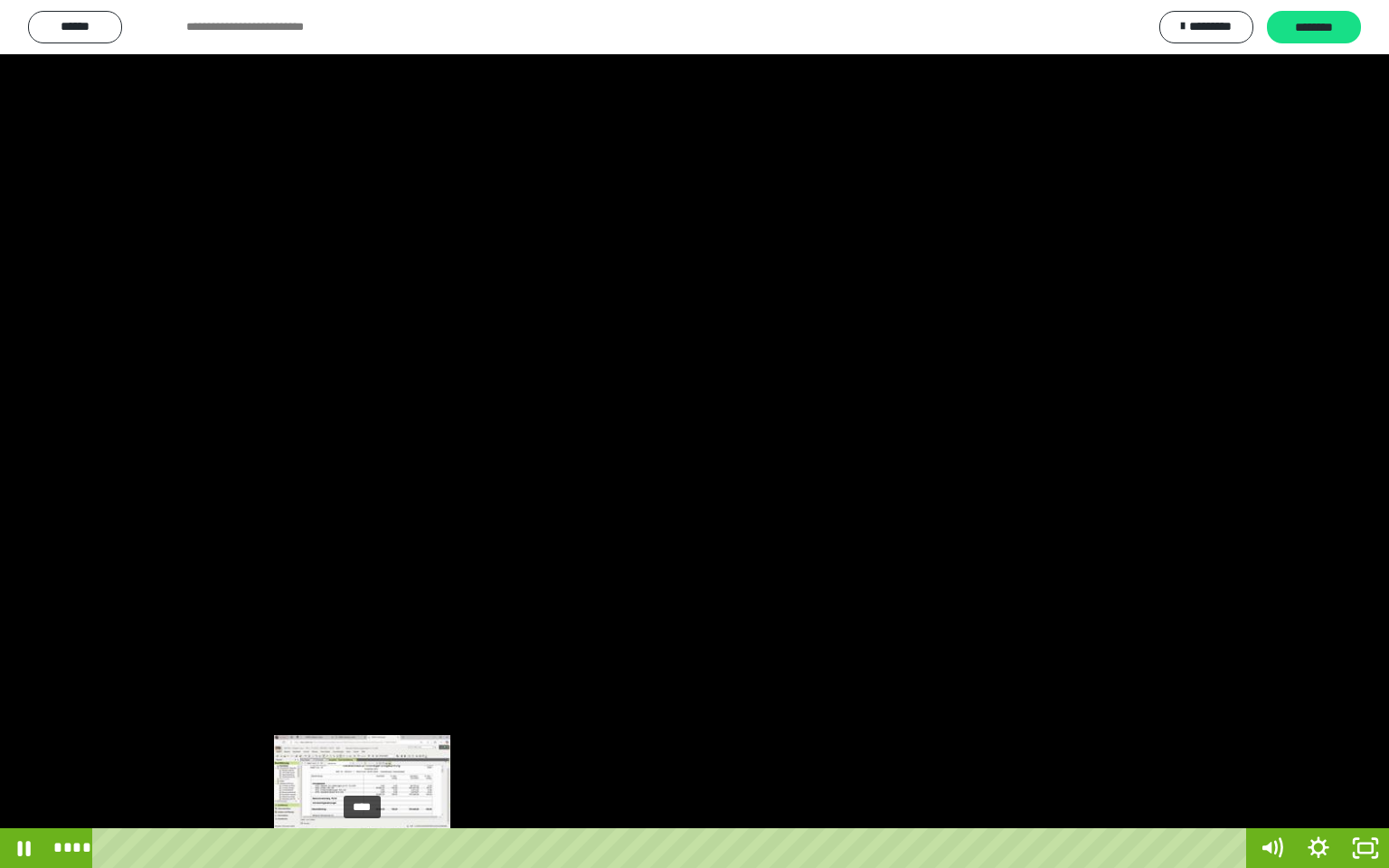 click on "****" at bounding box center (673, 848) 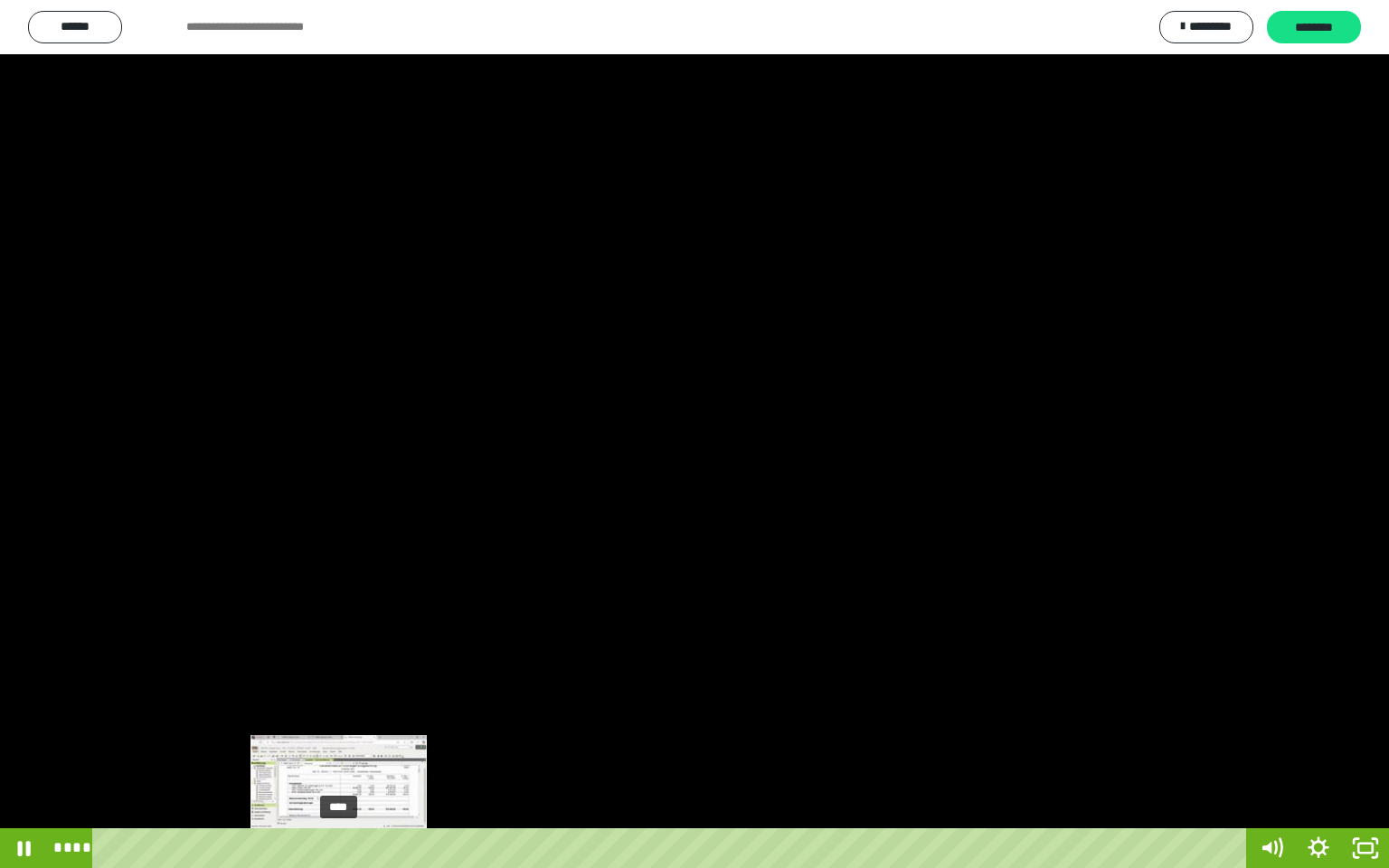 click on "****" at bounding box center (673, 848) 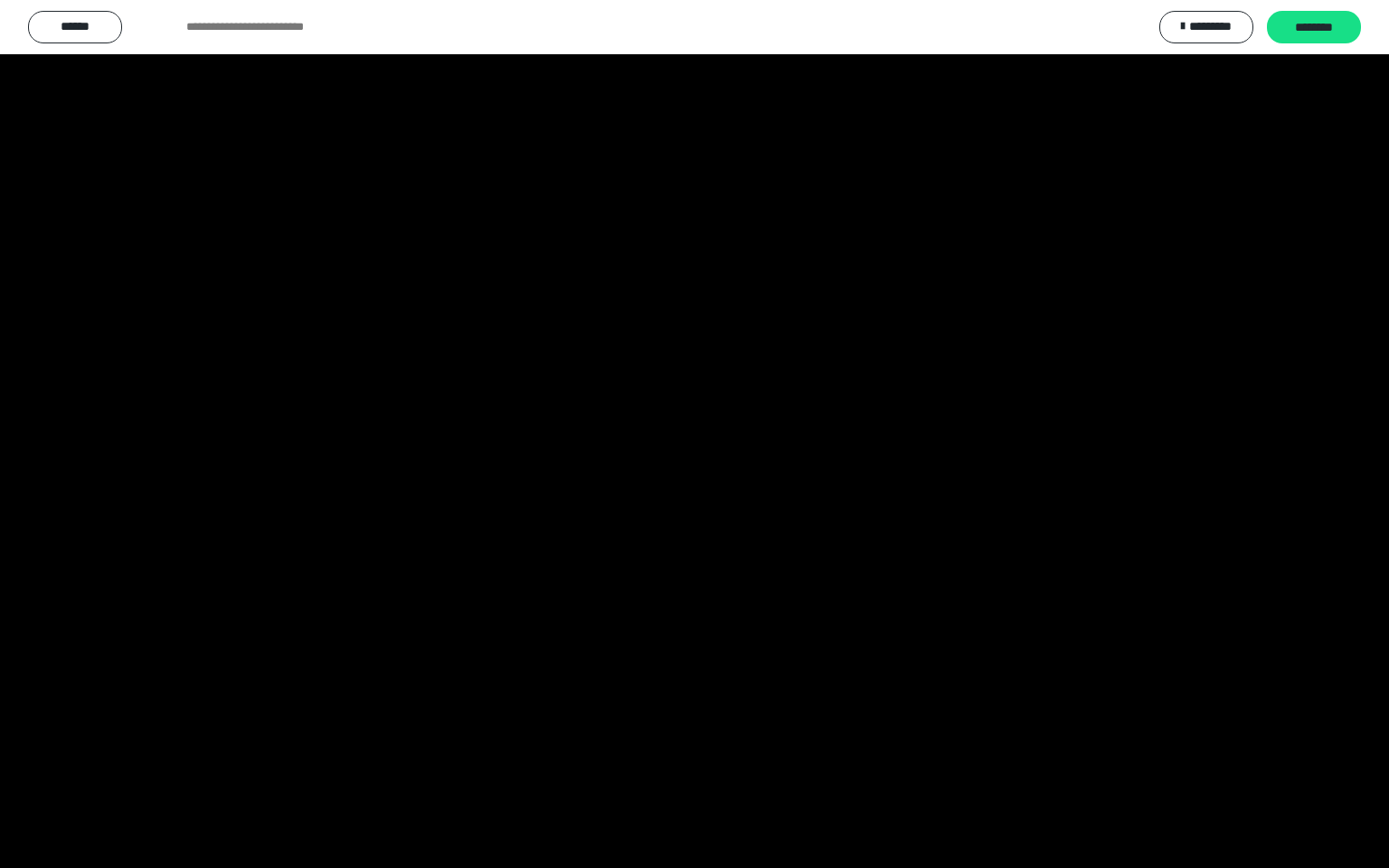 click at bounding box center (694, 434) 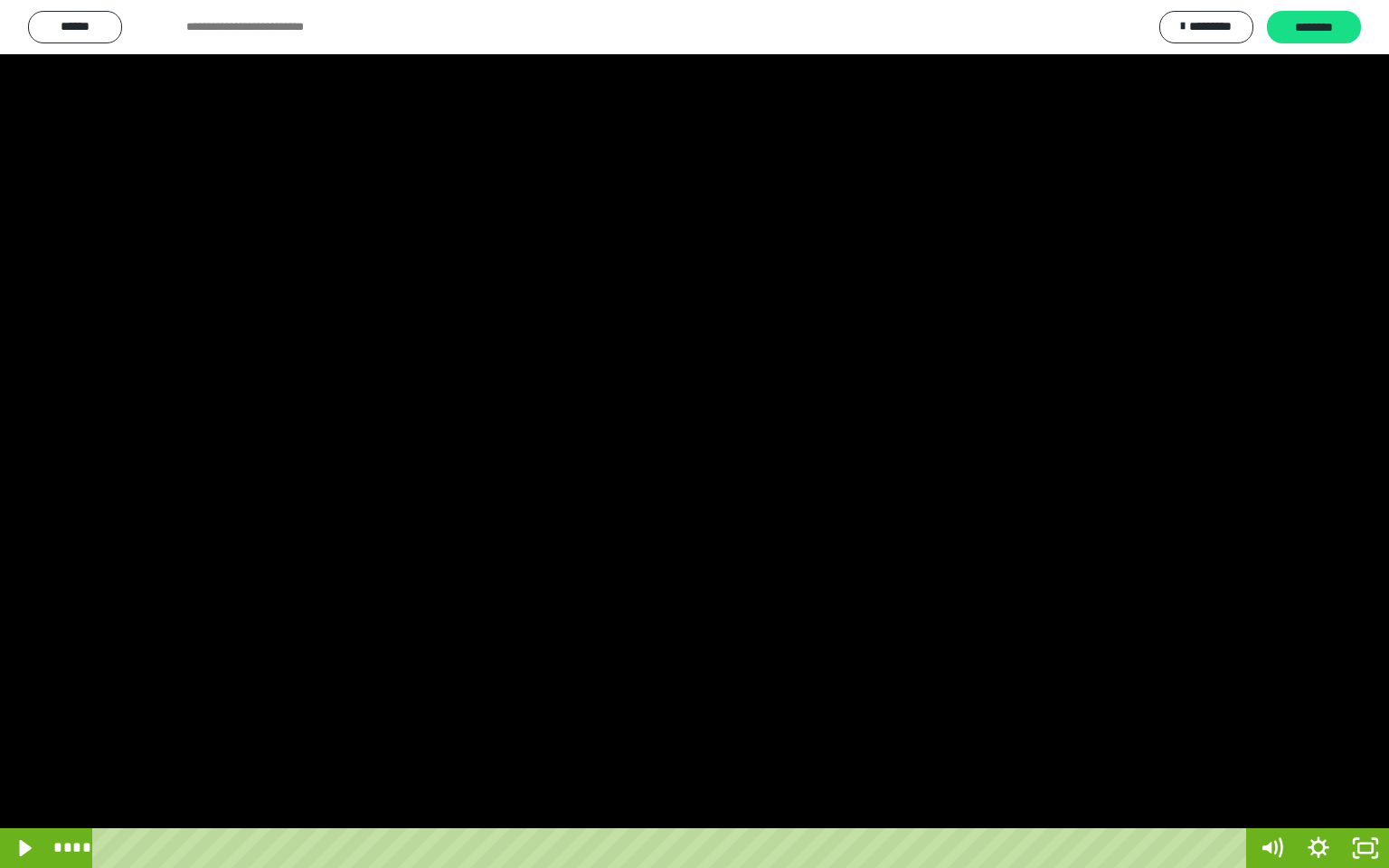 drag, startPoint x: 605, startPoint y: 525, endPoint x: 633, endPoint y: 519, distance: 28.635642 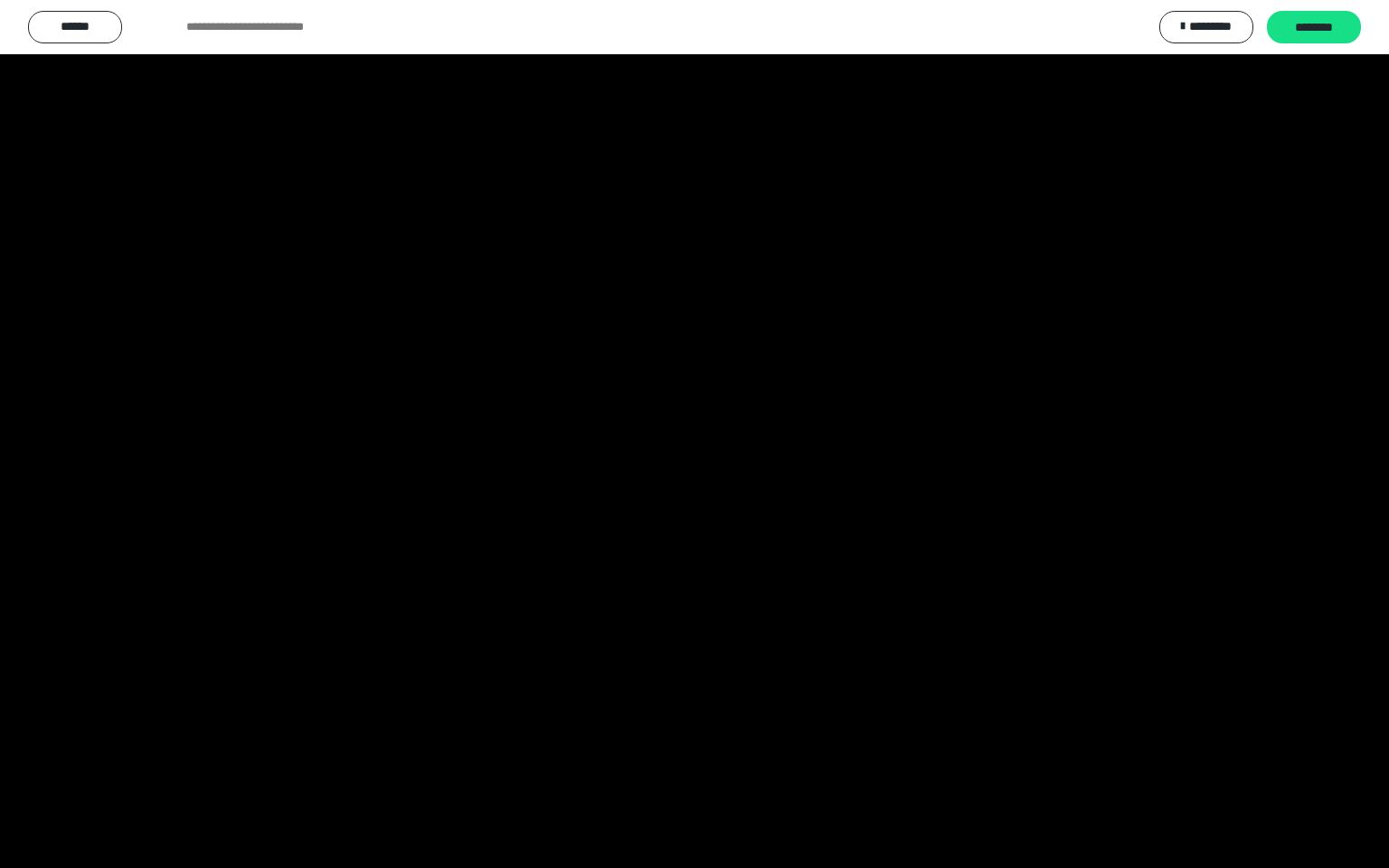 click at bounding box center [694, 434] 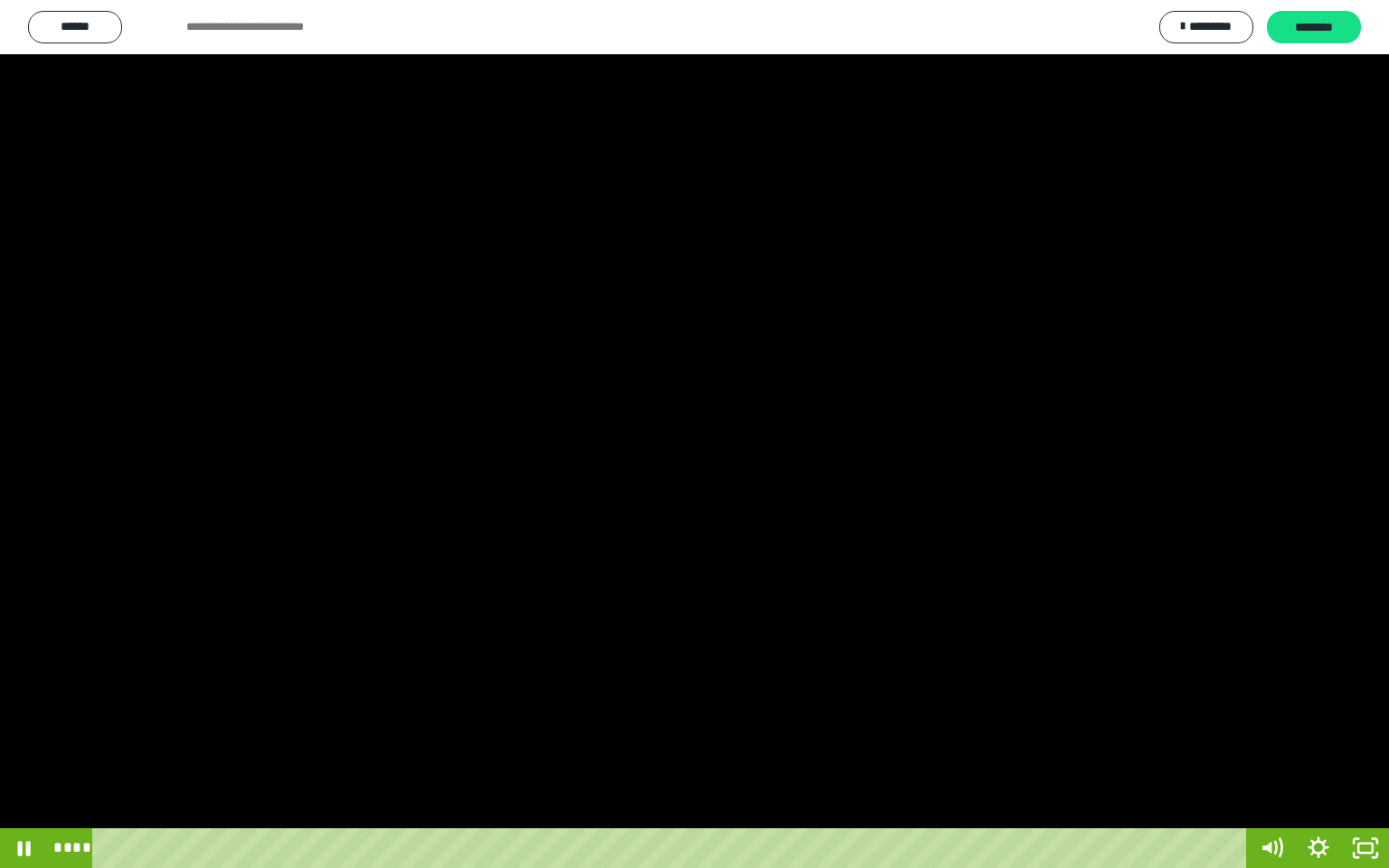 click at bounding box center (694, 434) 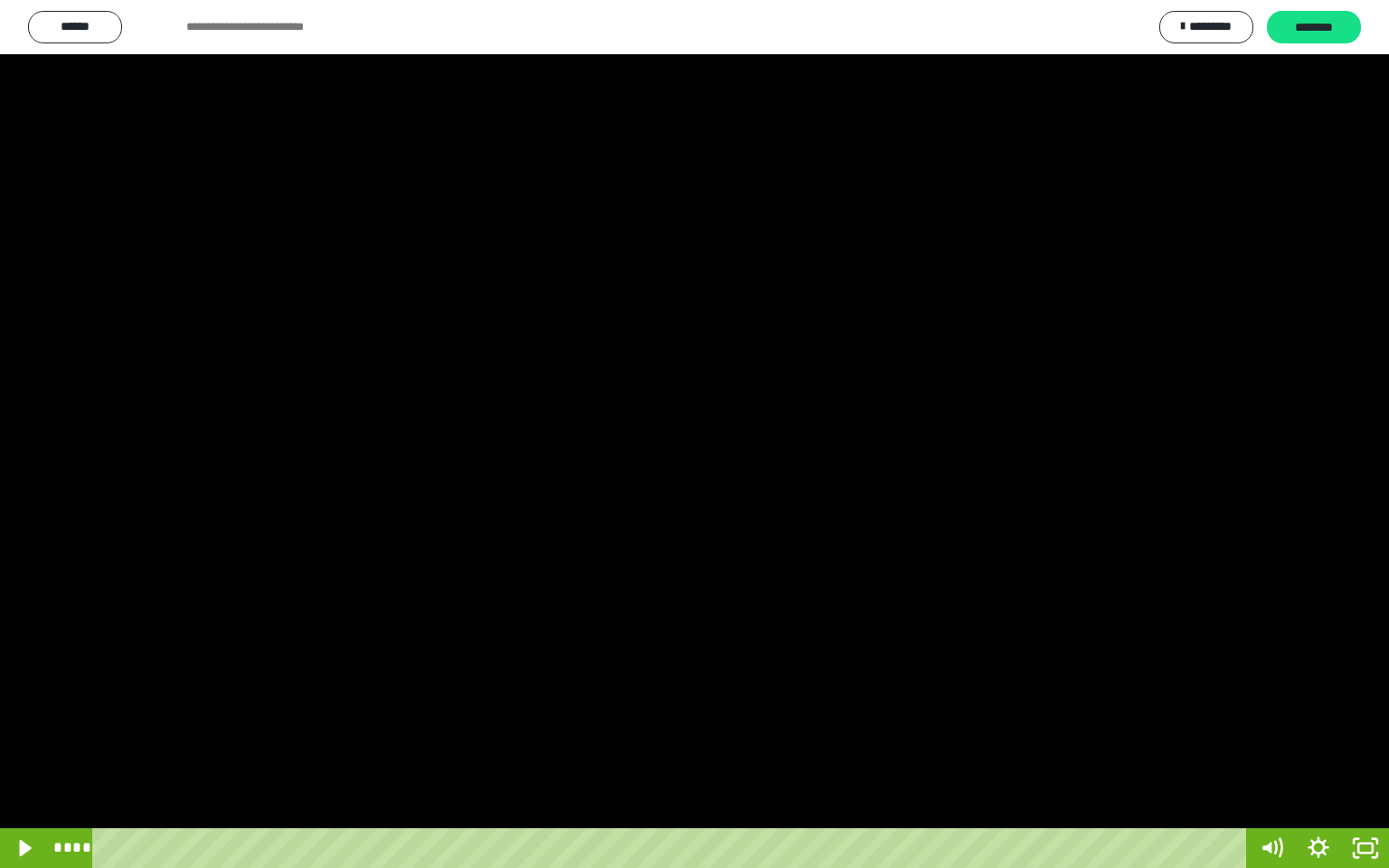 click at bounding box center [694, 434] 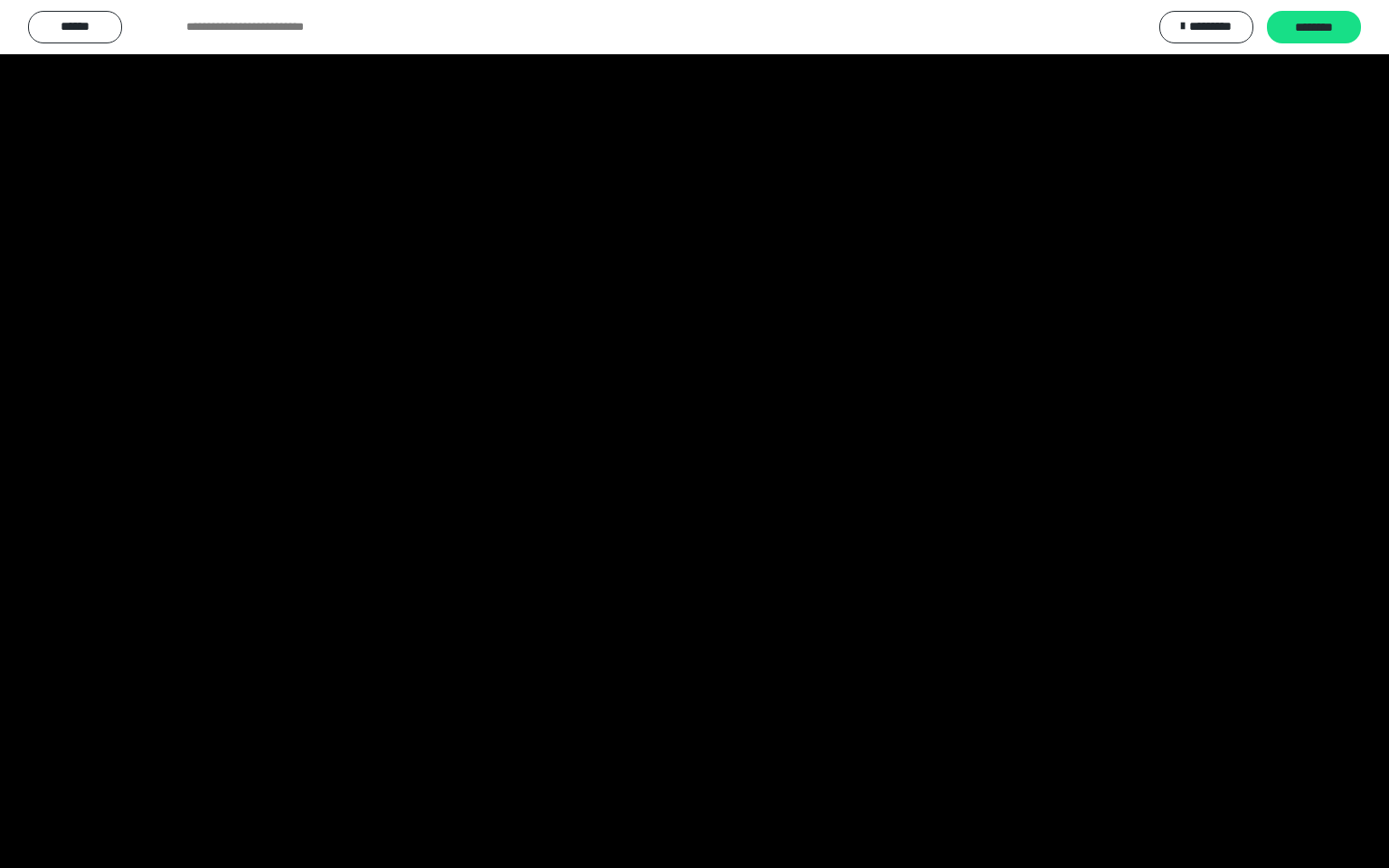 click at bounding box center [694, 434] 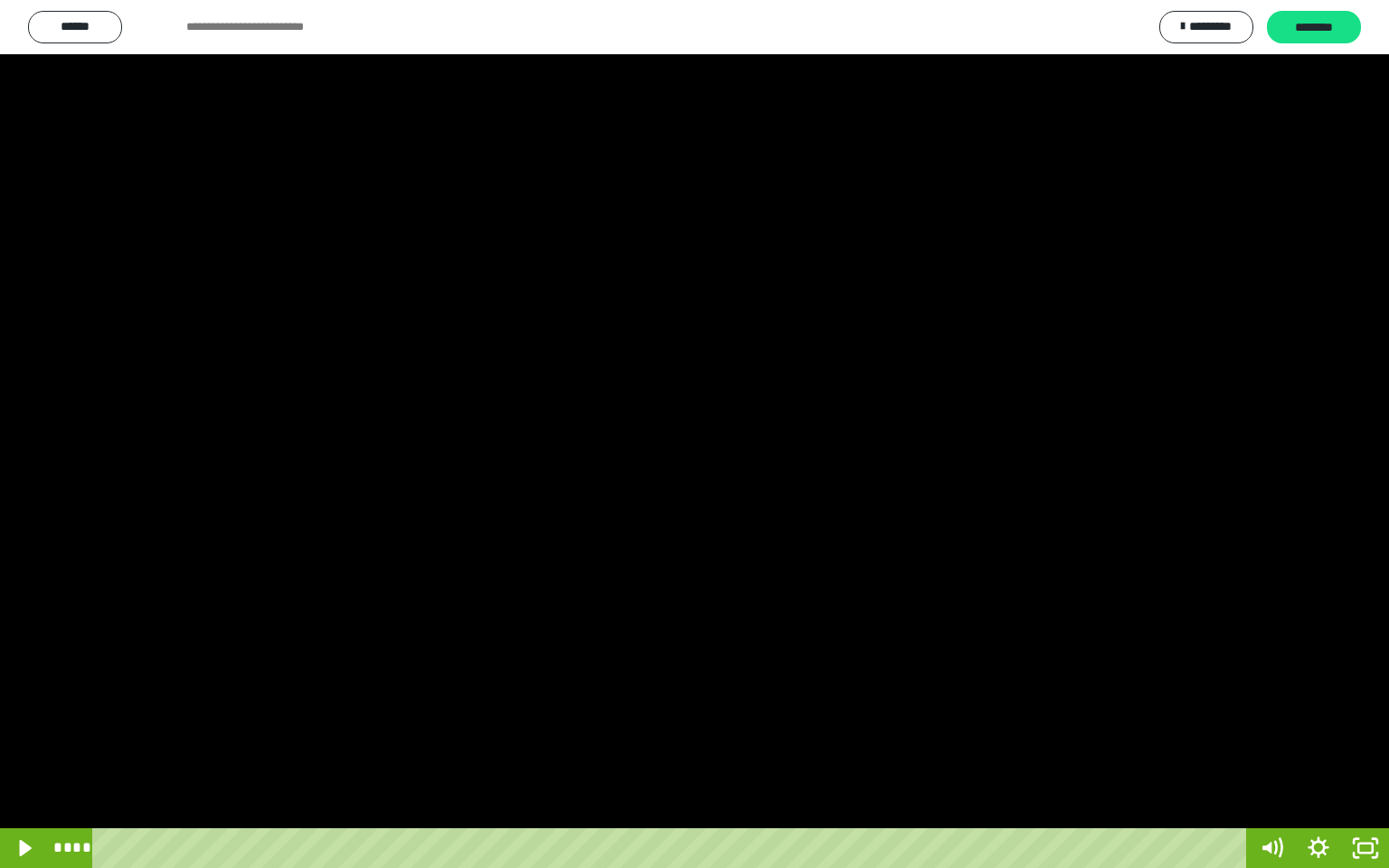 click at bounding box center [694, 434] 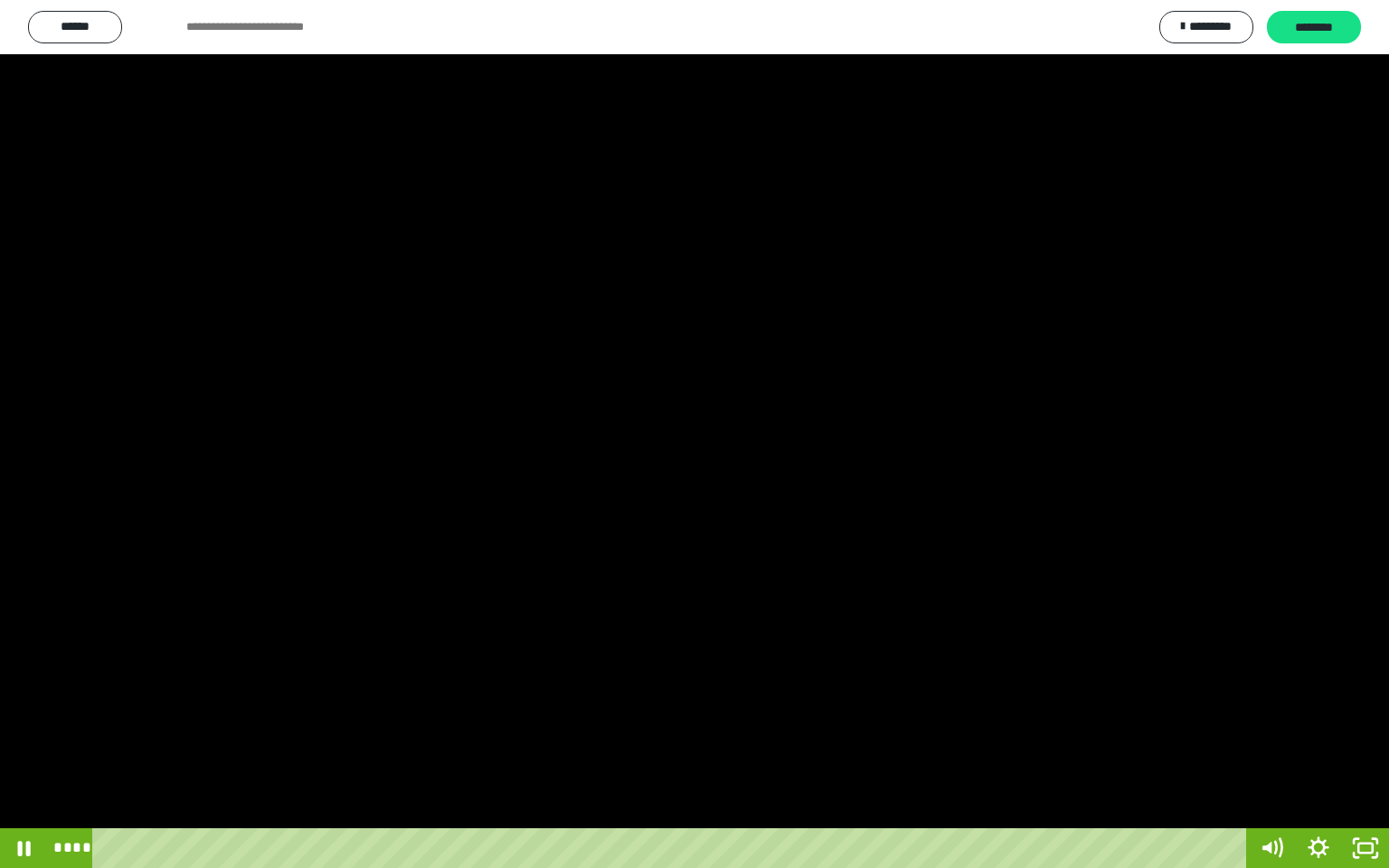 click at bounding box center (694, 434) 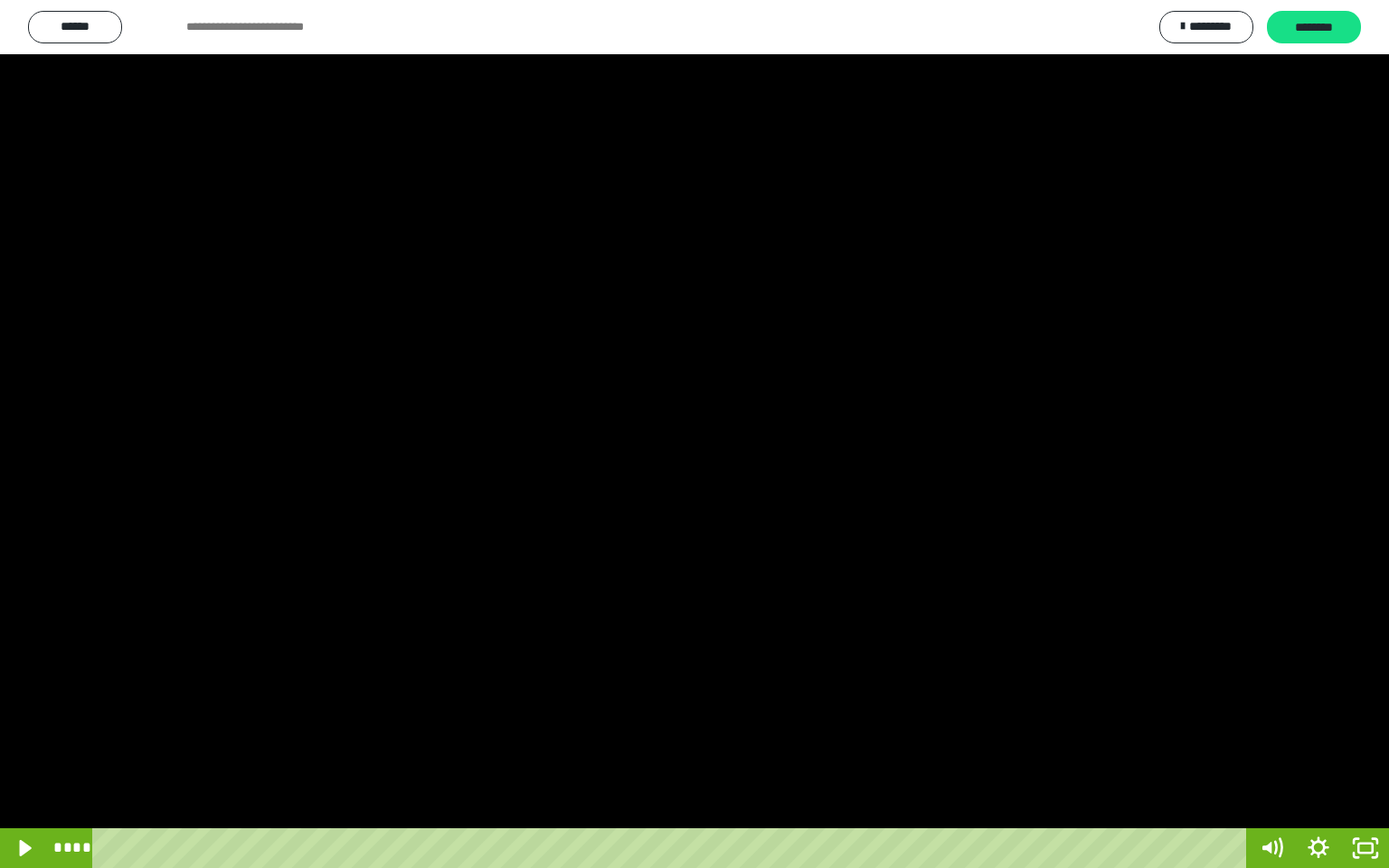 click at bounding box center (694, 434) 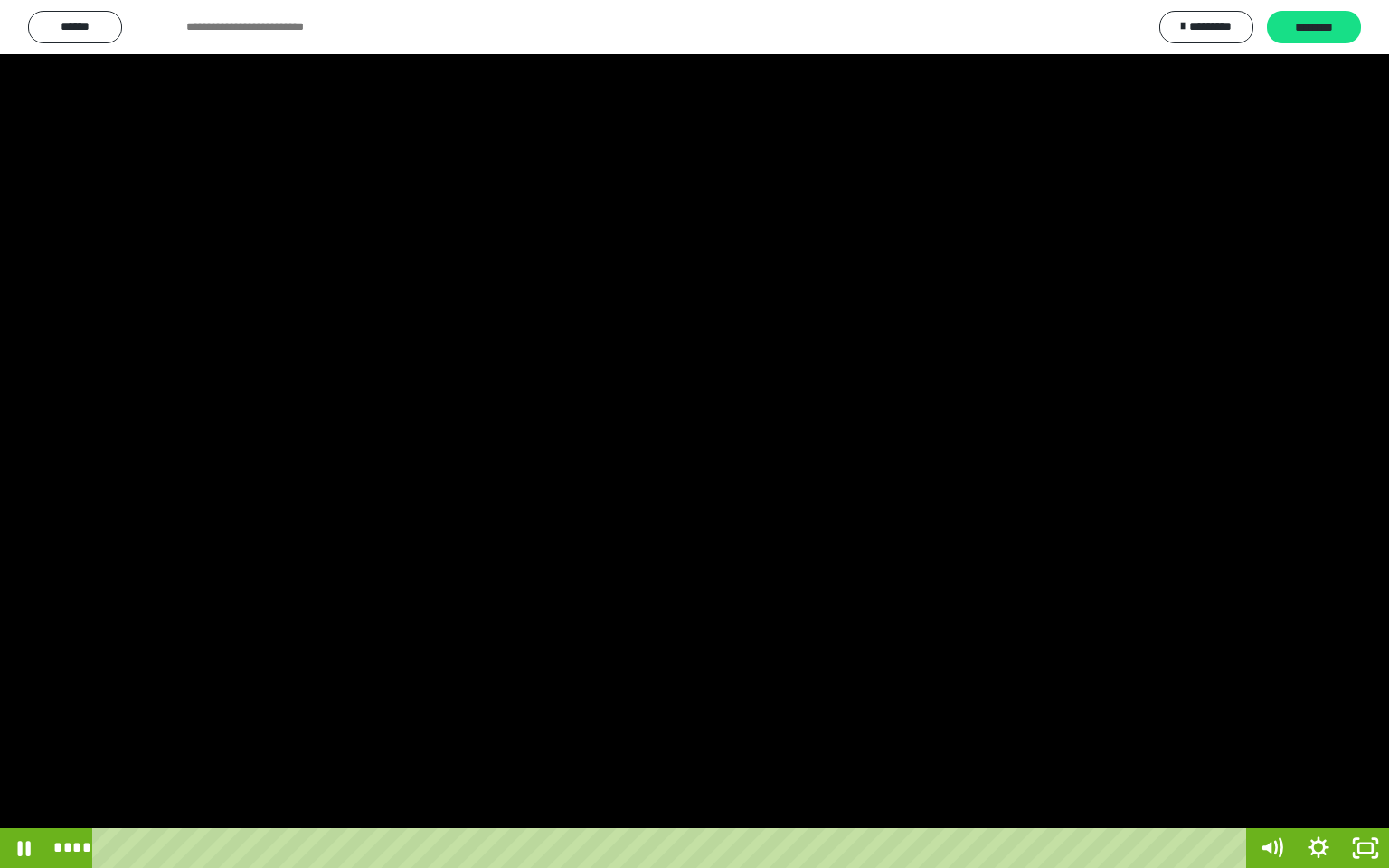click at bounding box center [694, 434] 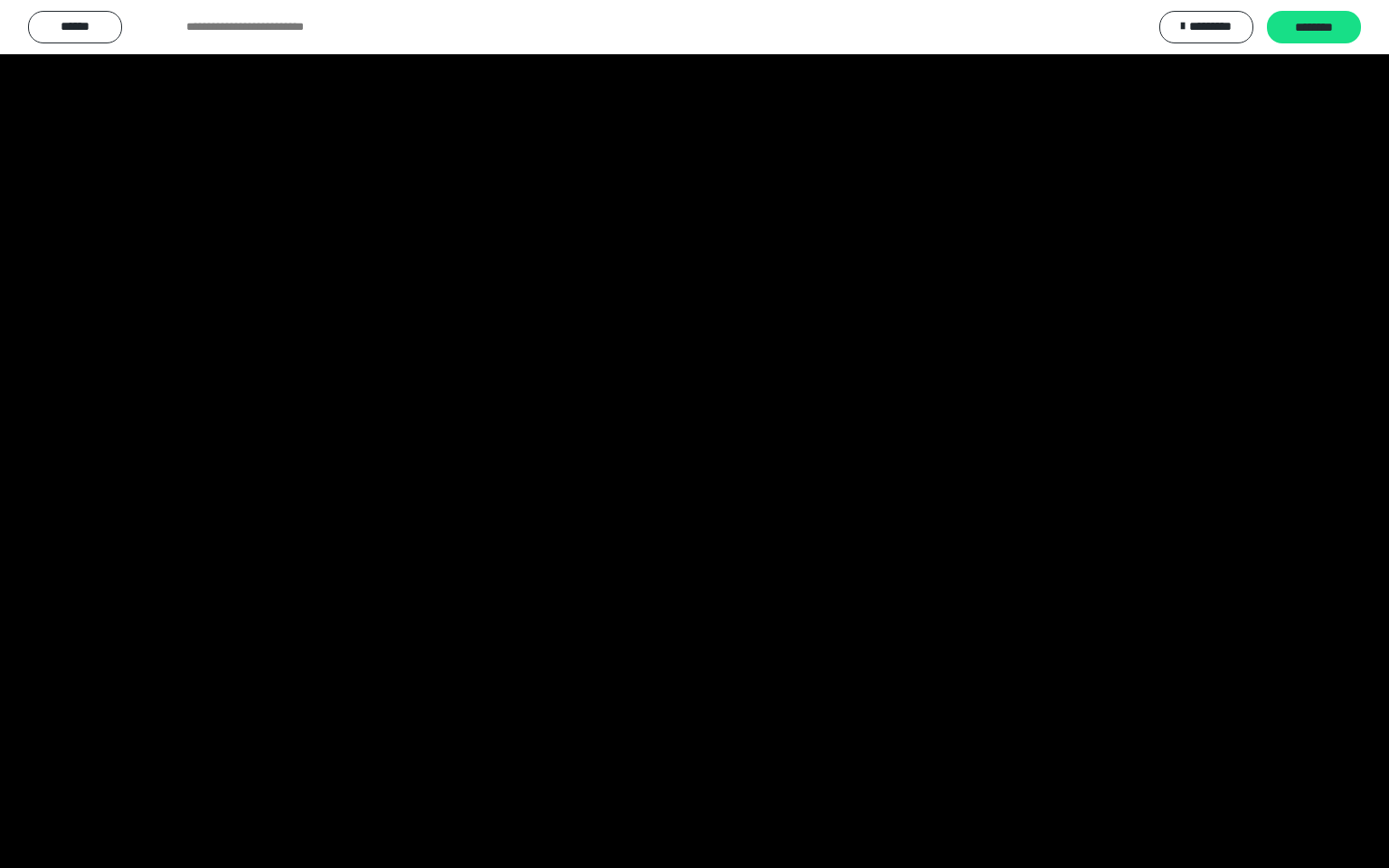 click at bounding box center [694, 434] 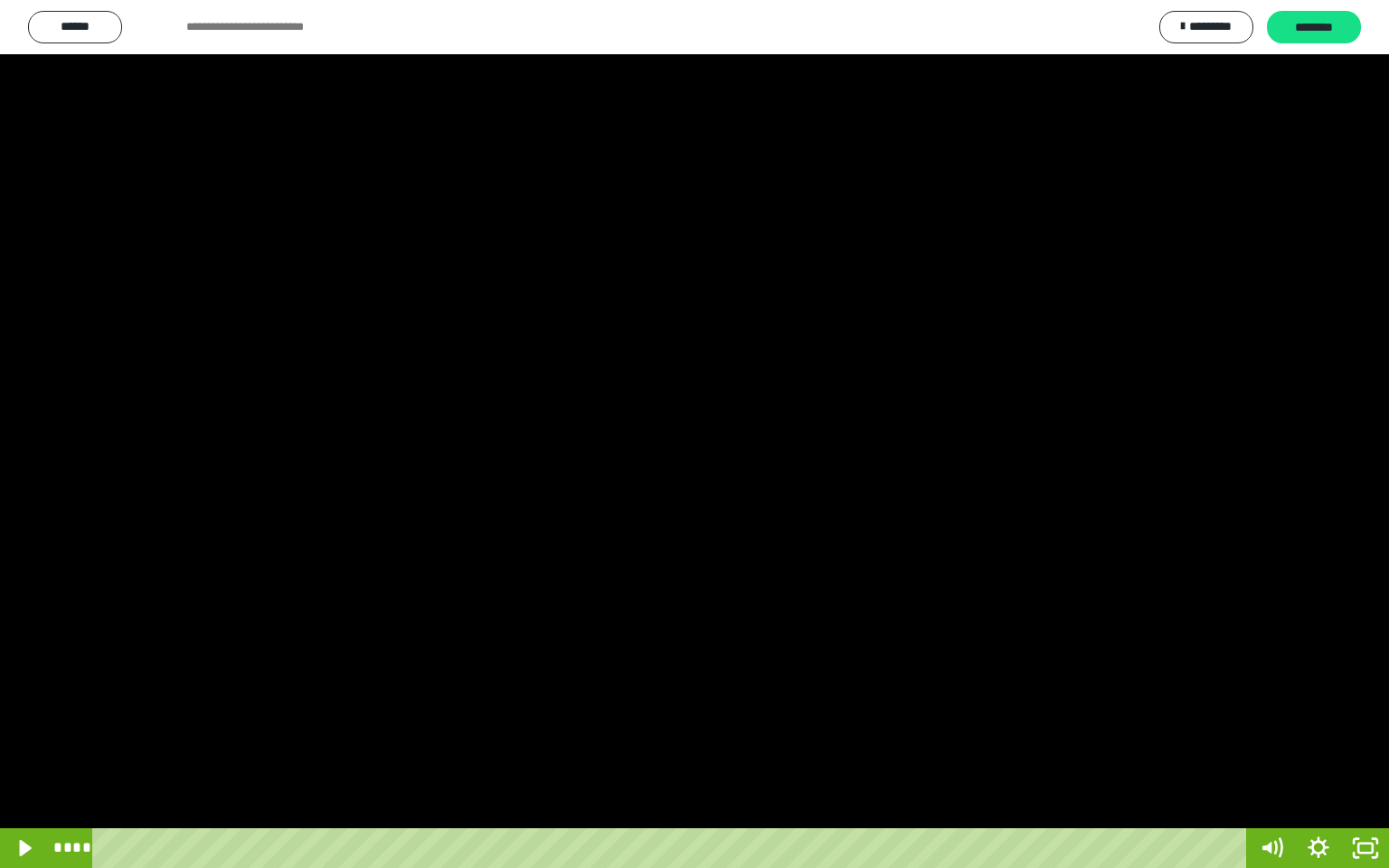 click at bounding box center (694, 434) 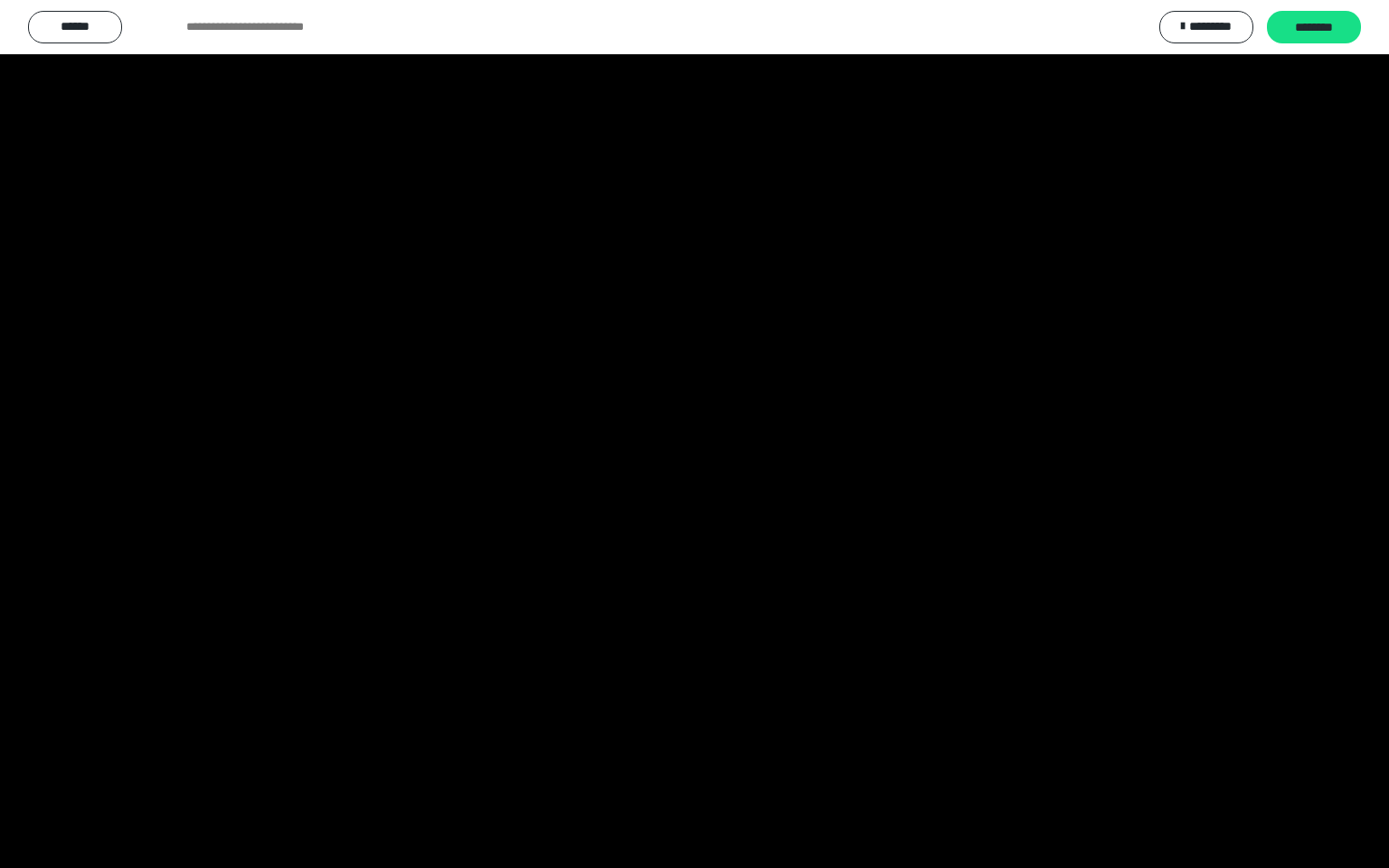 click at bounding box center [694, 434] 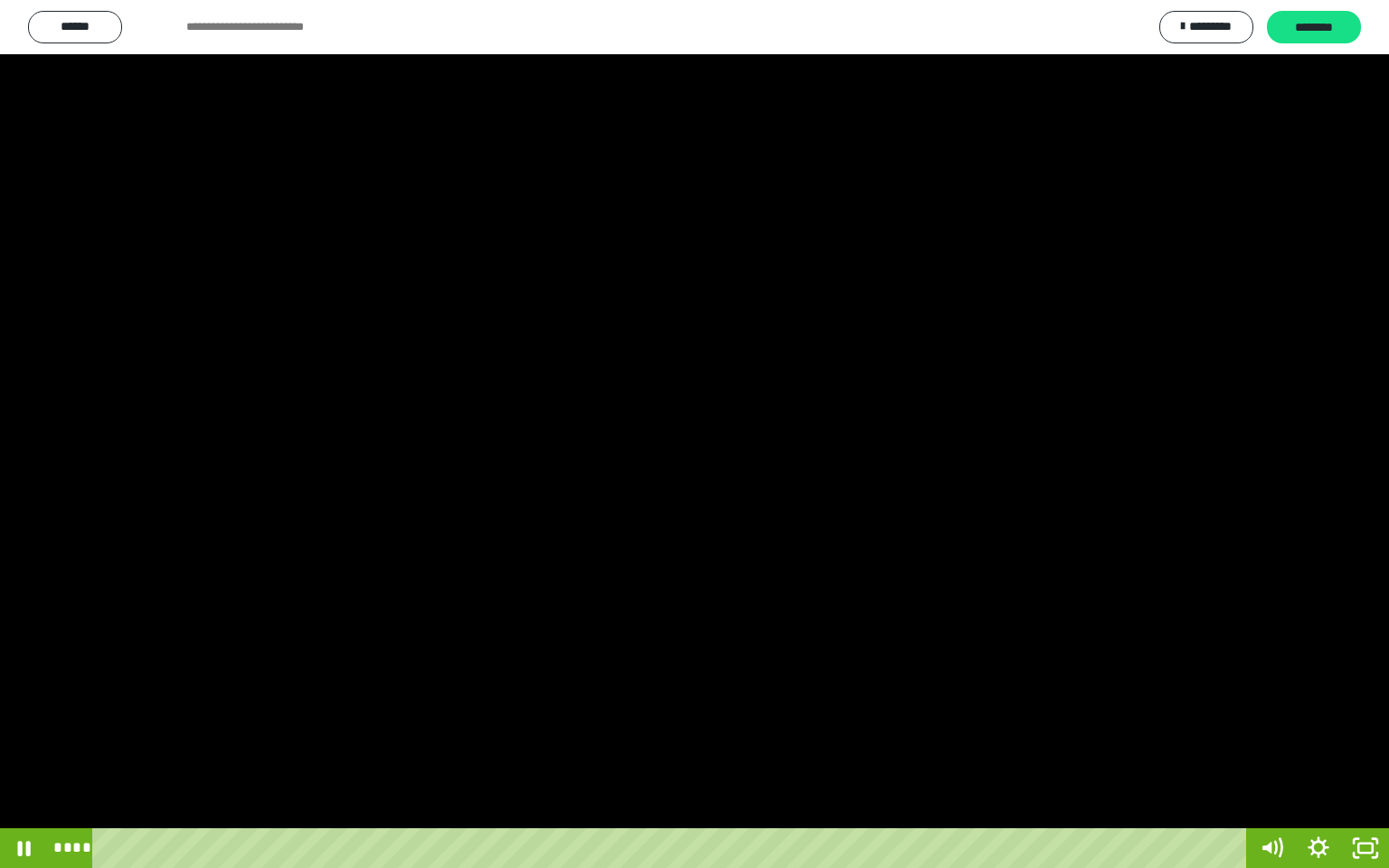 click at bounding box center (694, 434) 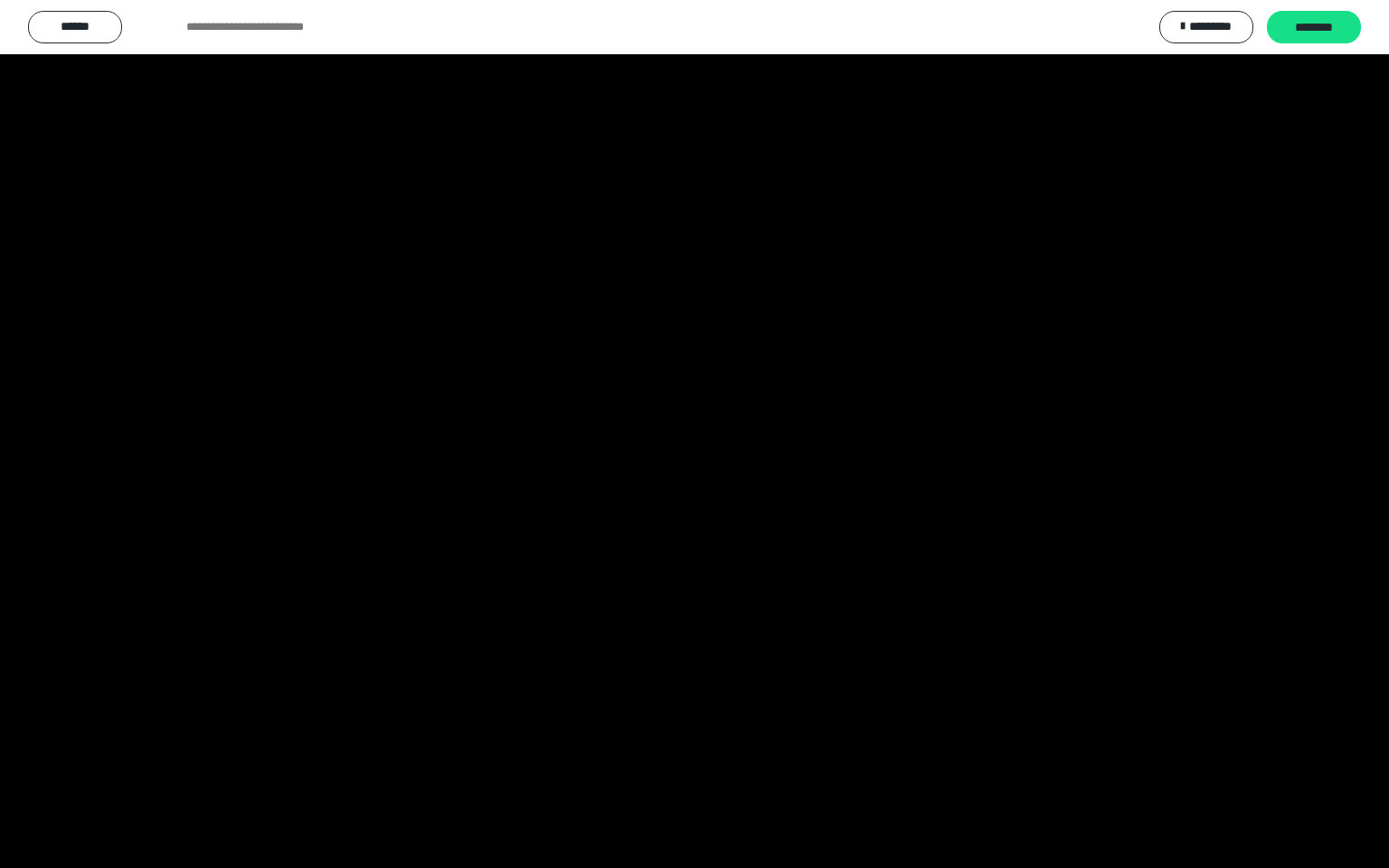 click at bounding box center [694, 434] 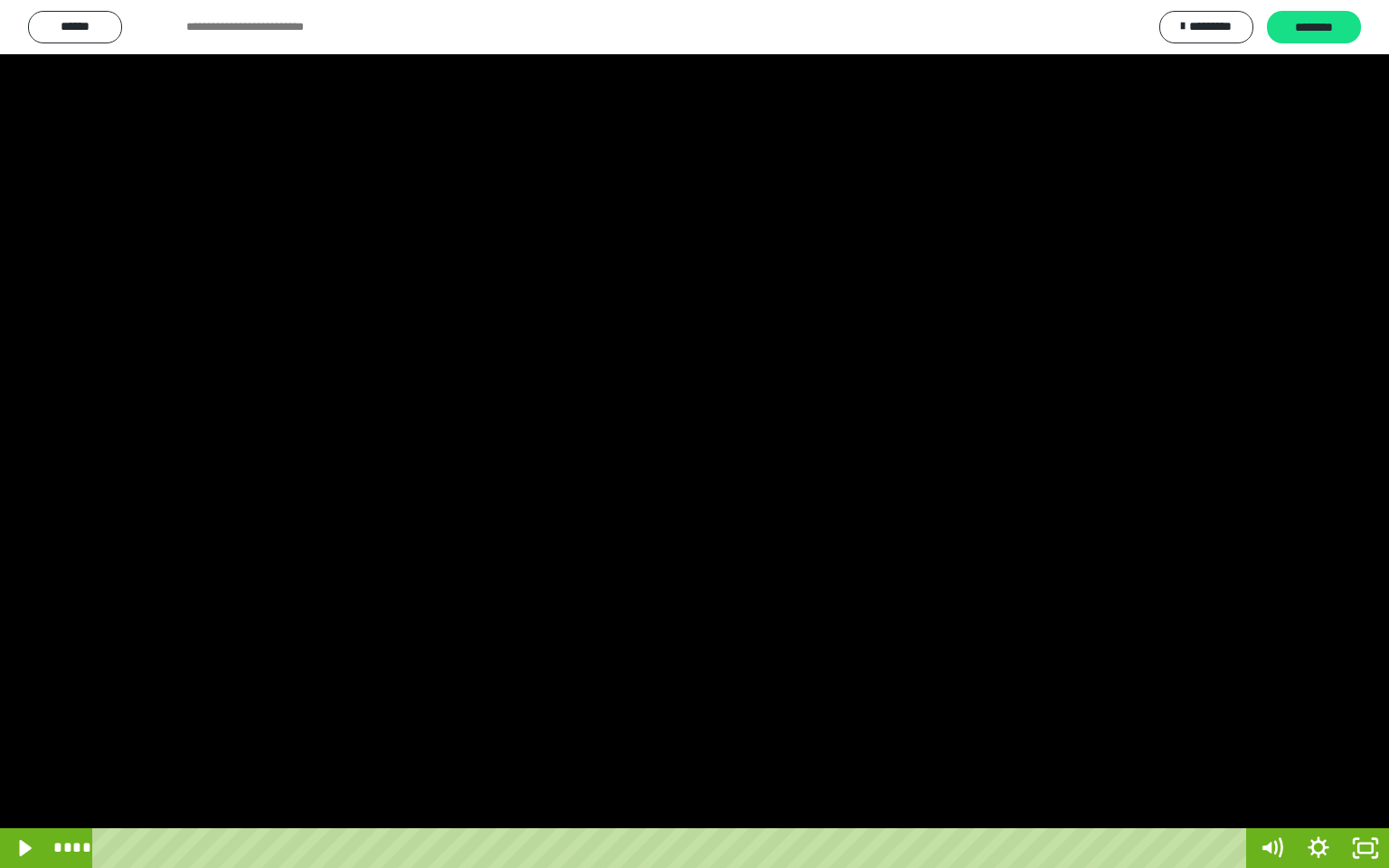 click at bounding box center [694, 434] 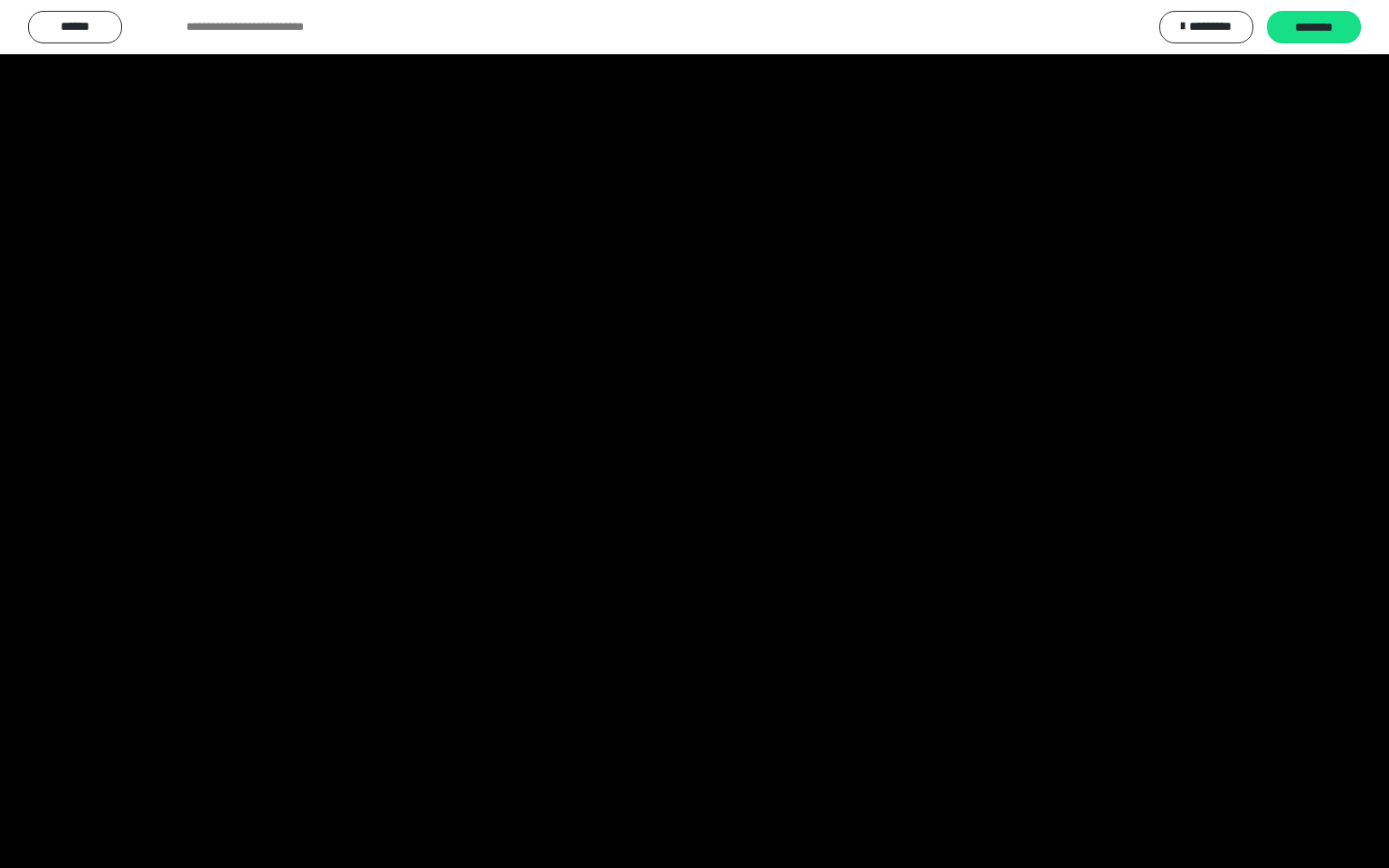 click at bounding box center [694, 434] 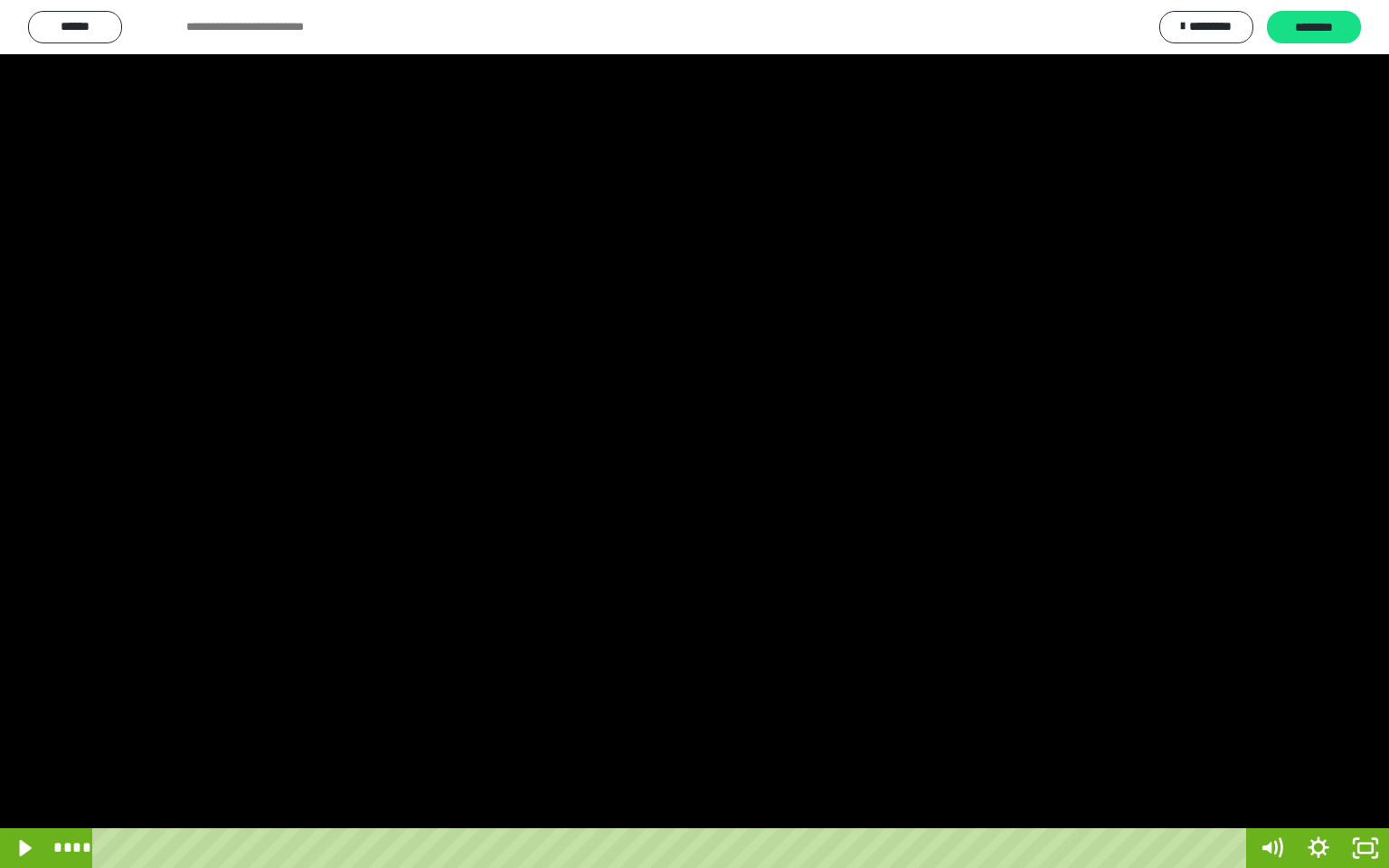 click at bounding box center [694, 434] 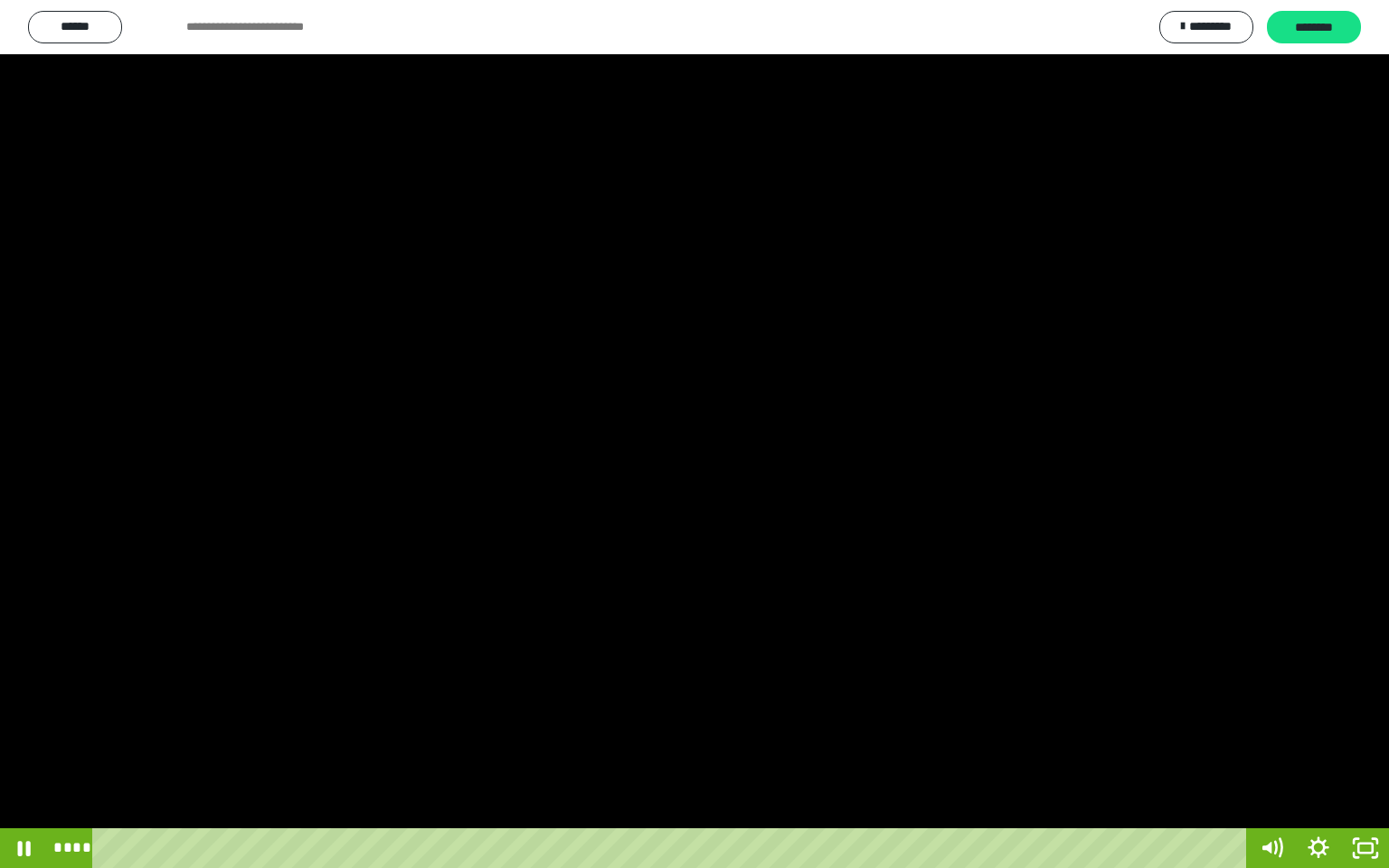 click at bounding box center [694, 434] 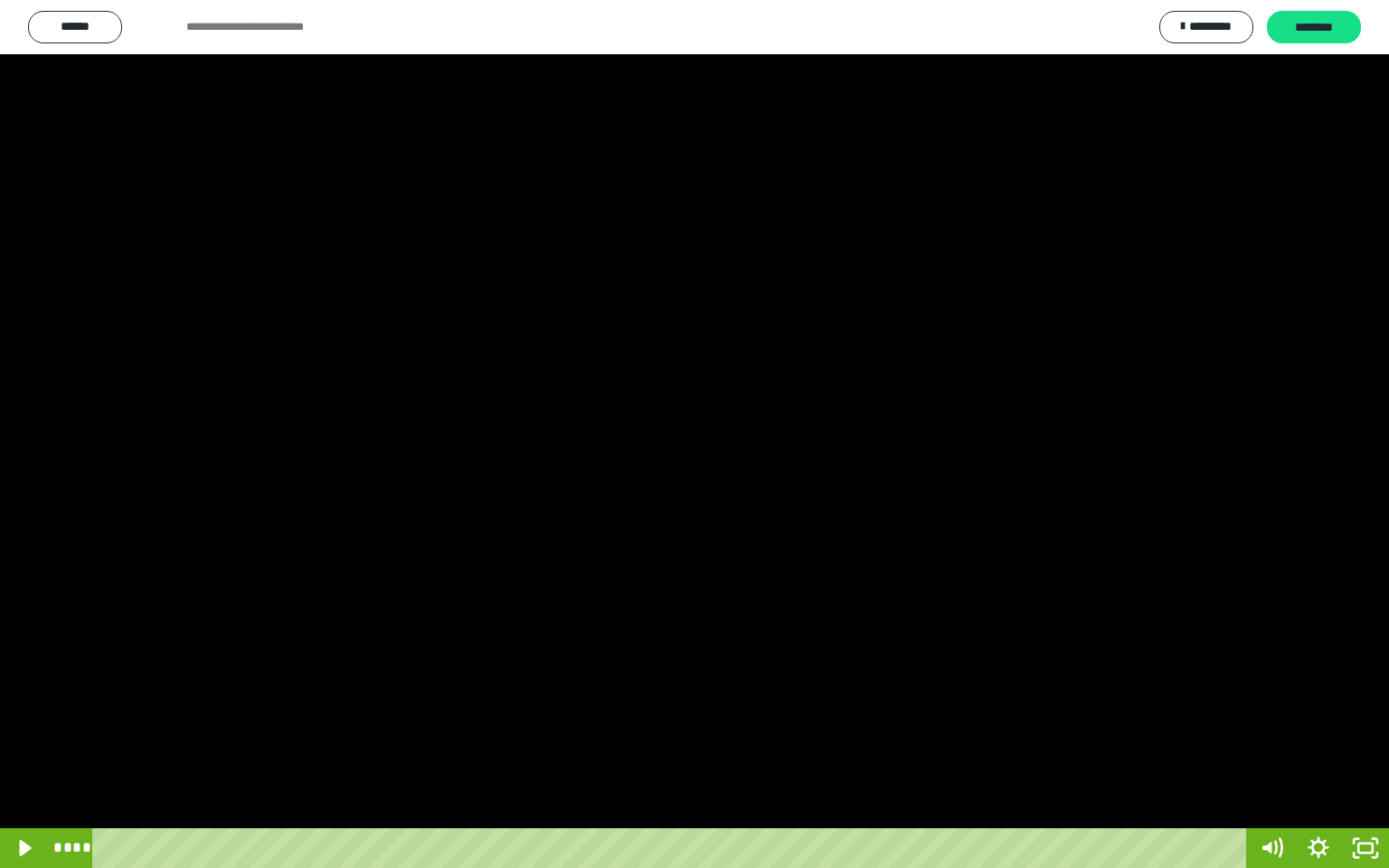 click at bounding box center (694, 434) 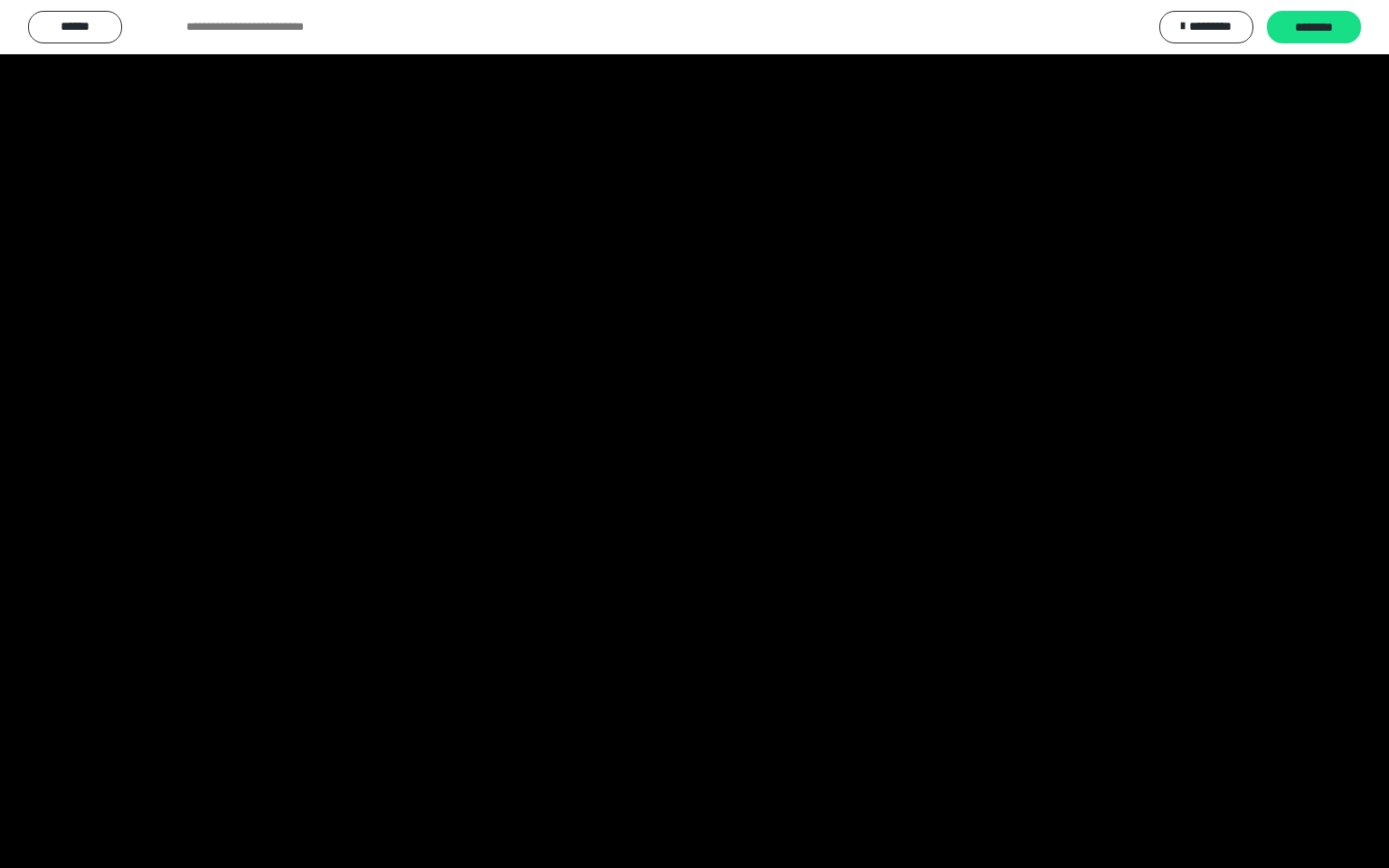 click at bounding box center [694, 434] 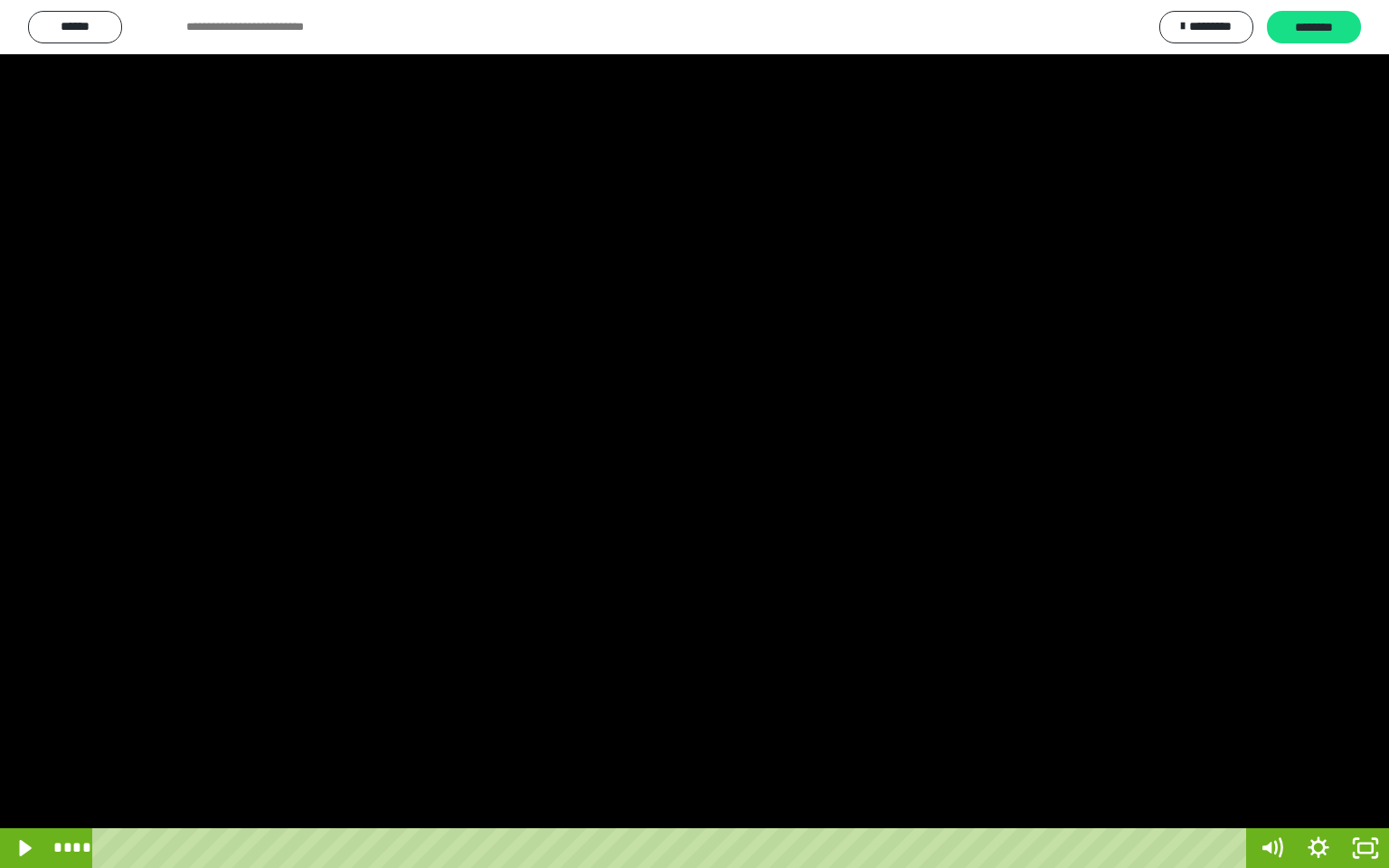 click at bounding box center (694, 434) 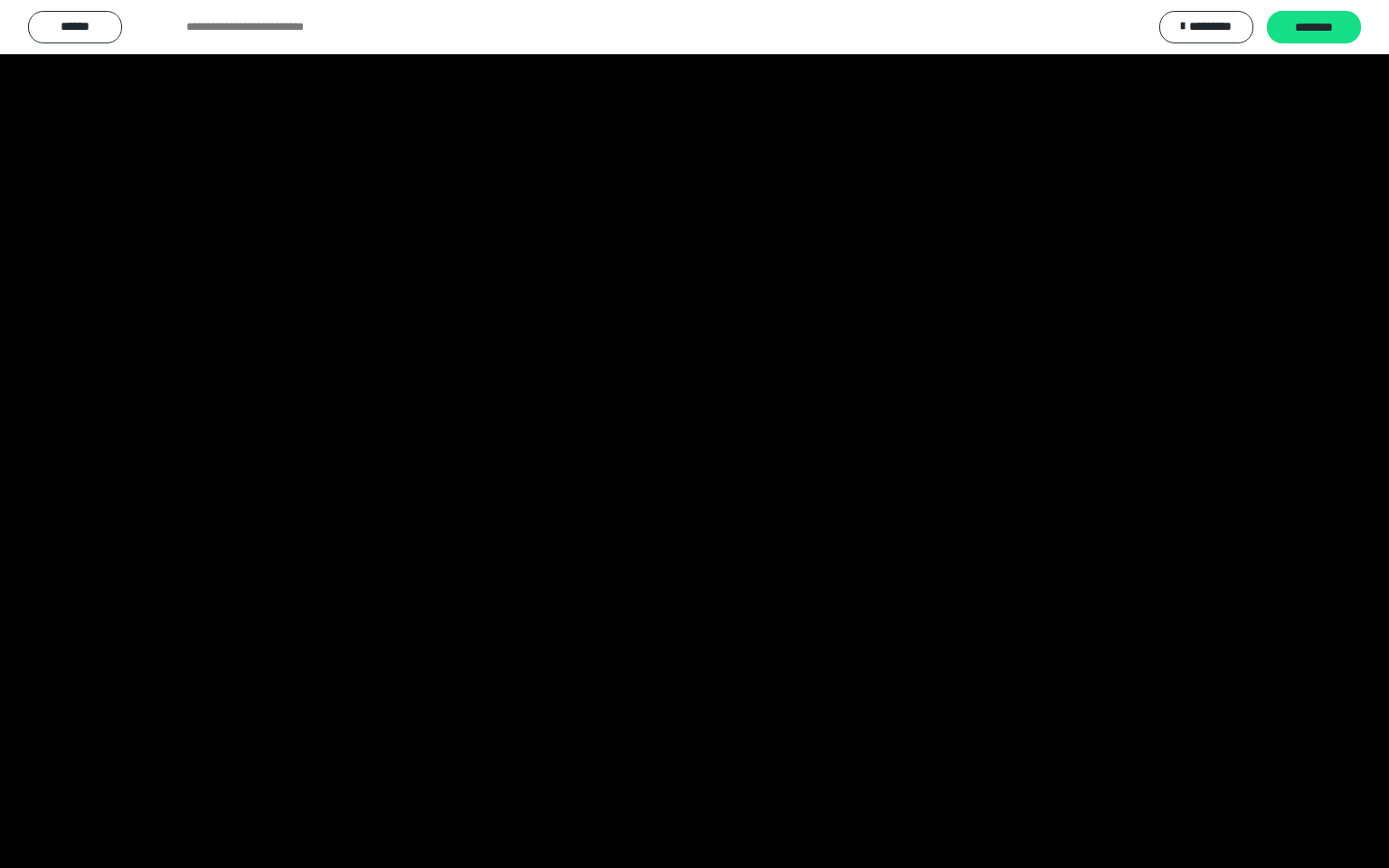 click at bounding box center [694, 434] 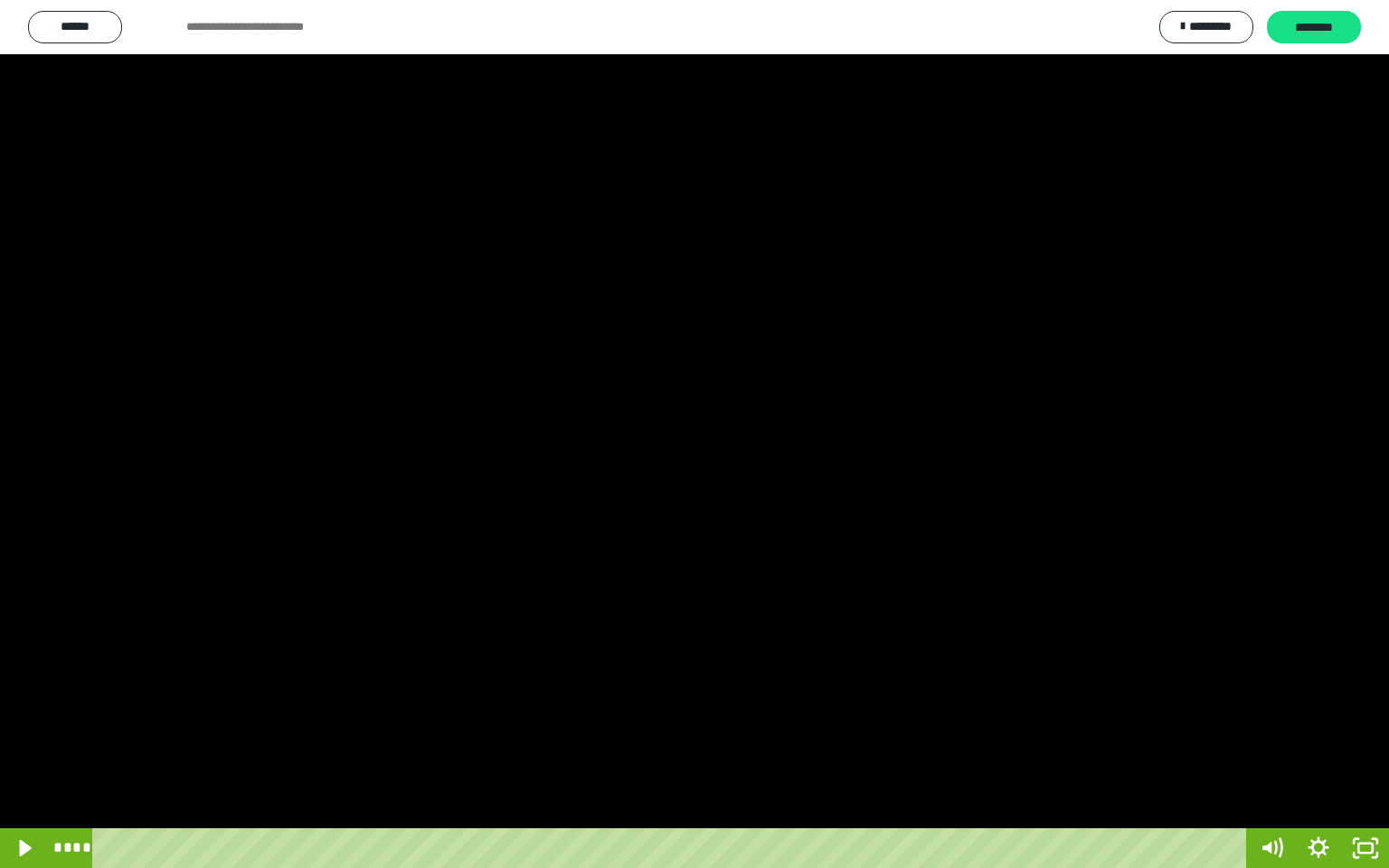 click at bounding box center [694, 434] 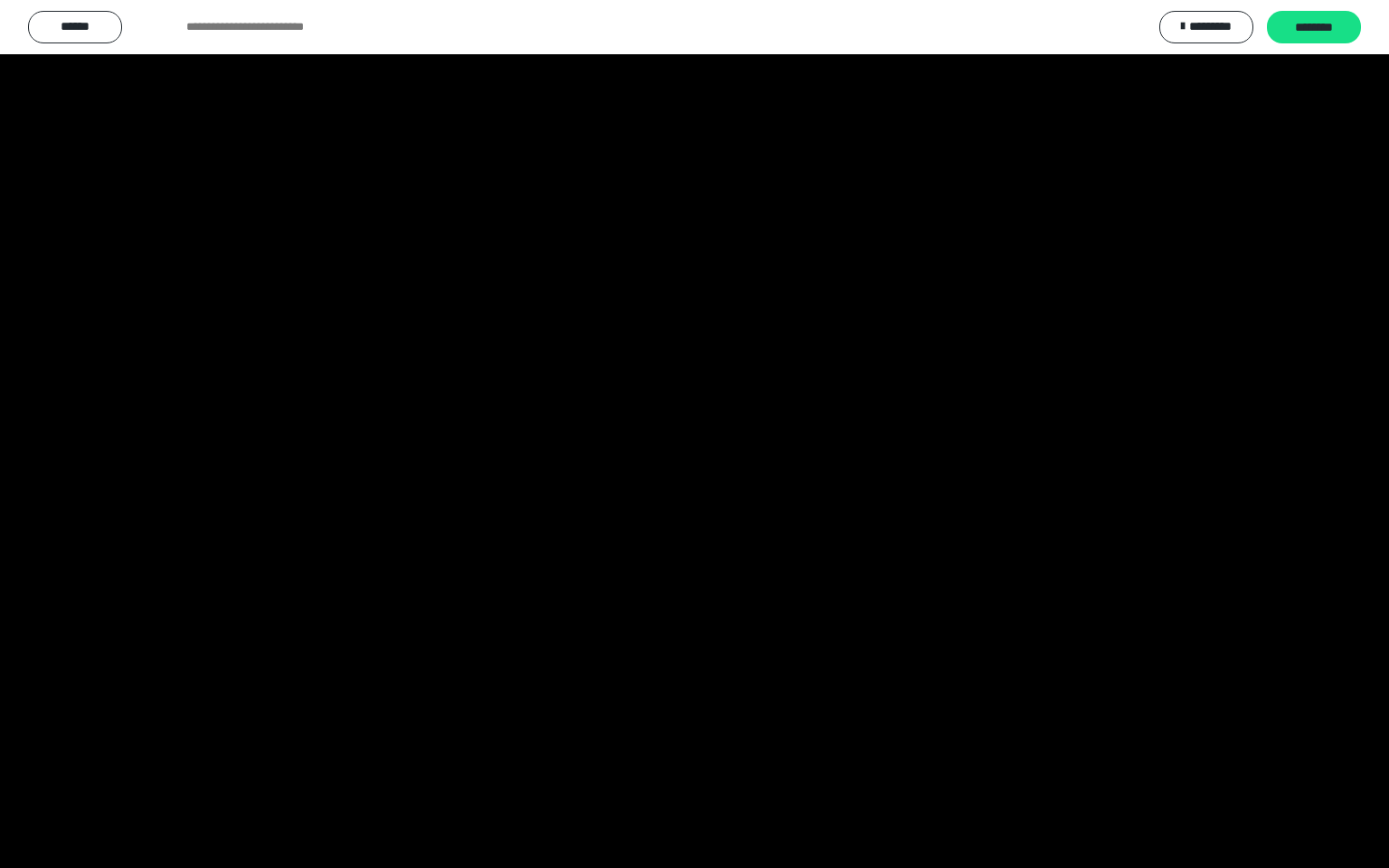 click at bounding box center (694, 434) 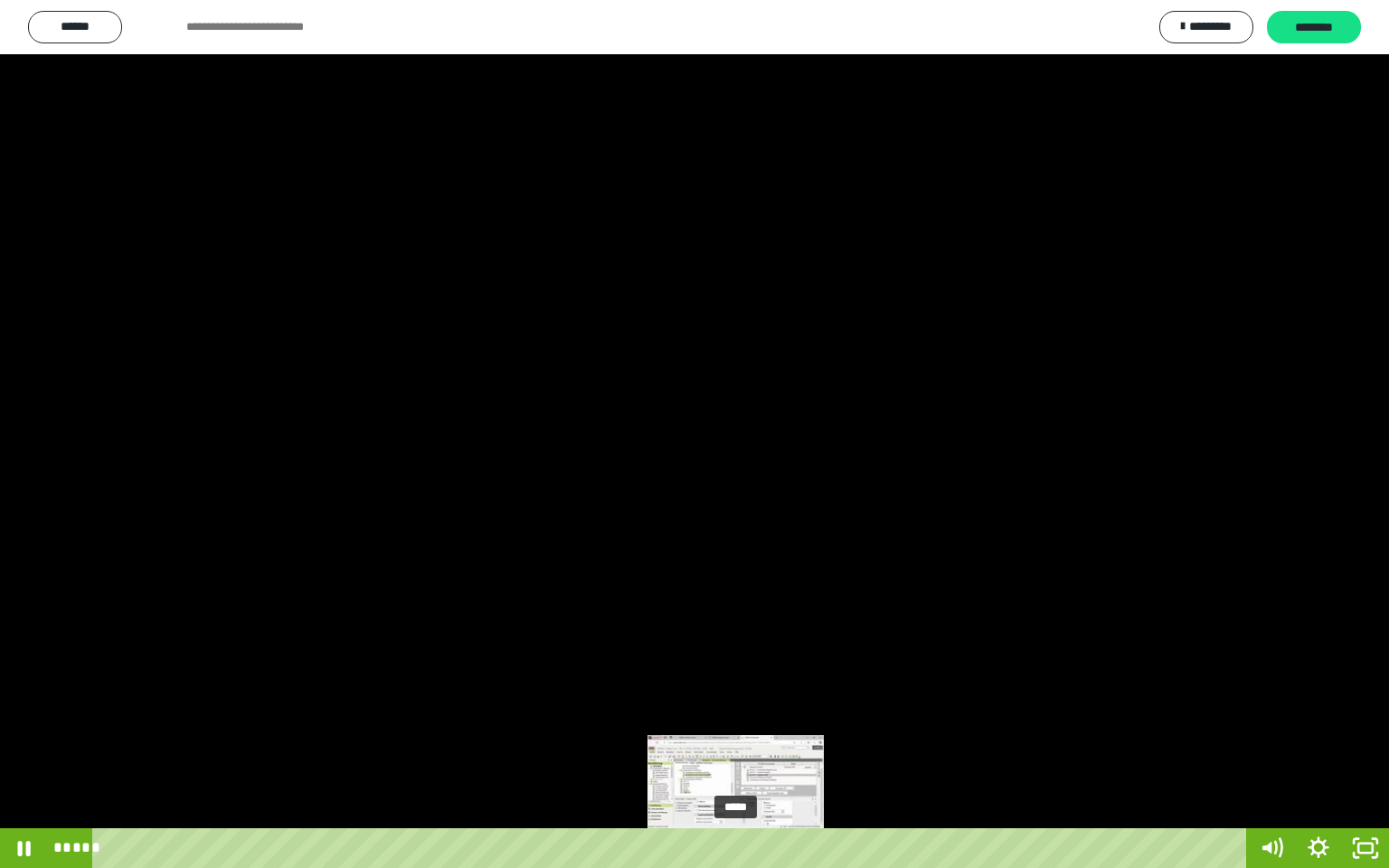 click on "*****" at bounding box center [673, 848] 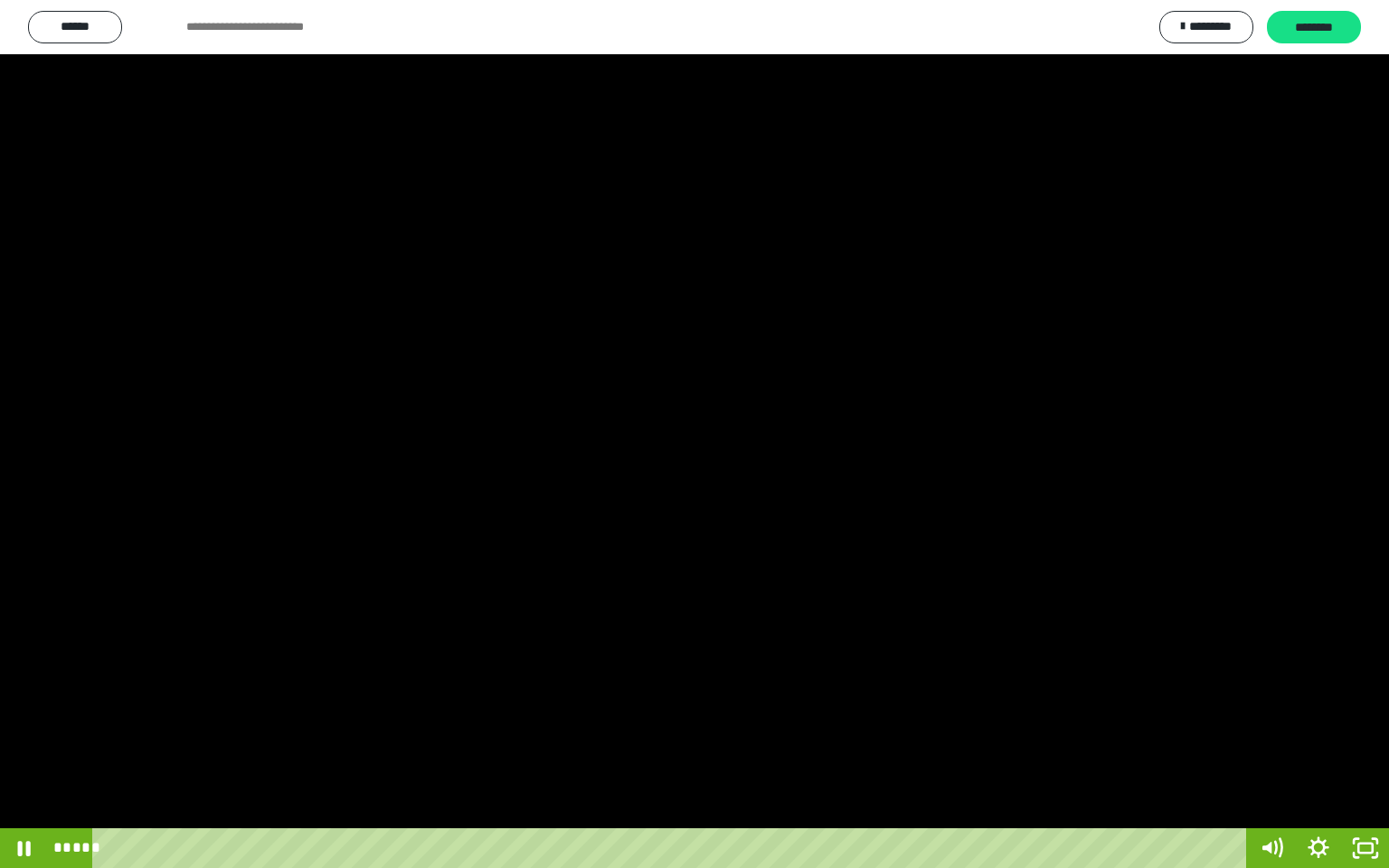 click at bounding box center [694, 434] 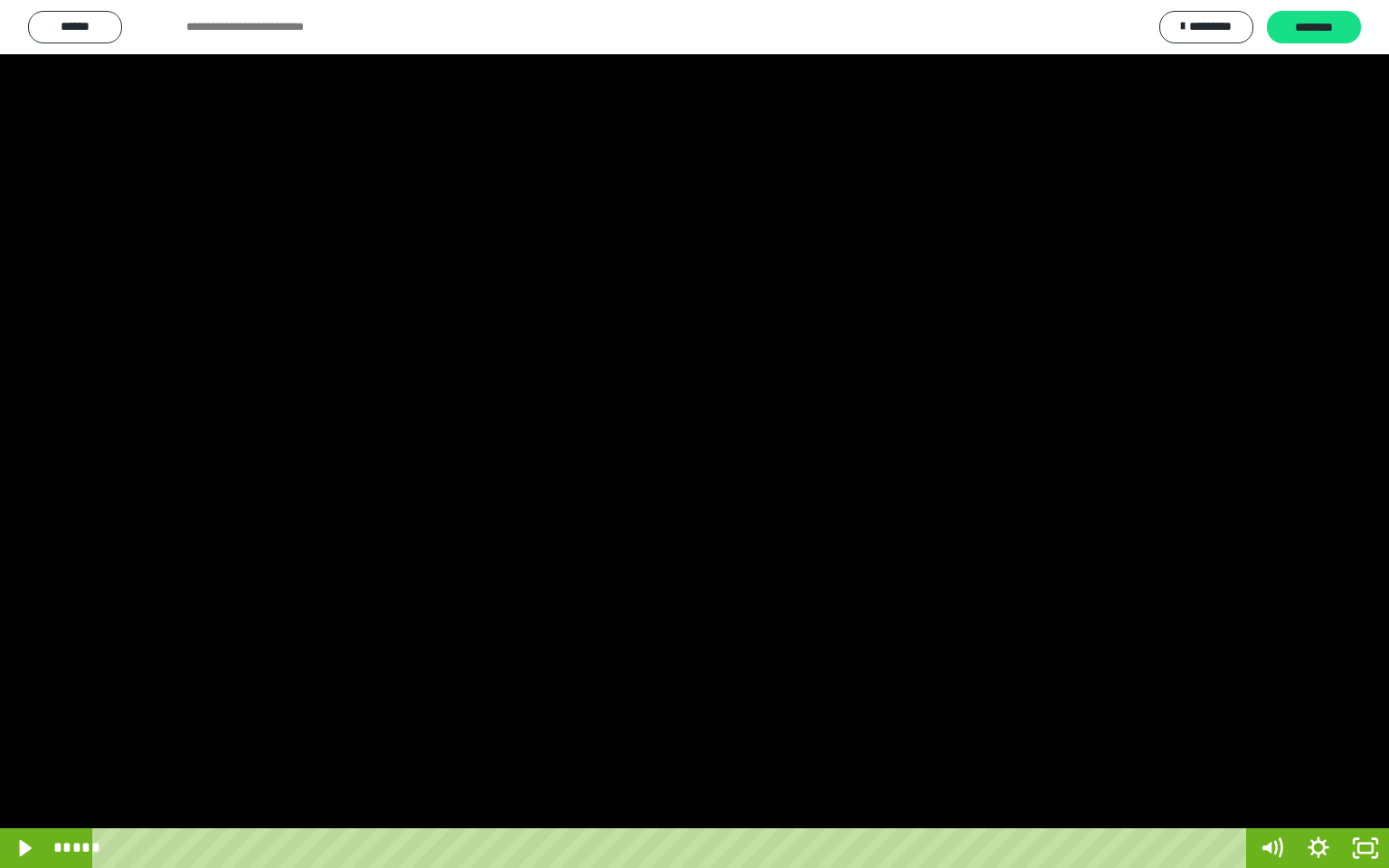 click at bounding box center [694, 434] 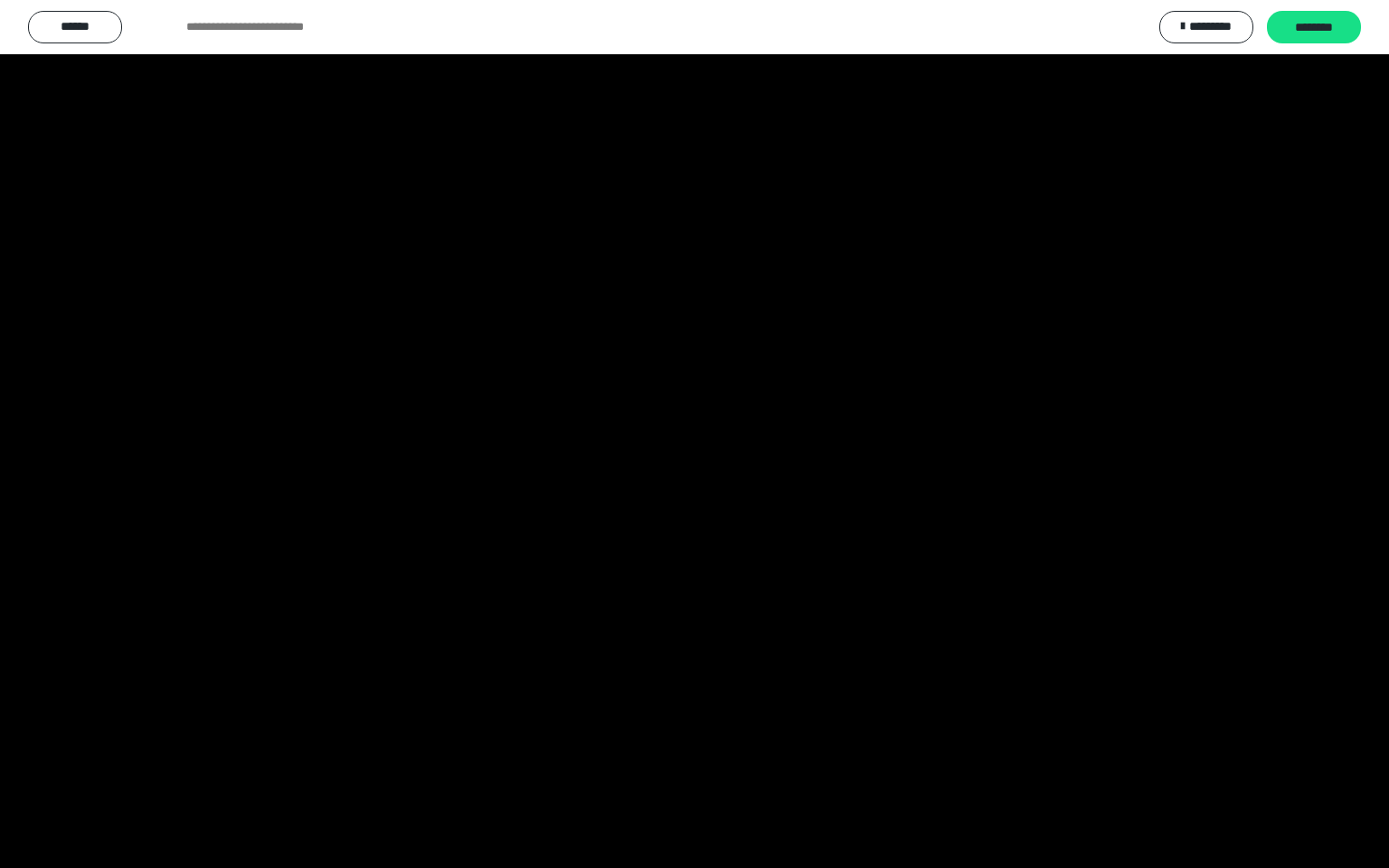 click at bounding box center (694, 434) 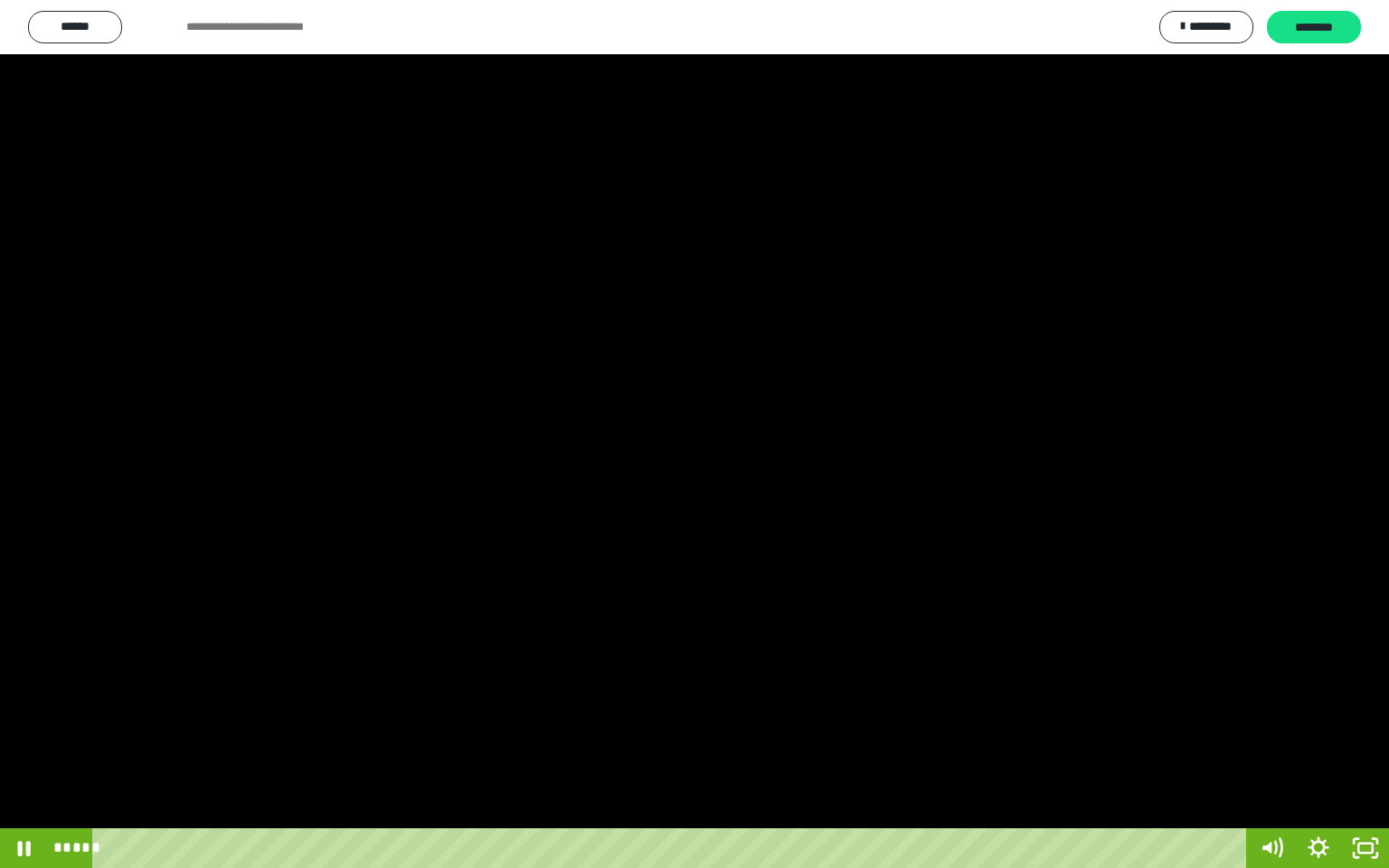 click at bounding box center [694, 434] 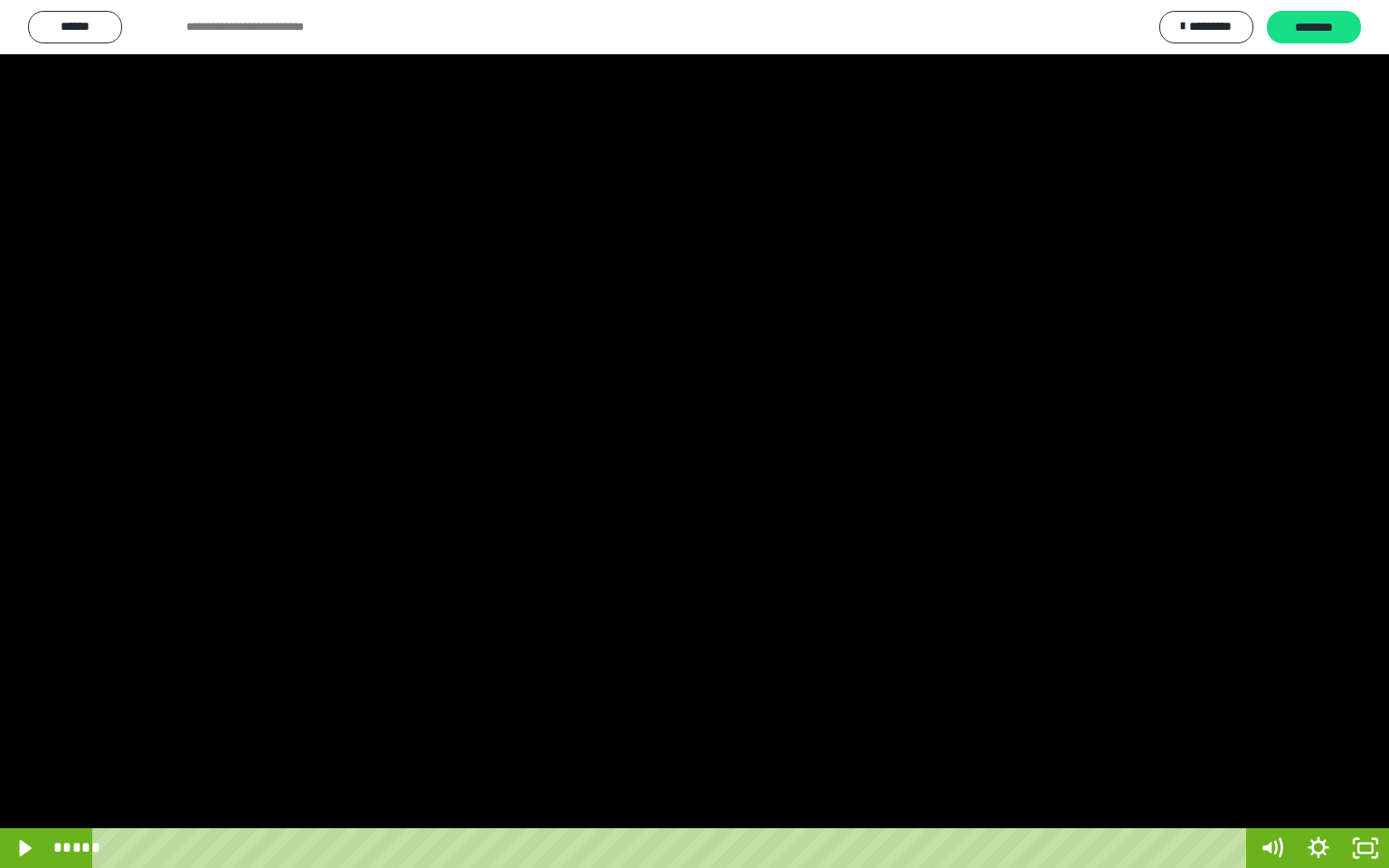 click at bounding box center [694, 434] 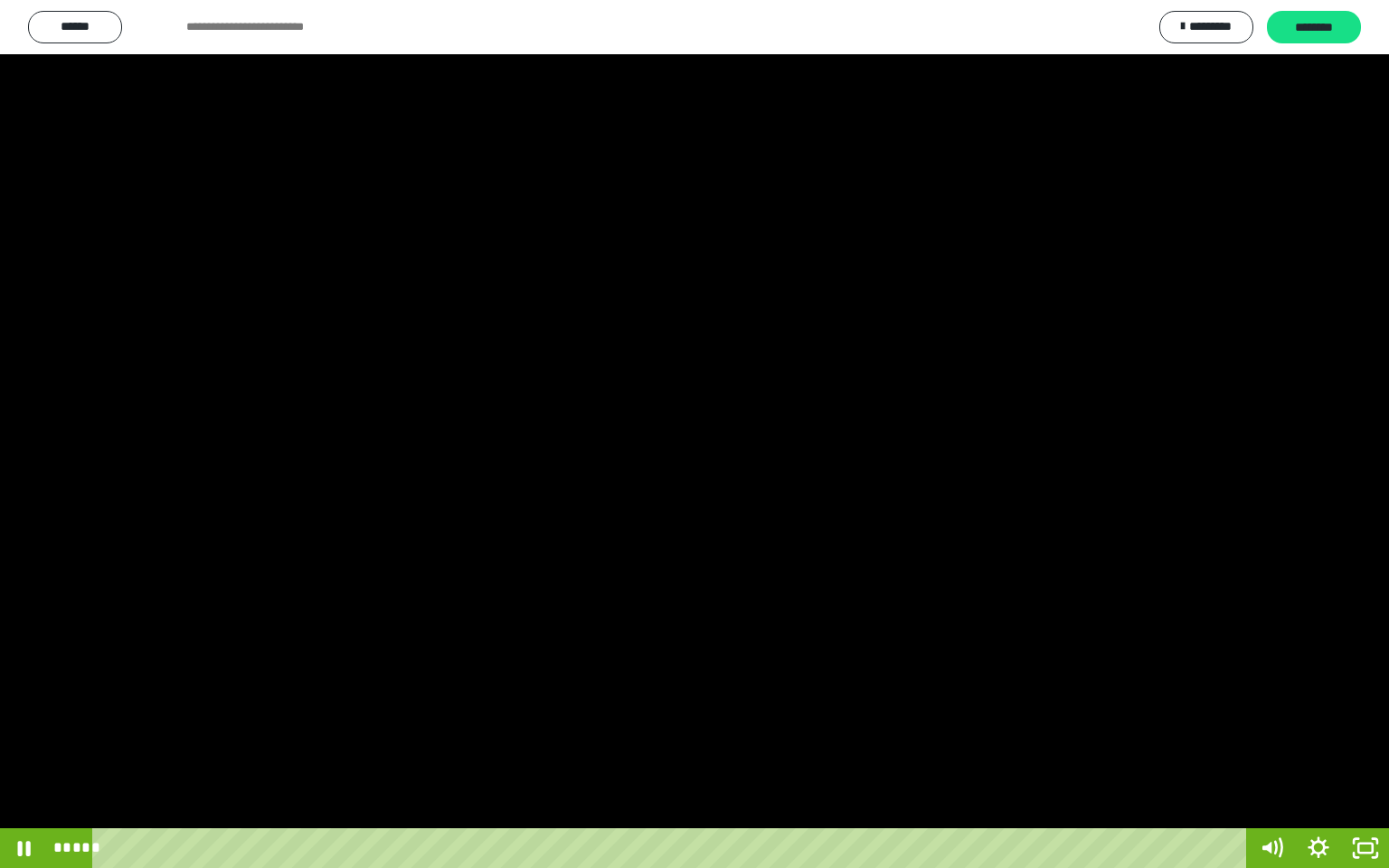 click at bounding box center [694, 434] 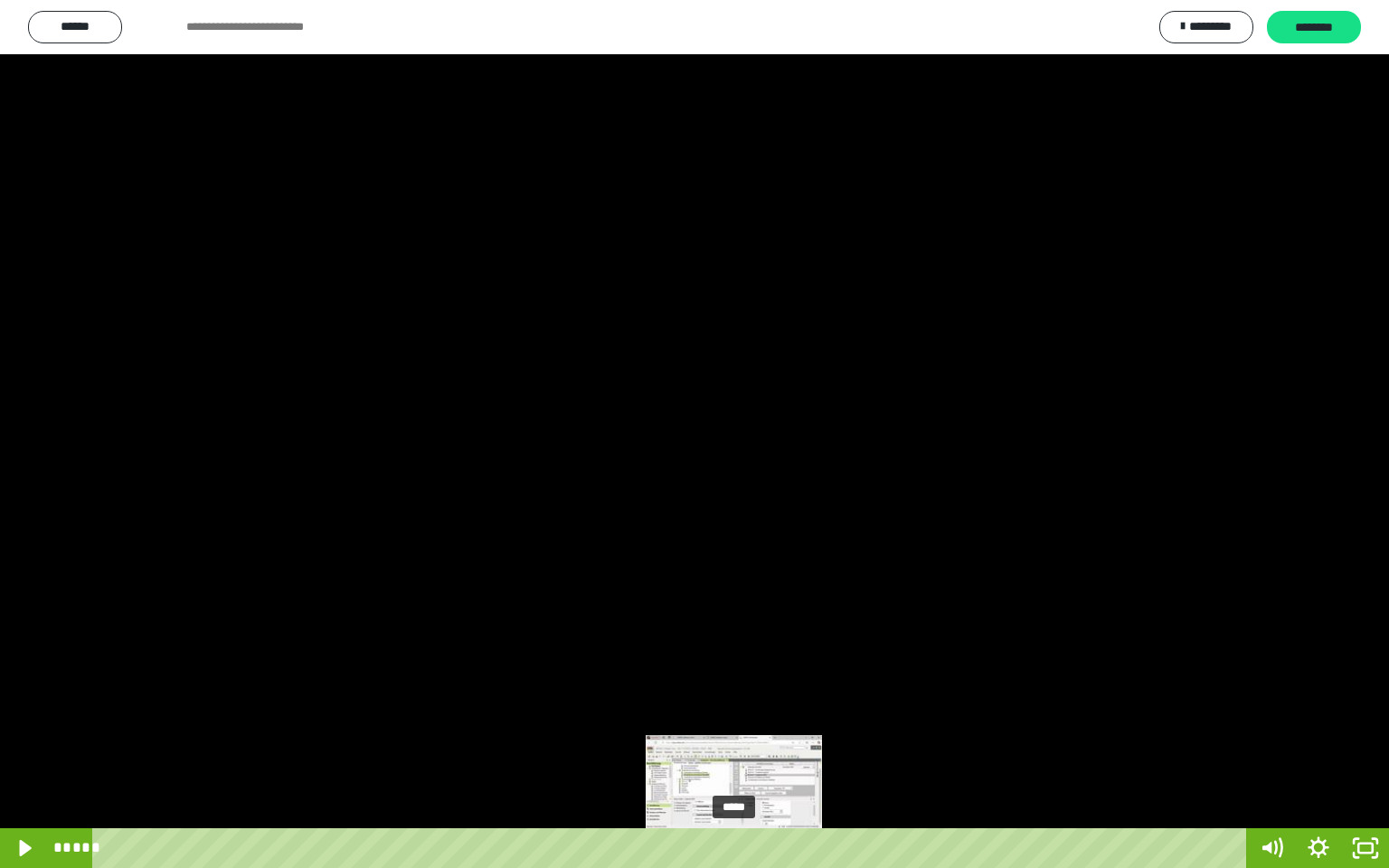 click on "*****" at bounding box center [673, 848] 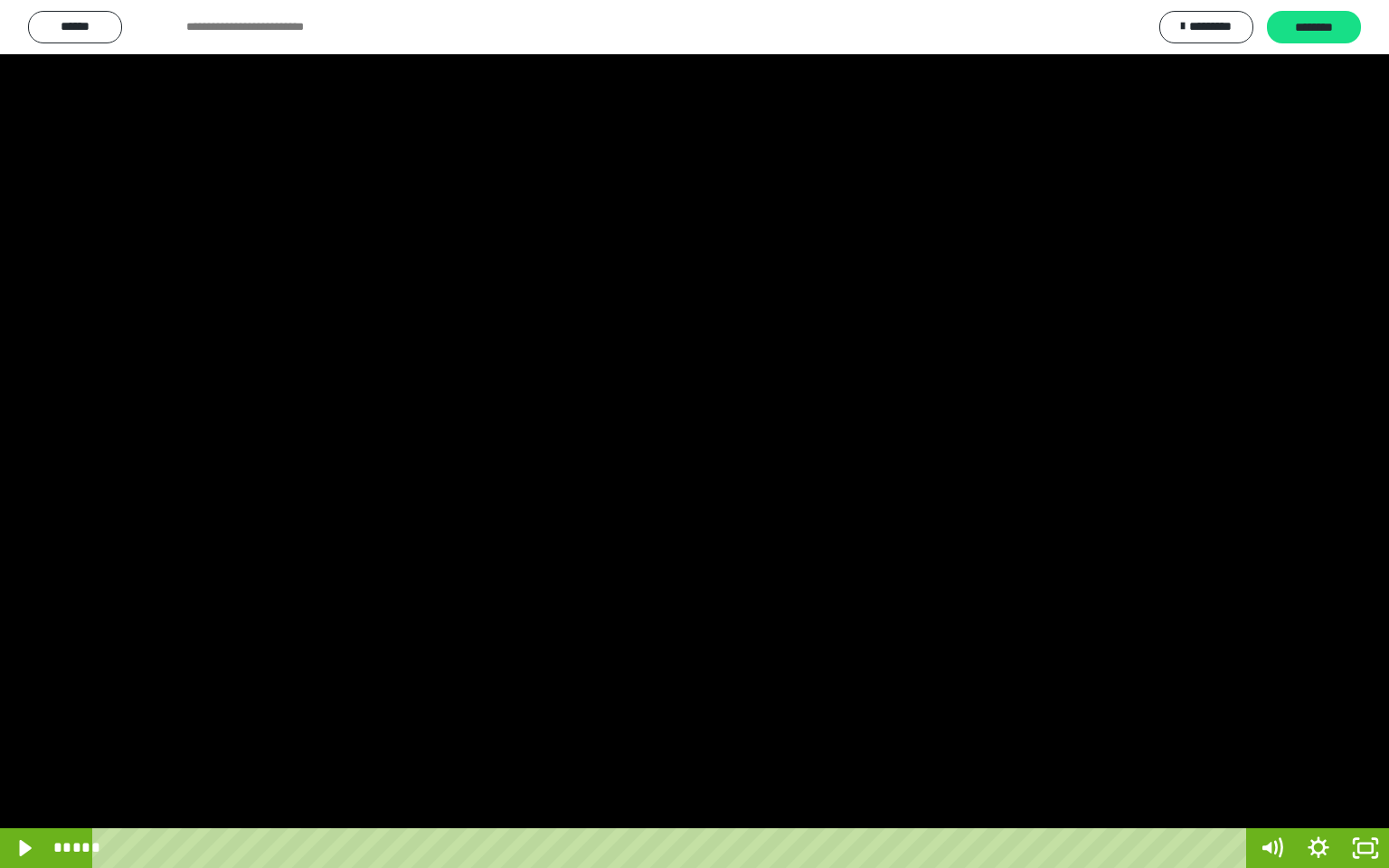 click at bounding box center [694, 434] 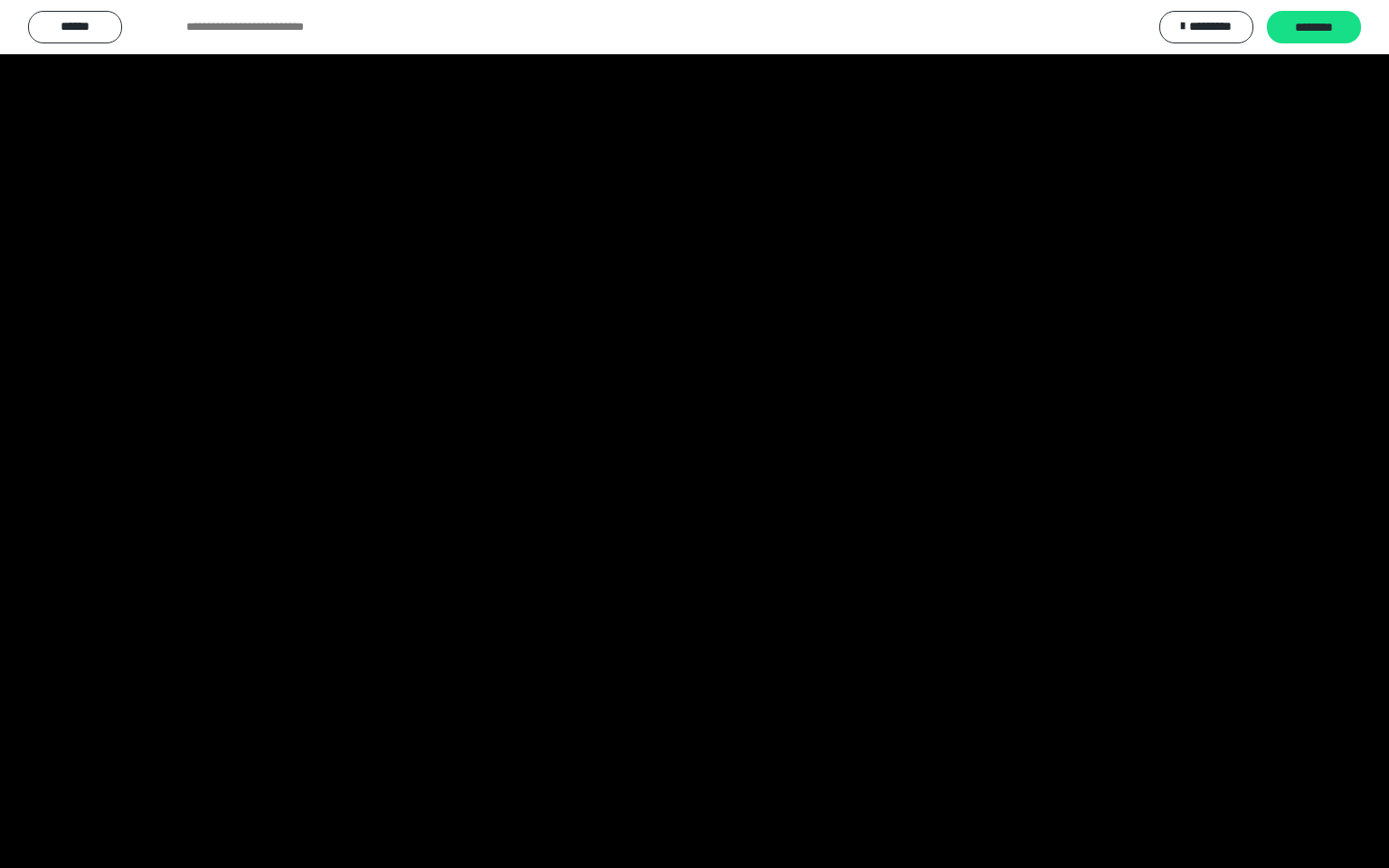 click at bounding box center [694, 434] 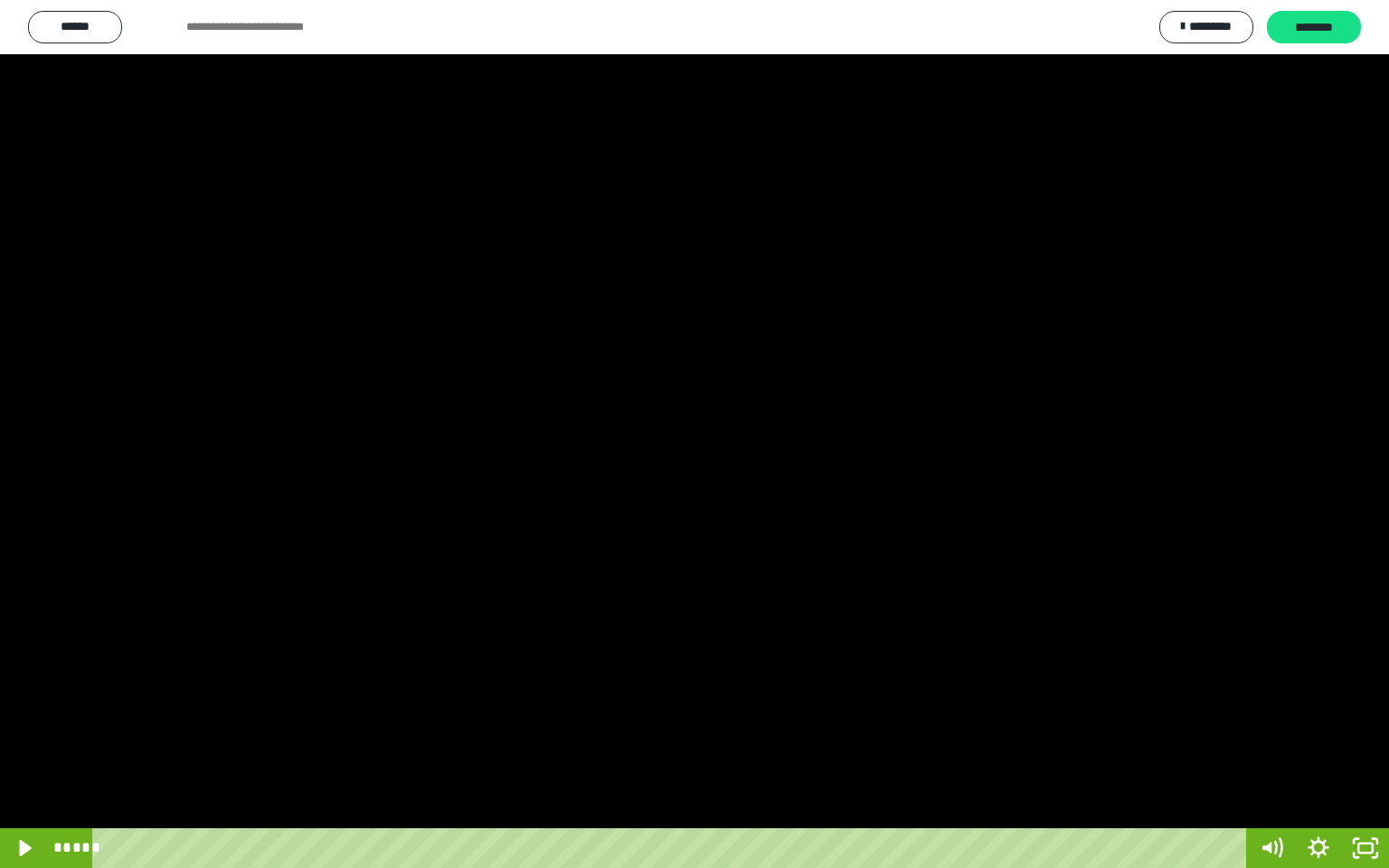 click at bounding box center (694, 434) 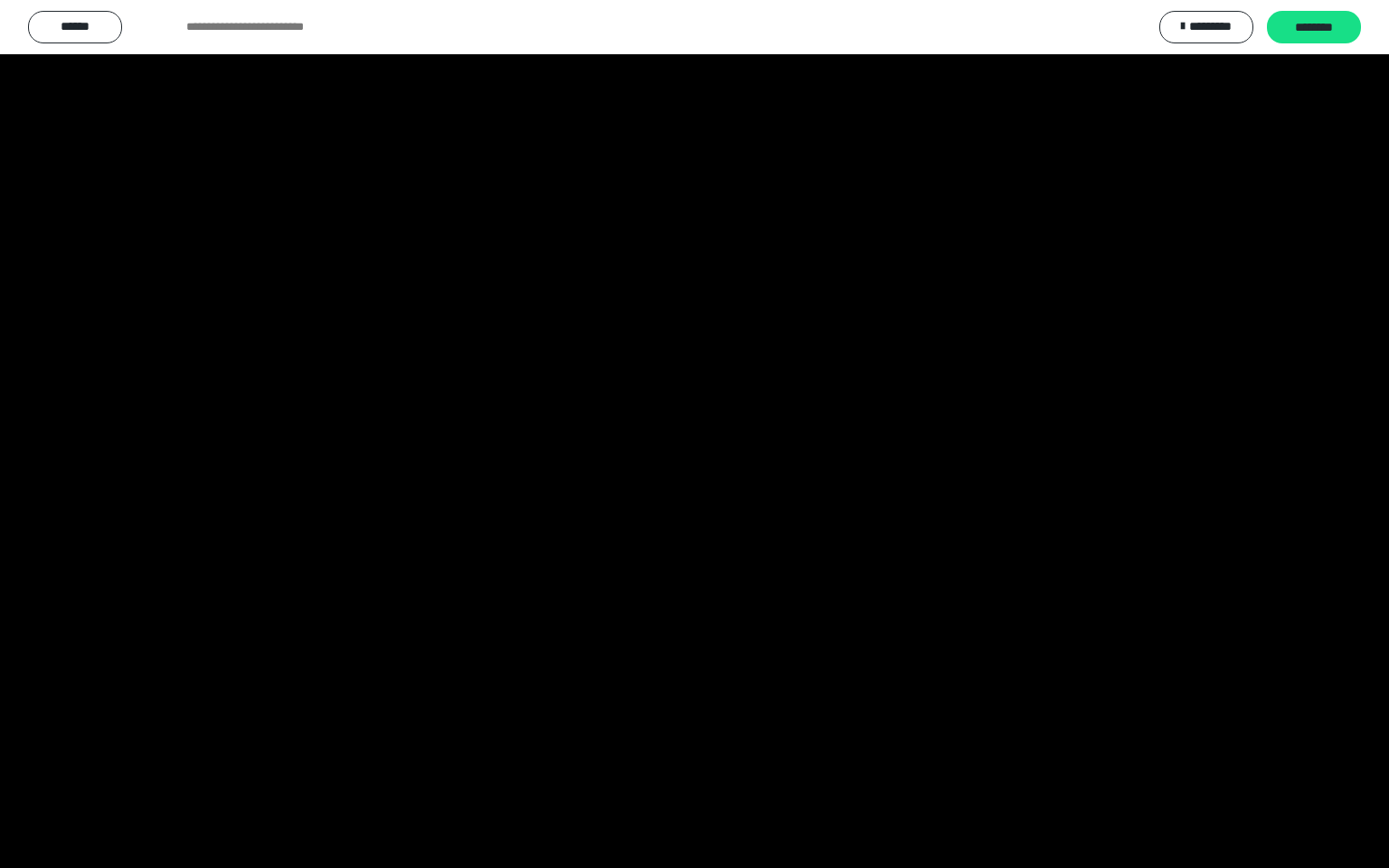click at bounding box center [694, 434] 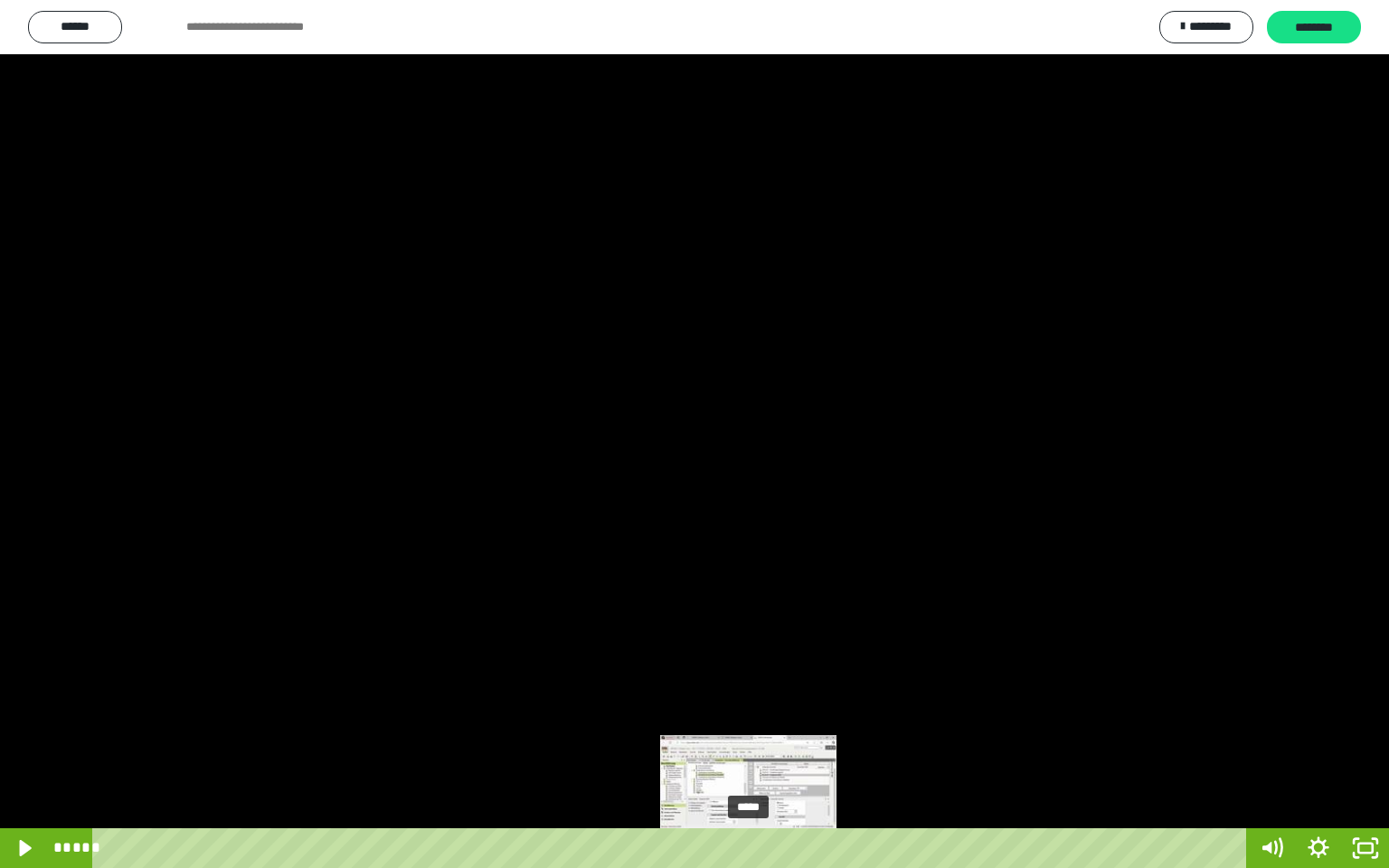 click on "*****" at bounding box center (673, 848) 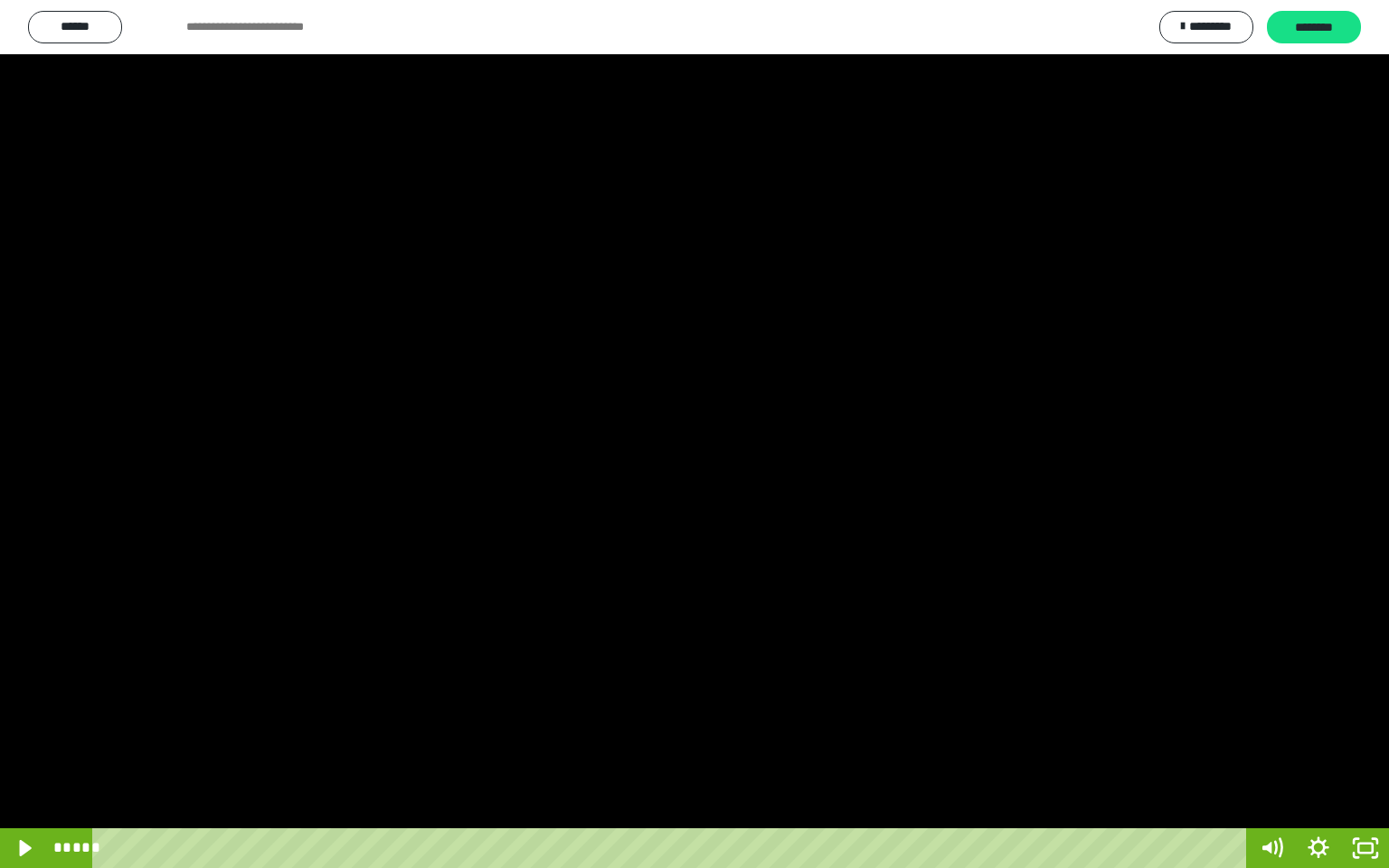 click at bounding box center (694, 434) 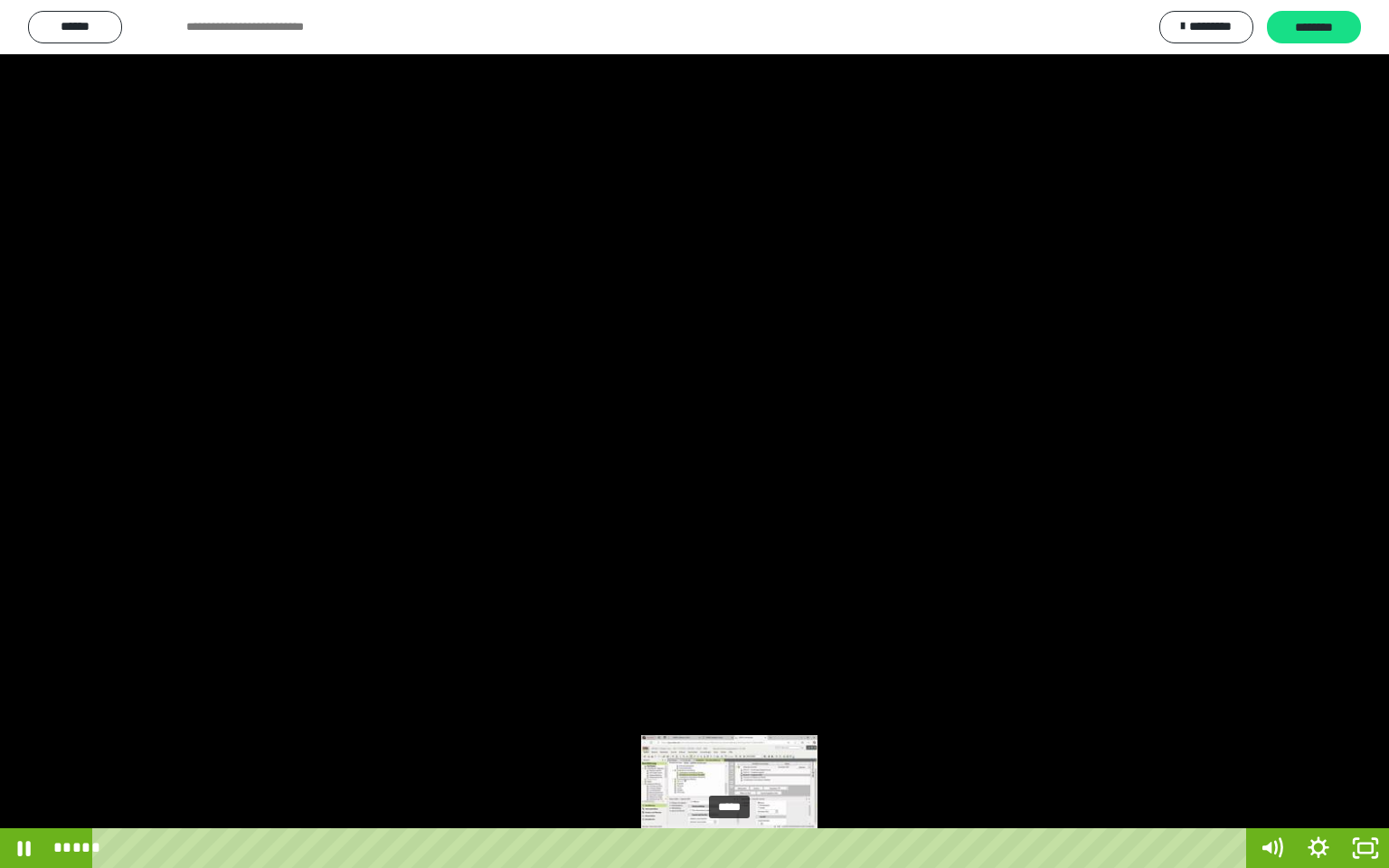 click on "*****" at bounding box center (673, 848) 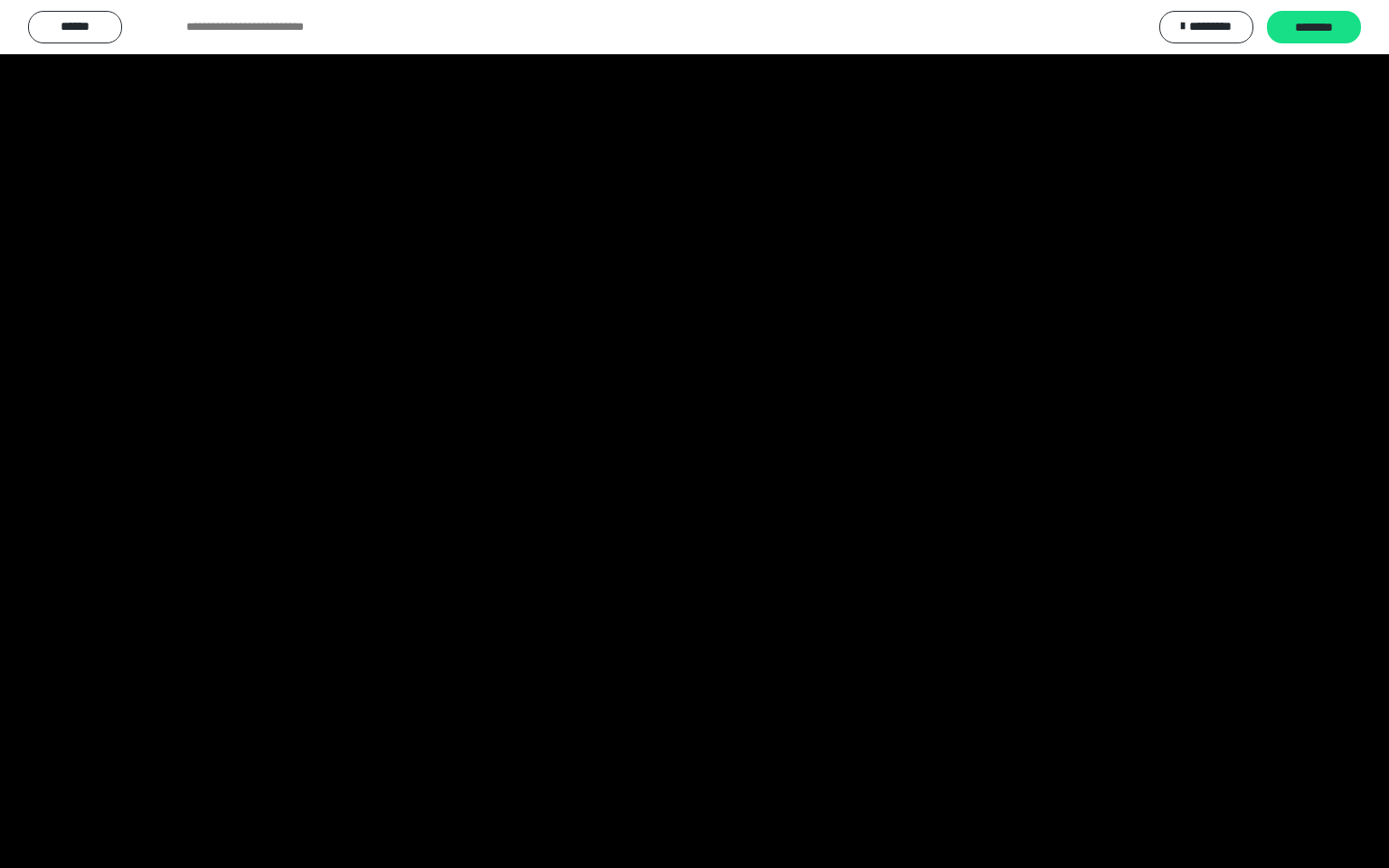 click at bounding box center [694, 434] 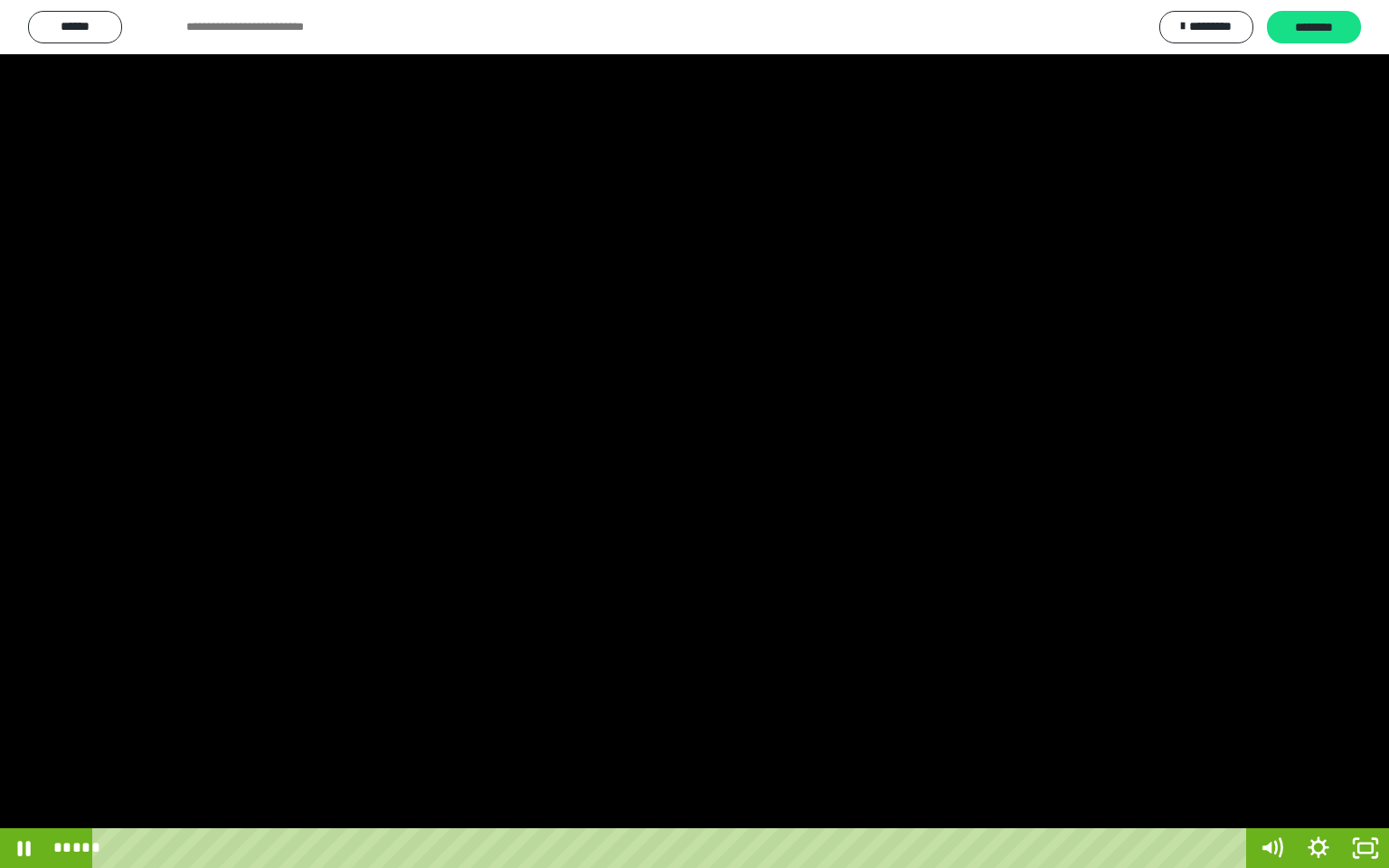 click at bounding box center (694, 434) 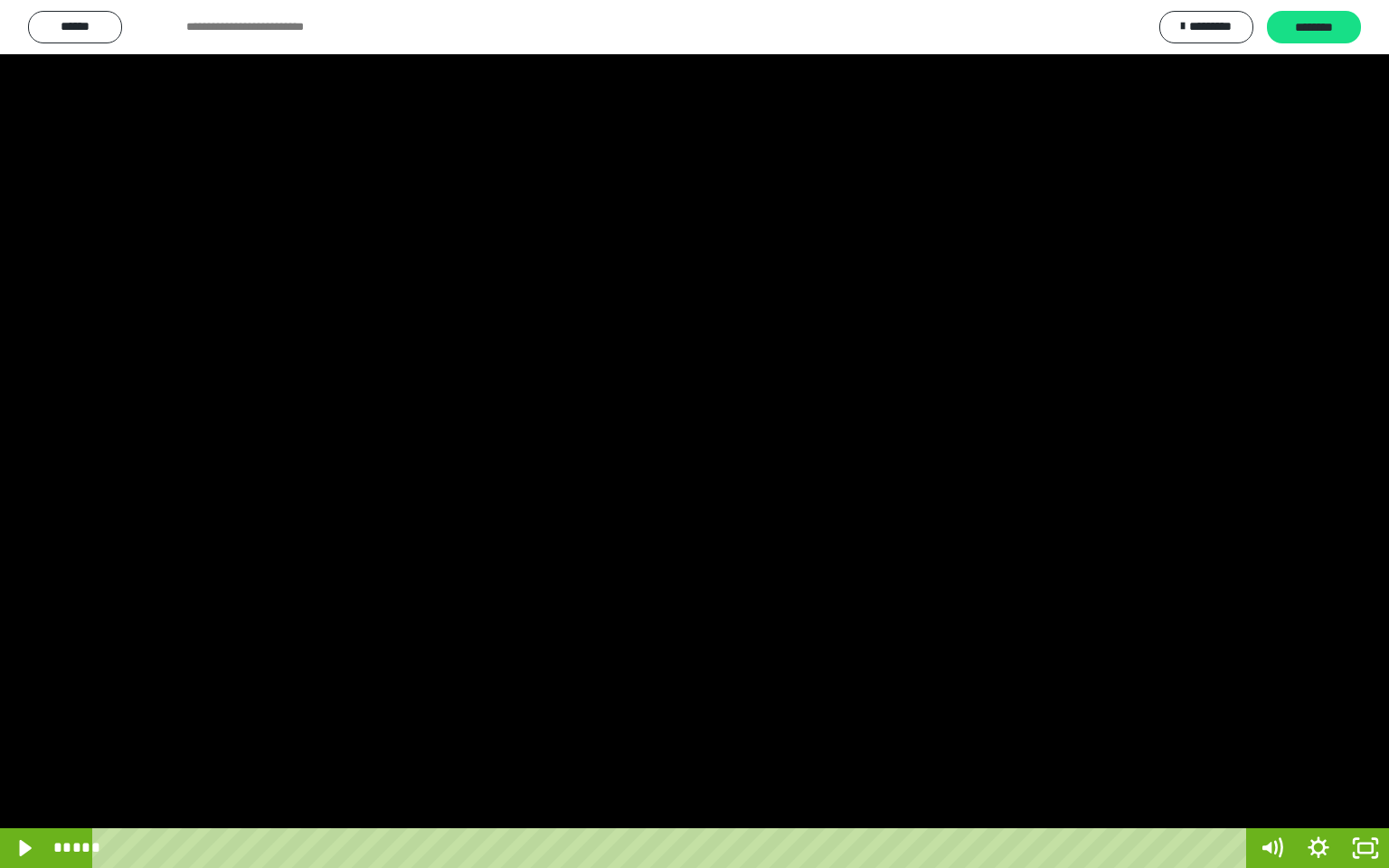 click at bounding box center [694, 434] 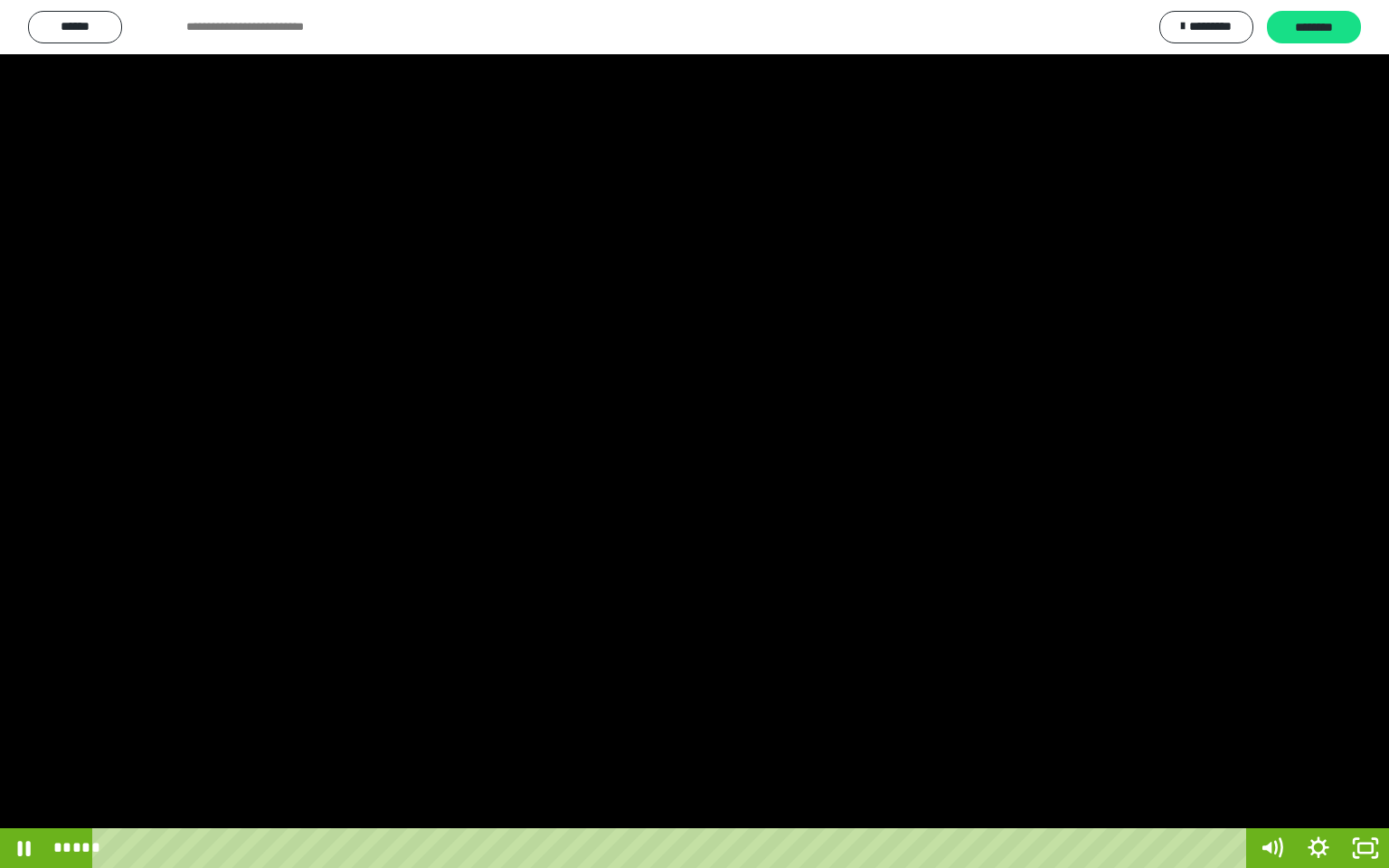 click at bounding box center (694, 434) 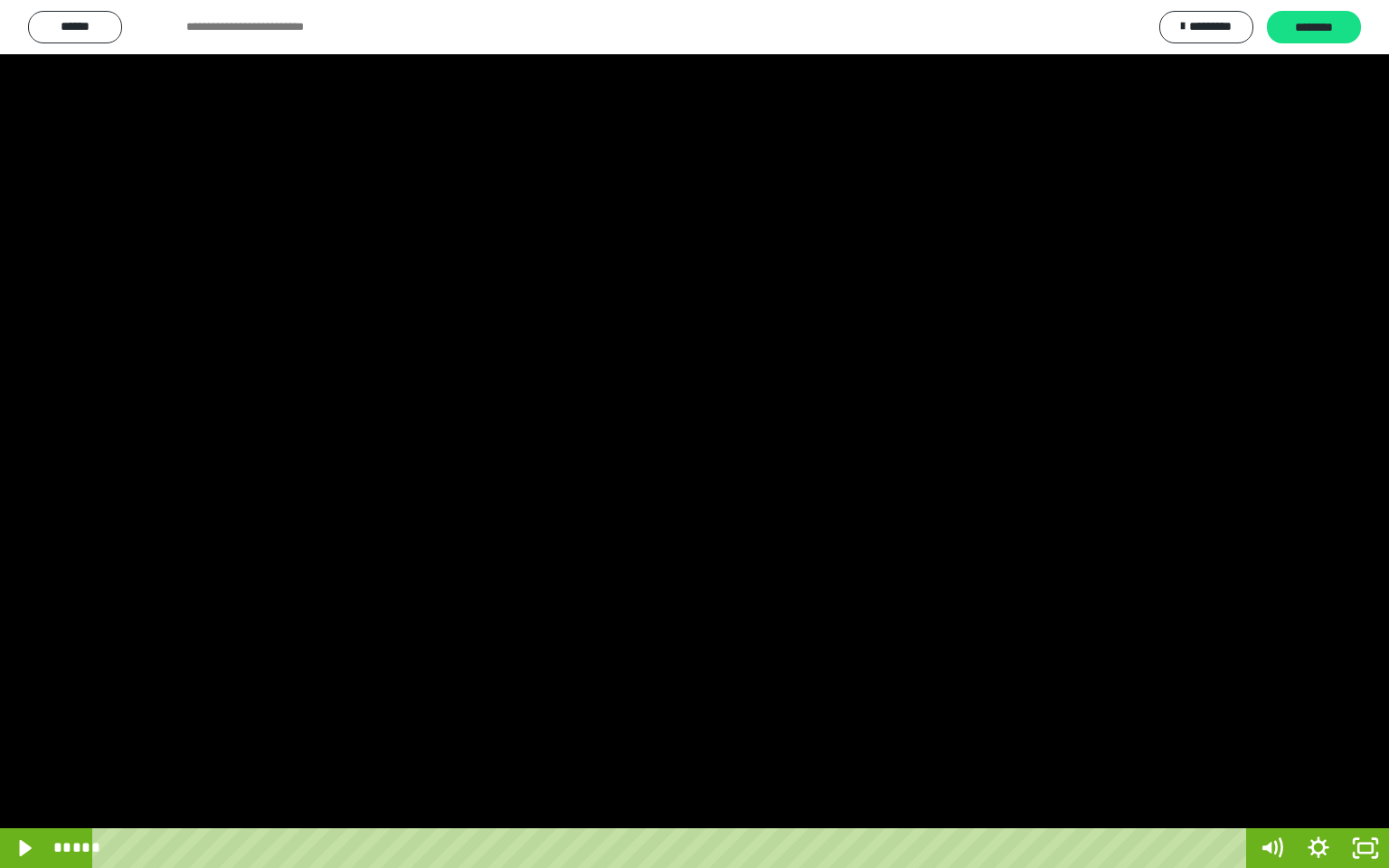 click at bounding box center [694, 434] 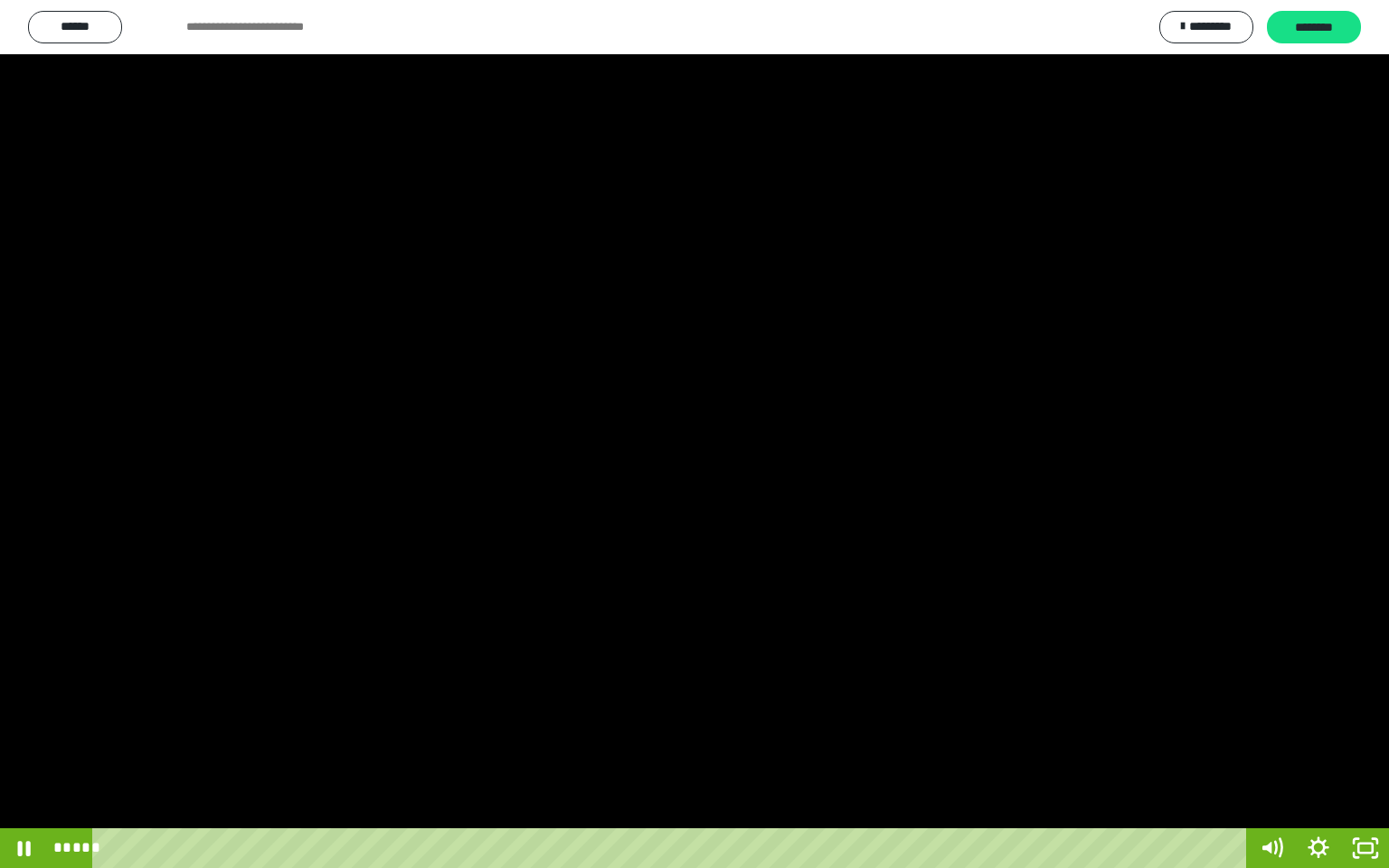 click at bounding box center [694, 434] 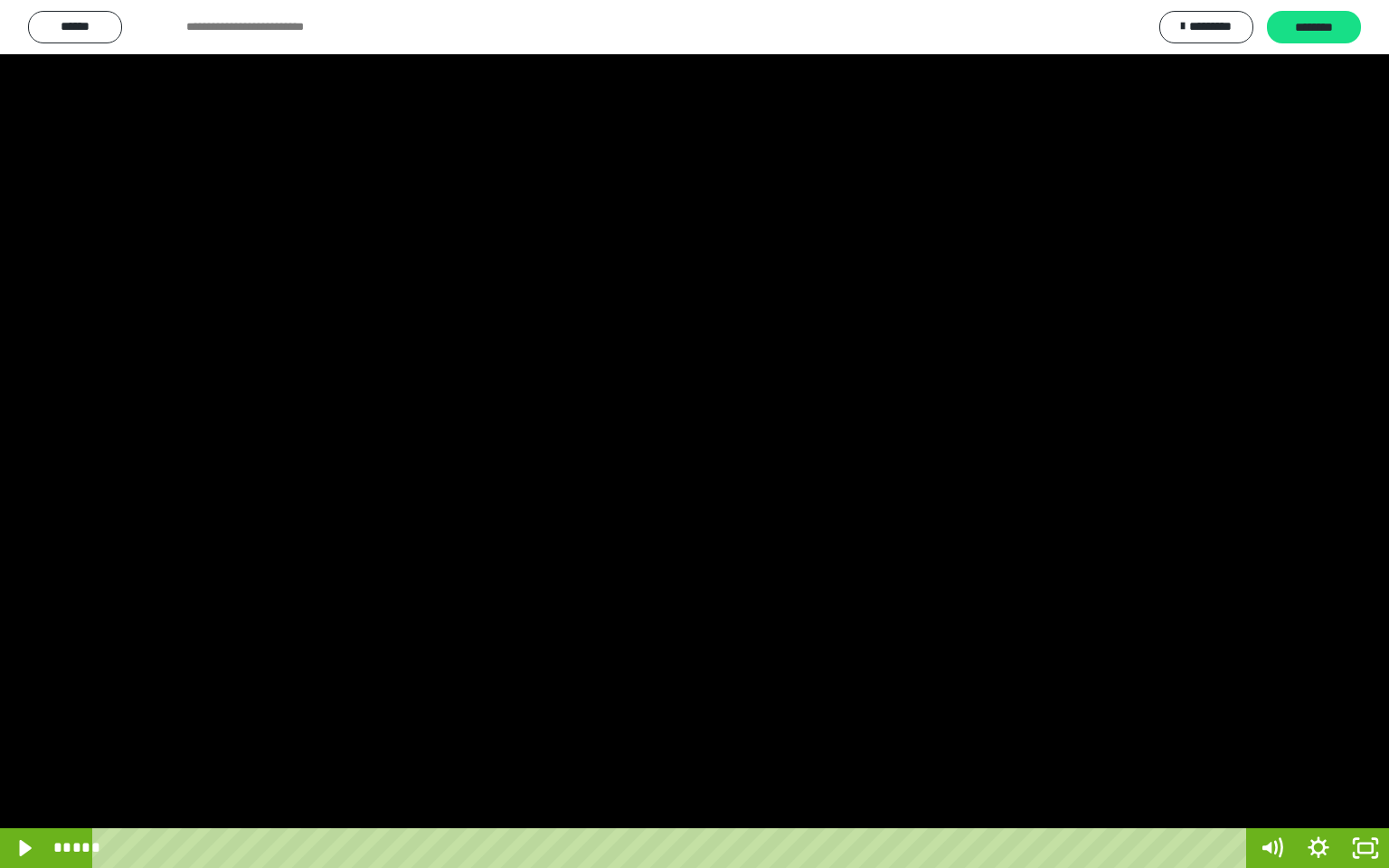 click at bounding box center (694, 434) 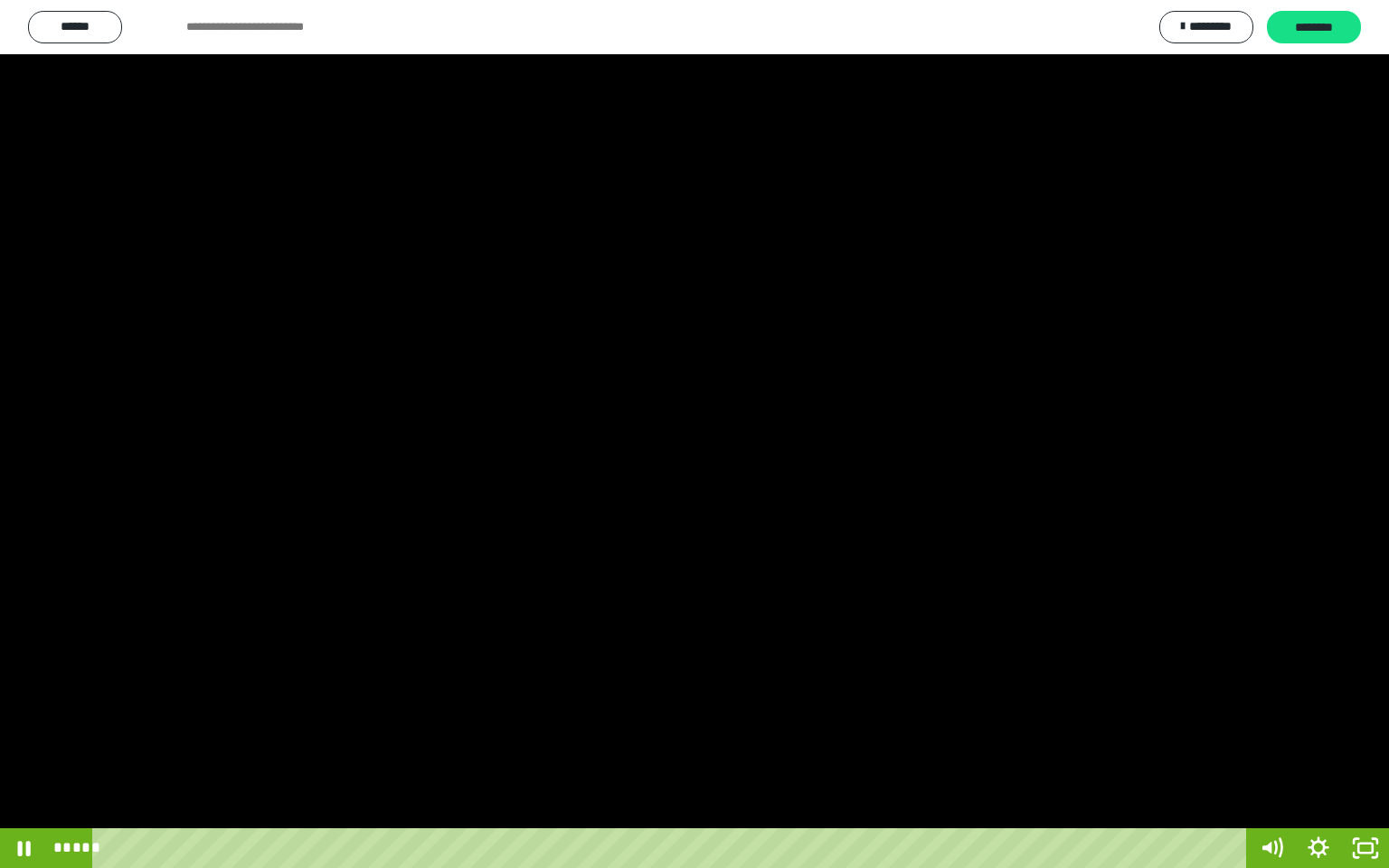click at bounding box center [694, 434] 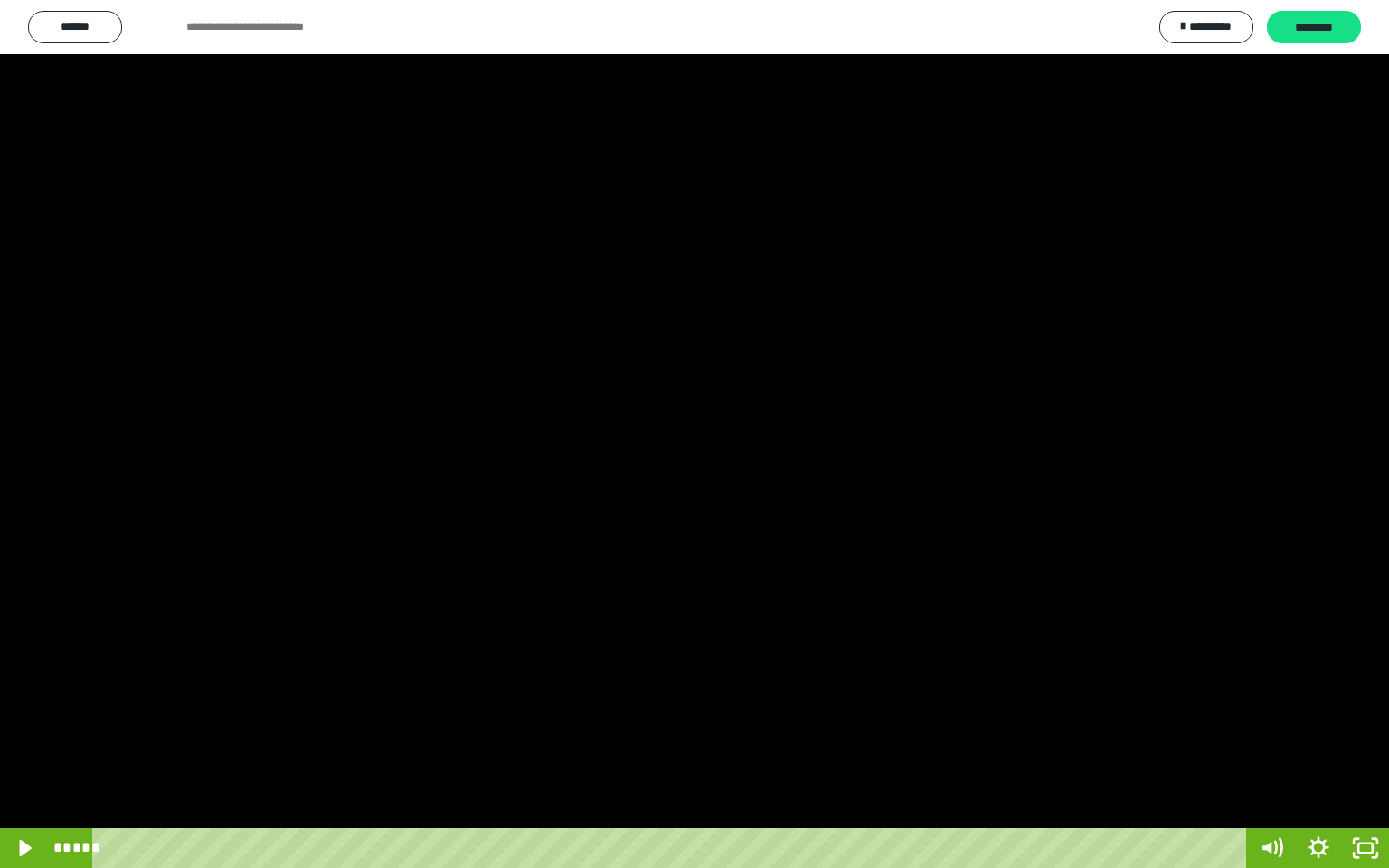click at bounding box center [694, 434] 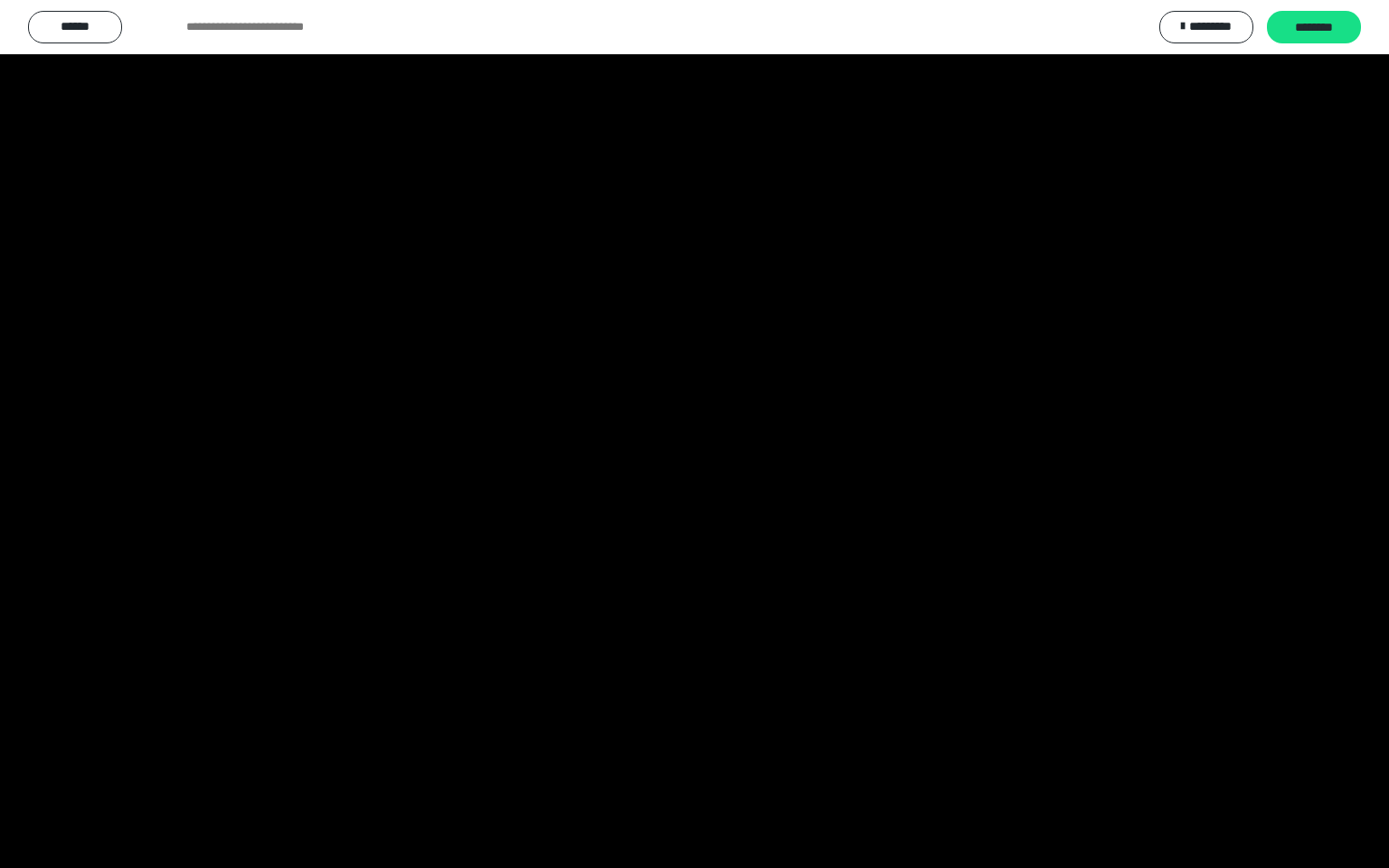 click at bounding box center [694, 434] 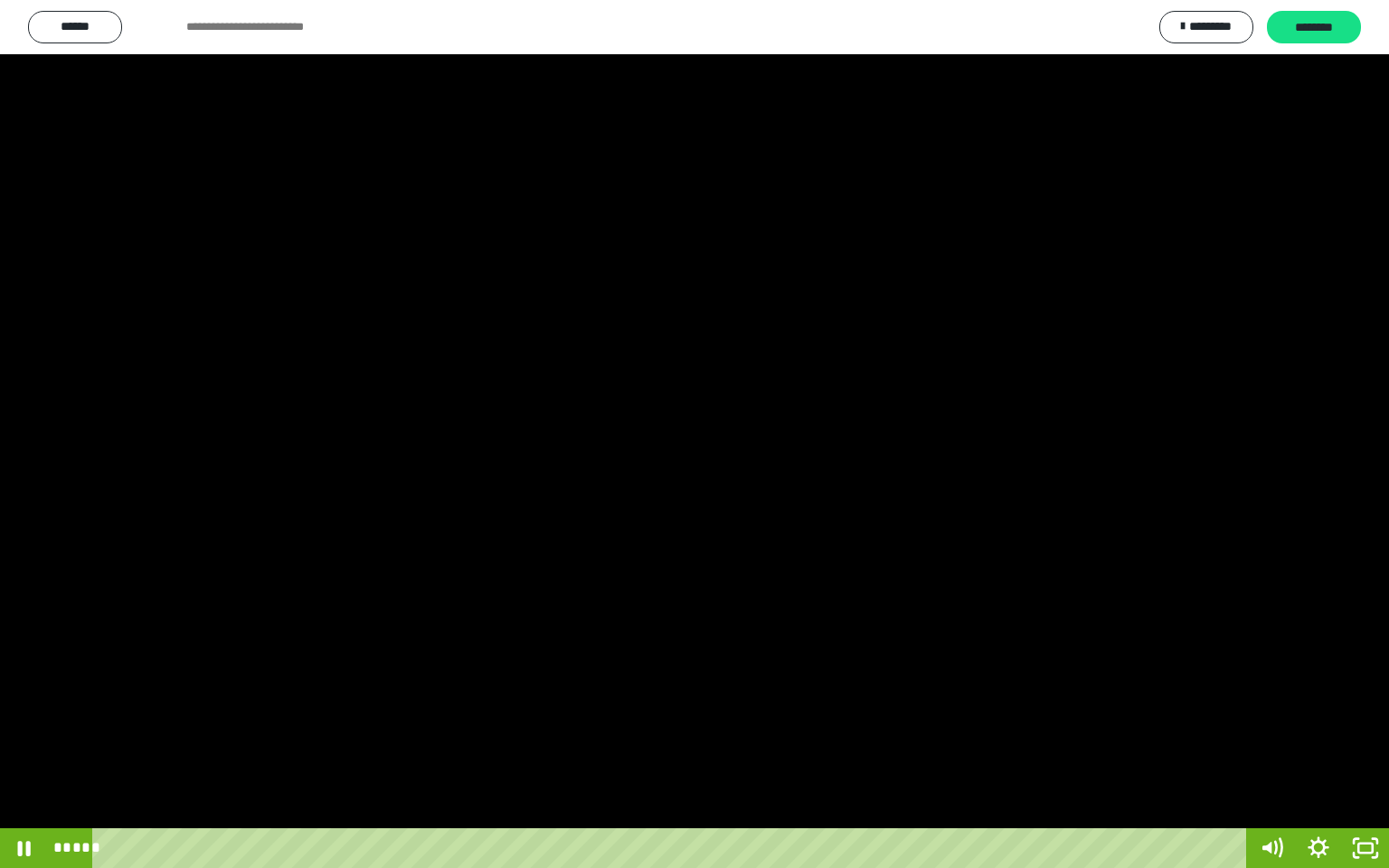 click at bounding box center [694, 434] 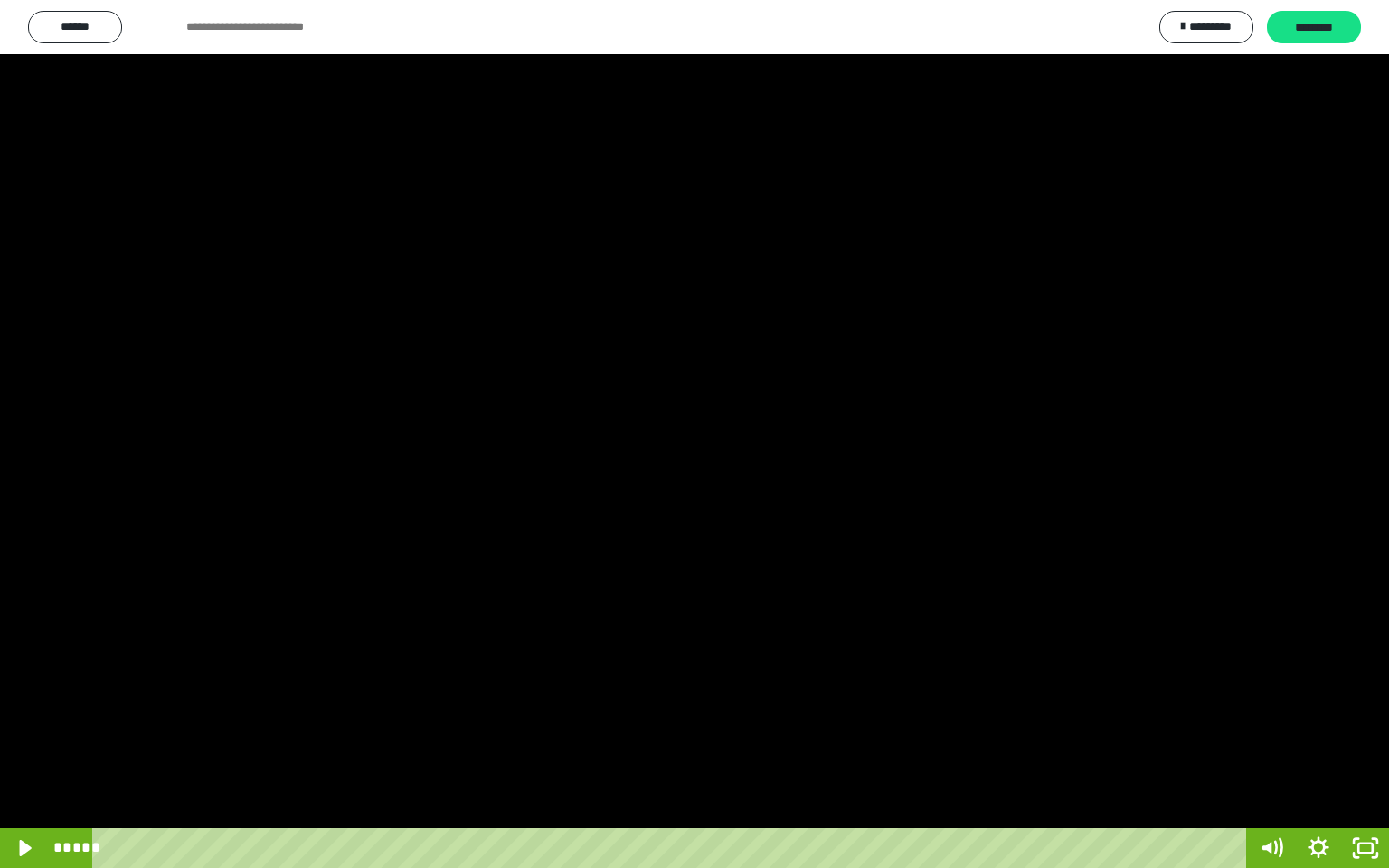 click at bounding box center [694, 434] 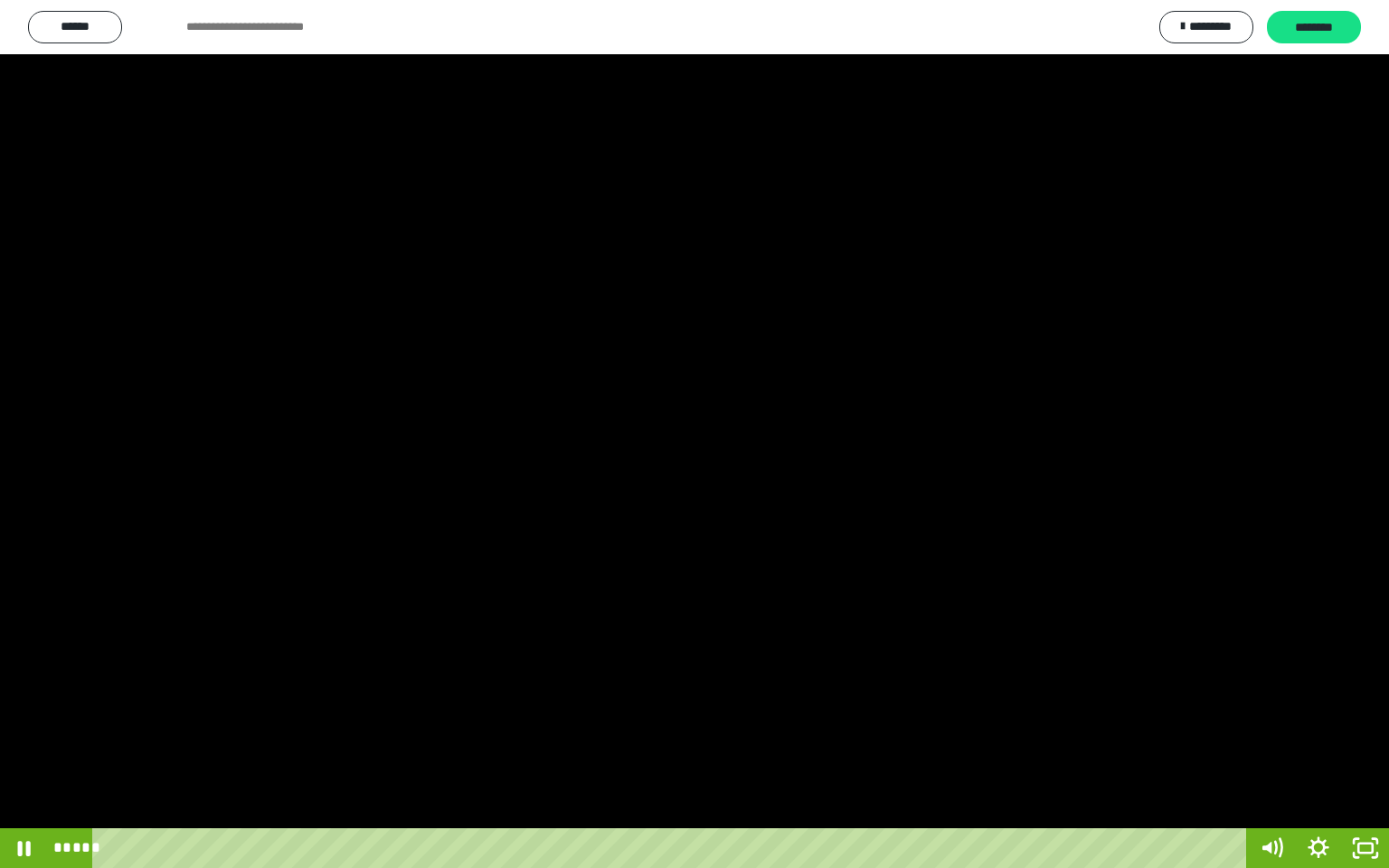 click at bounding box center (694, 434) 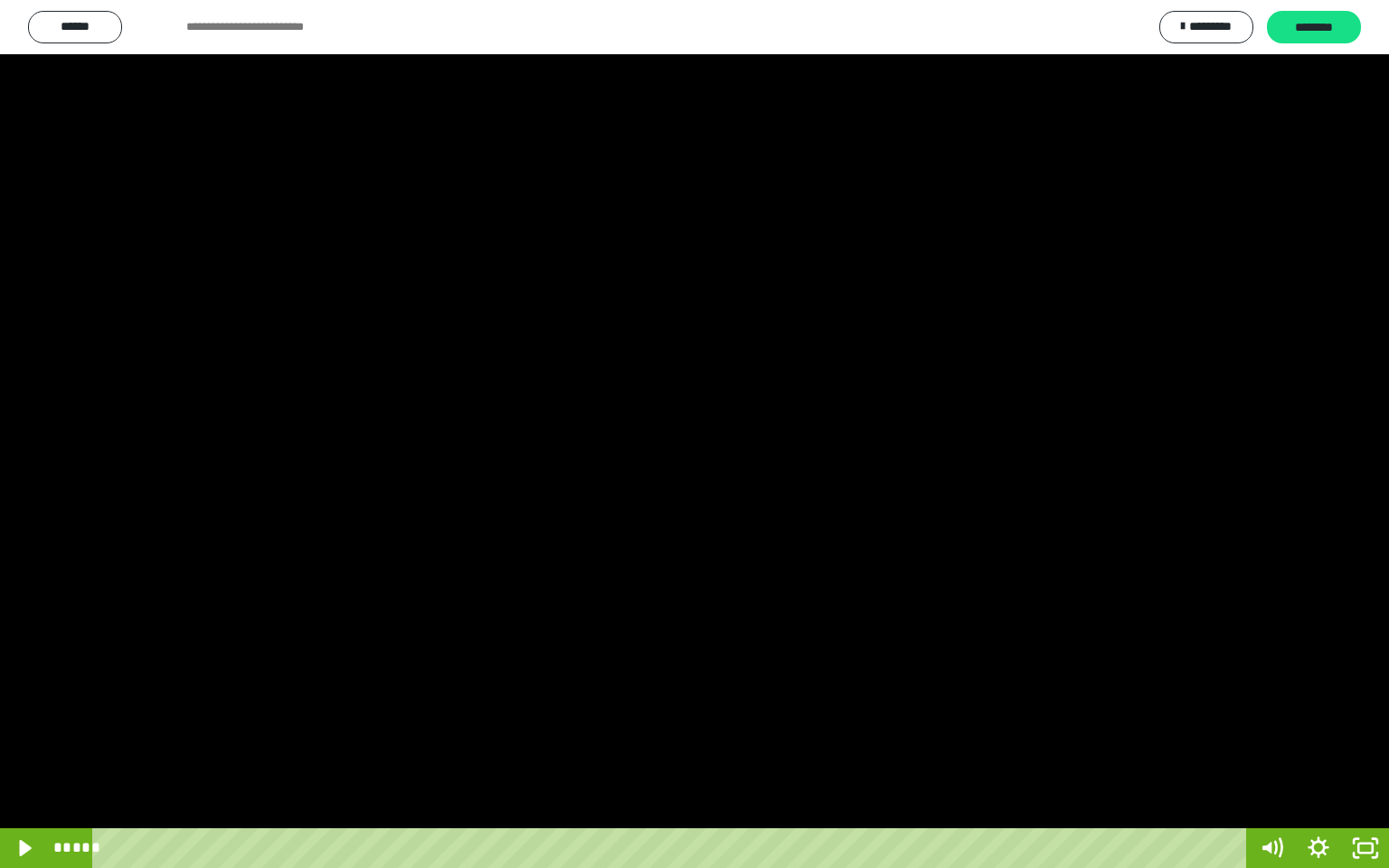 click at bounding box center [694, 434] 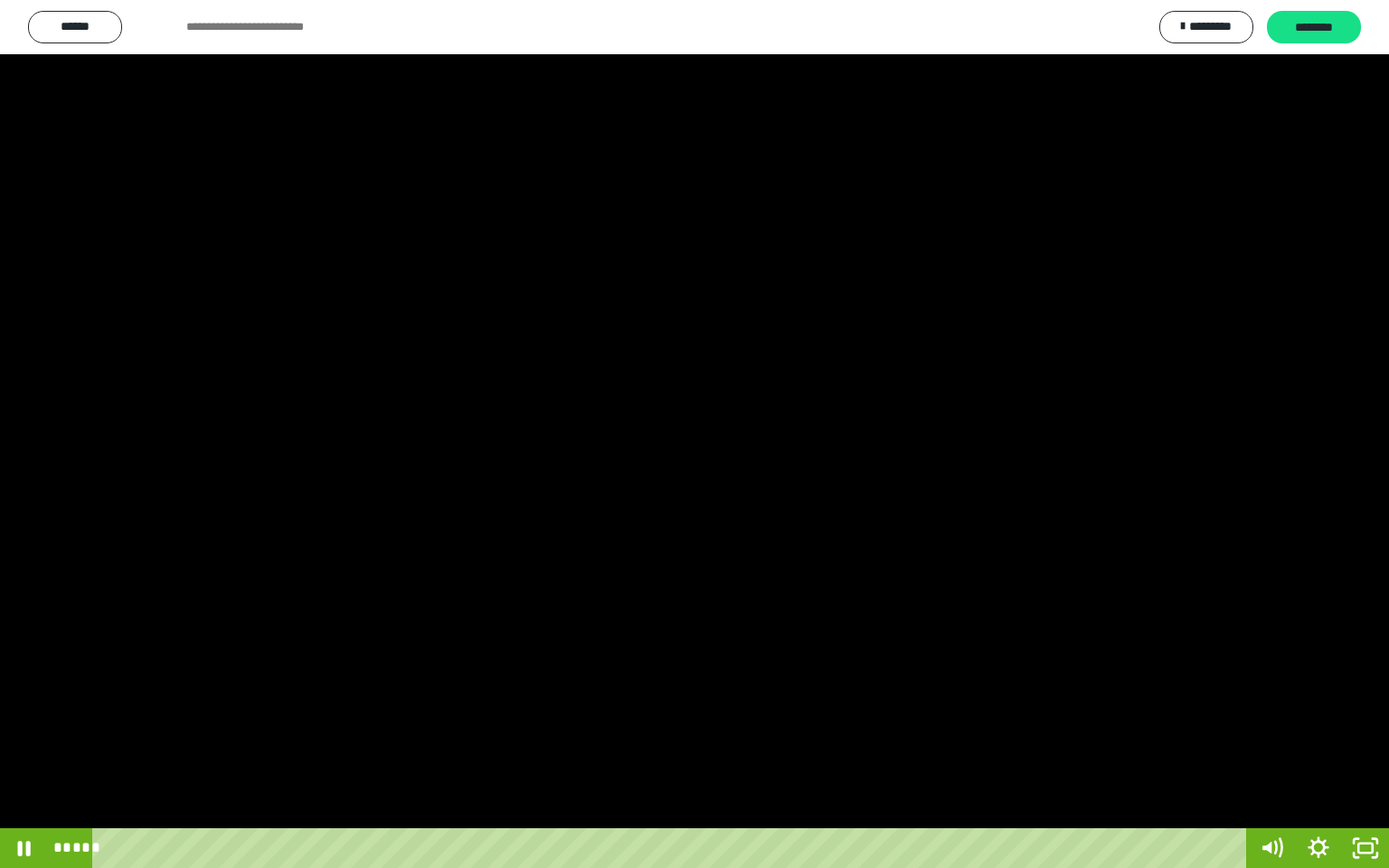 click at bounding box center (694, 434) 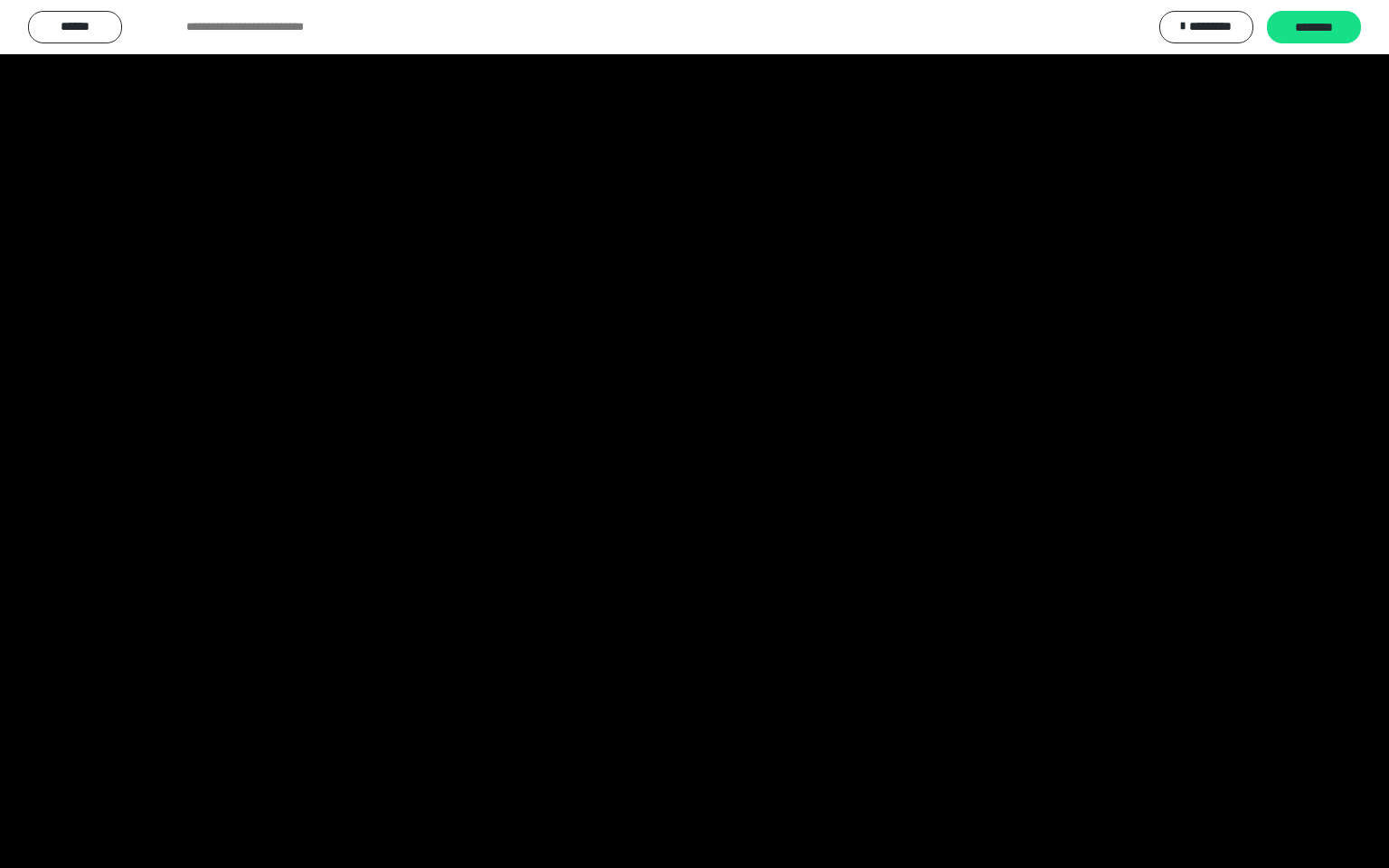 drag, startPoint x: 12, startPoint y: 247, endPoint x: 50, endPoint y: 241, distance: 38.470768 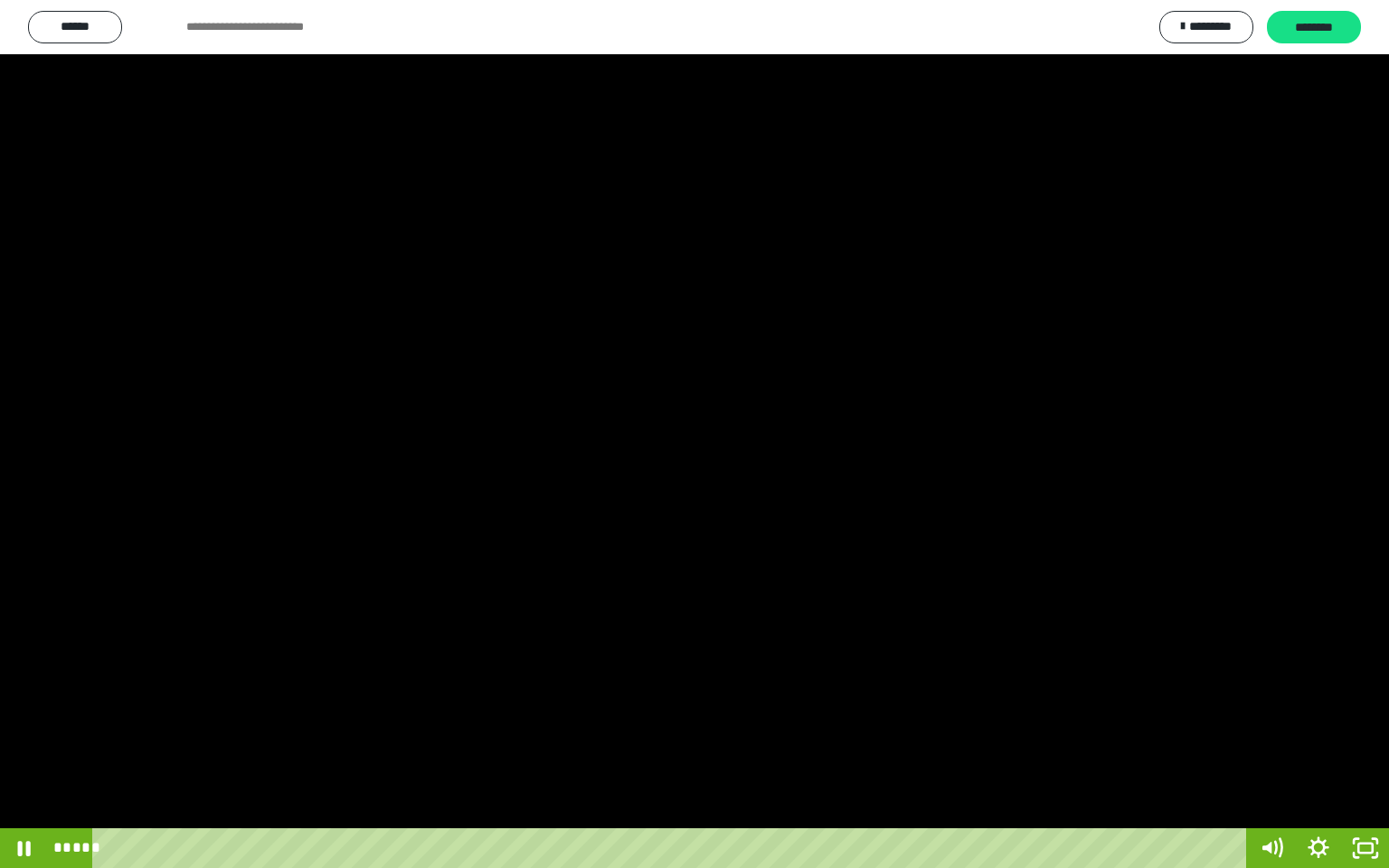 click at bounding box center (694, 434) 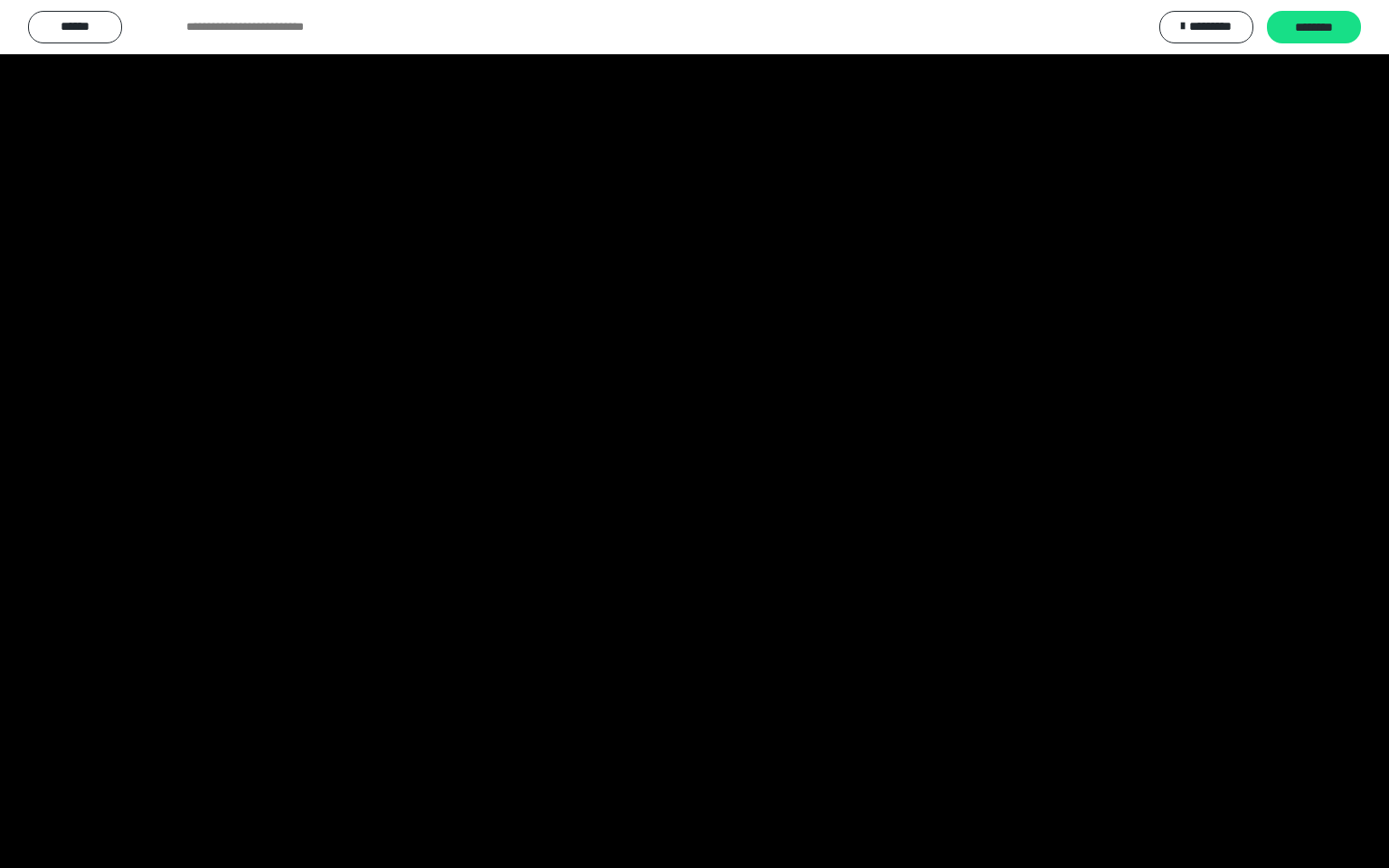 click at bounding box center [694, 434] 